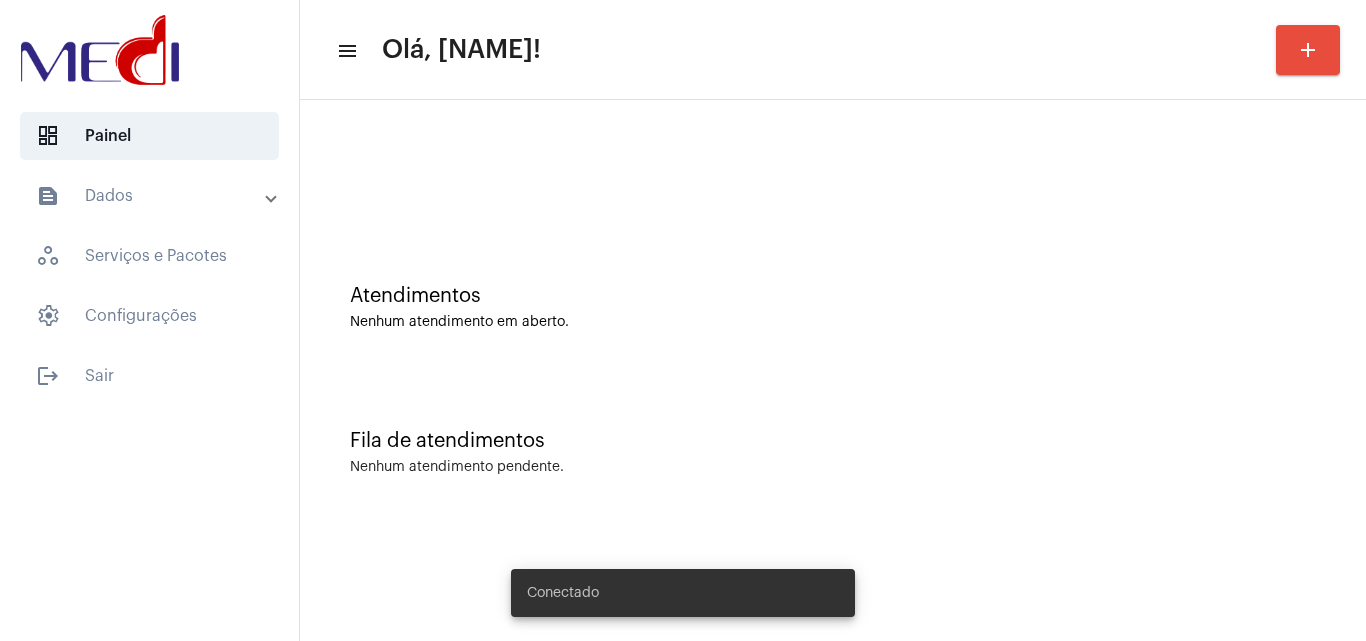 scroll, scrollTop: 0, scrollLeft: 0, axis: both 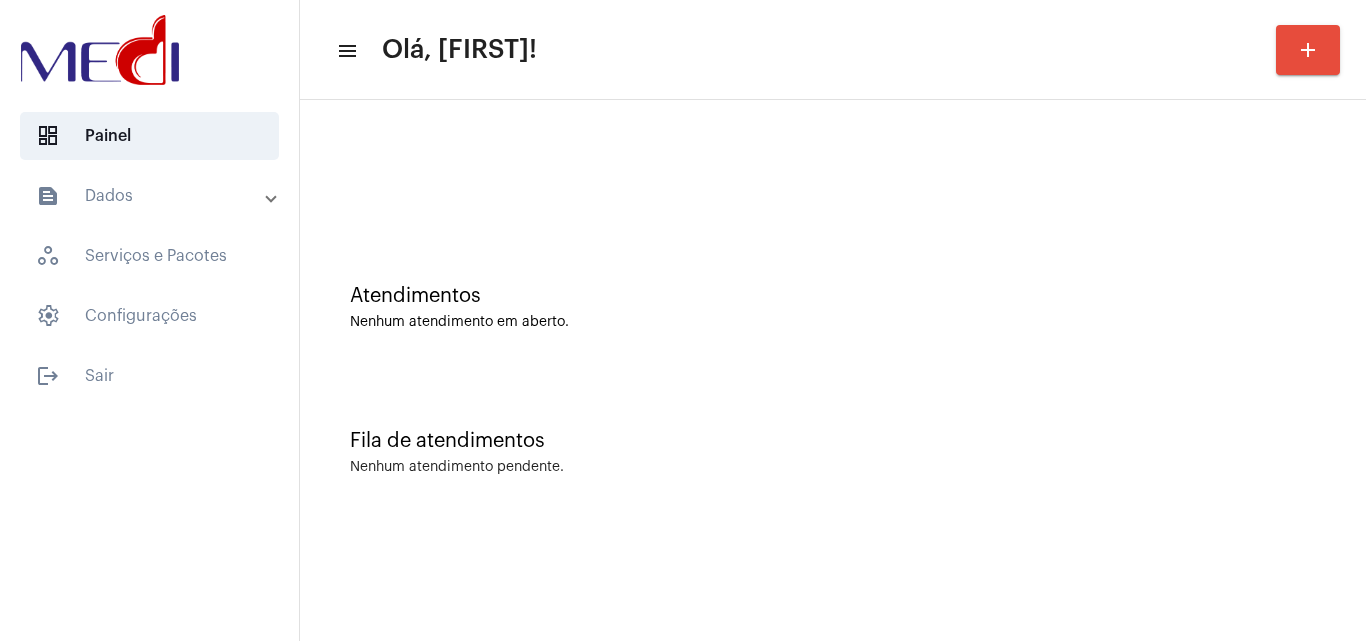 click on "menu Olá, Karen! add Atendimentos Nenhum atendimento em aberto. Fila de atendimentos Nenhum atendimento pendente." 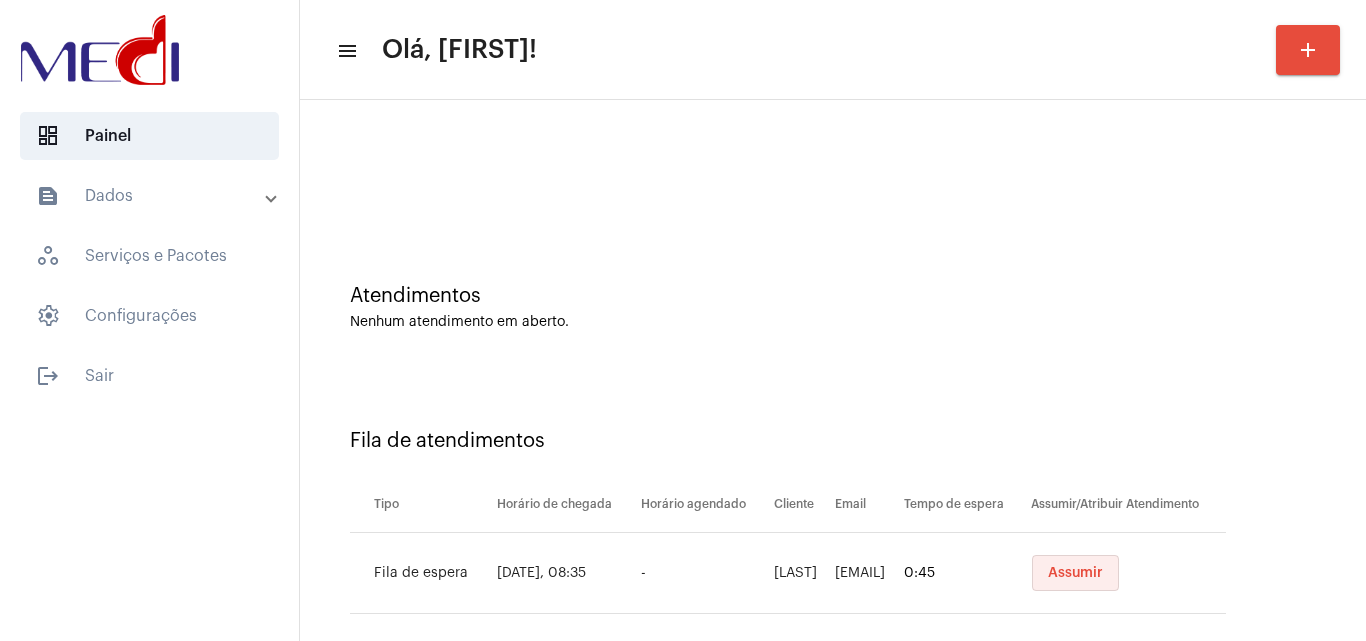click on "Assumir" at bounding box center (1075, 573) 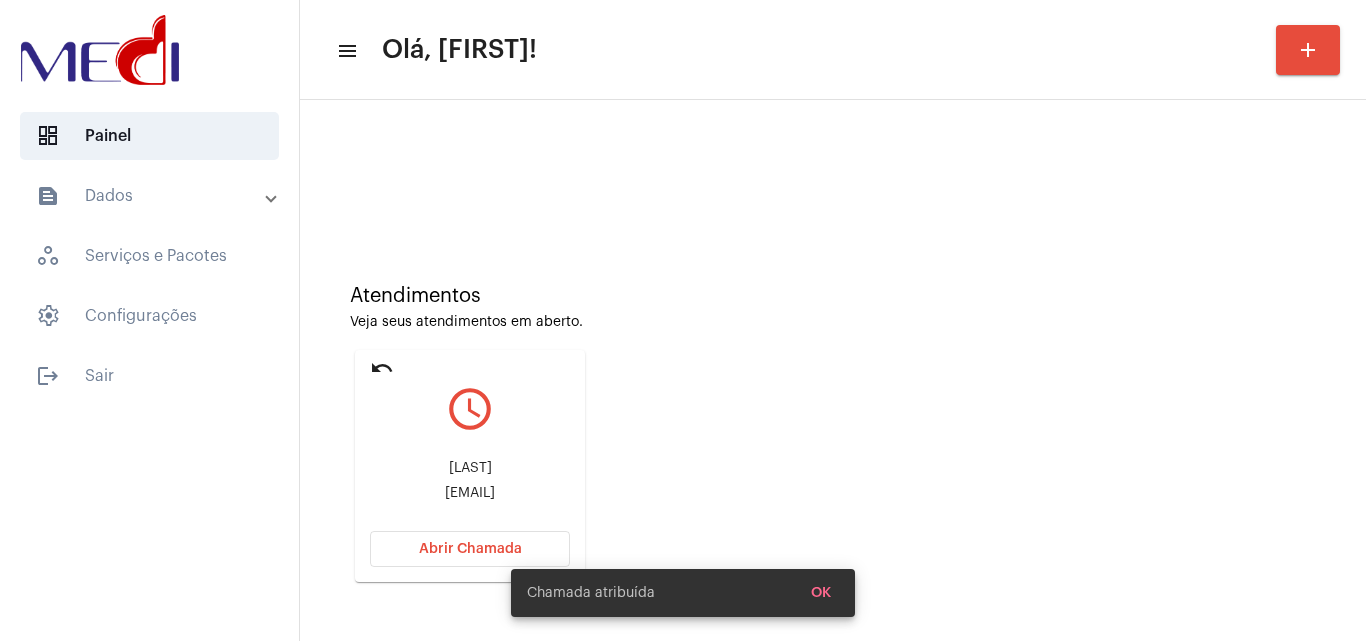 click on "esteves.liviamaria@gmail.com" 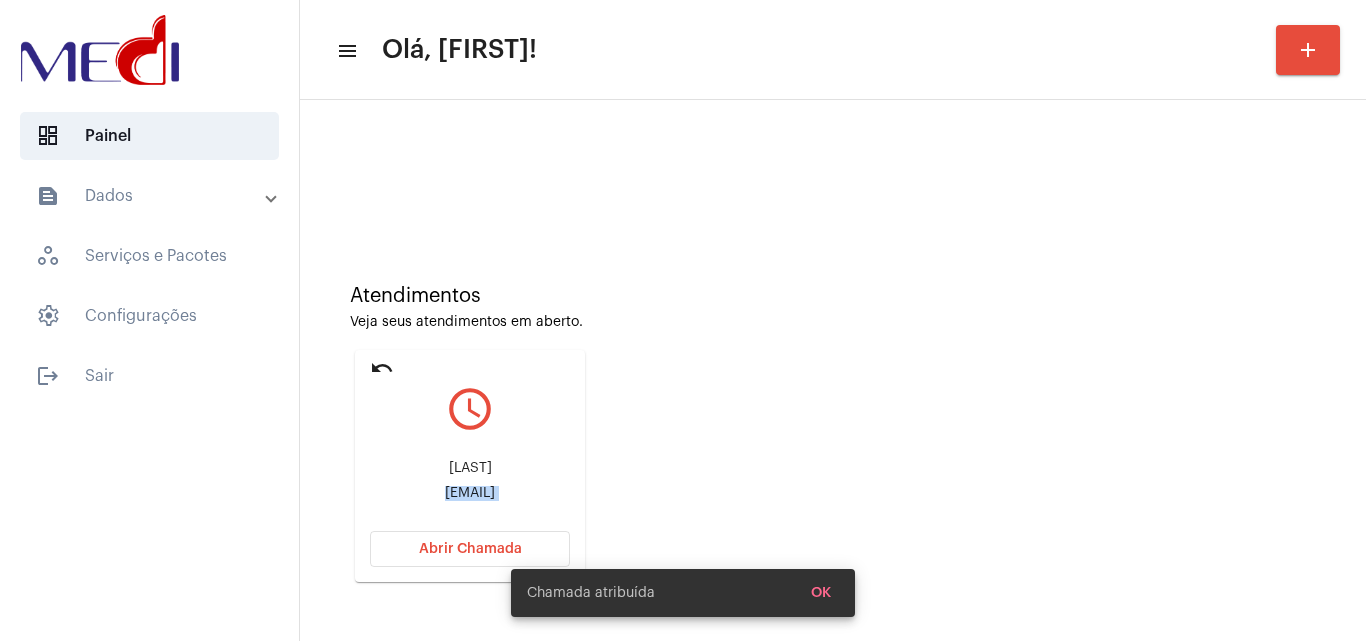 click on "esteves.liviamaria@gmail.com" 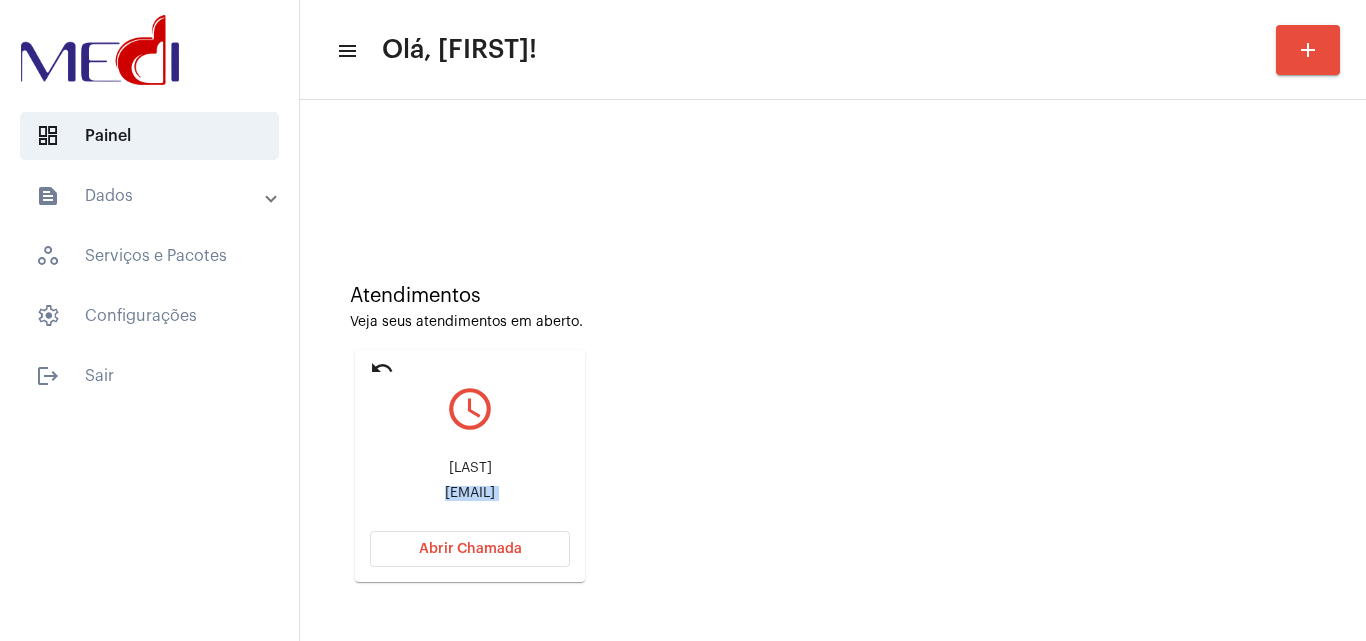 click on "Abrir Chamada" 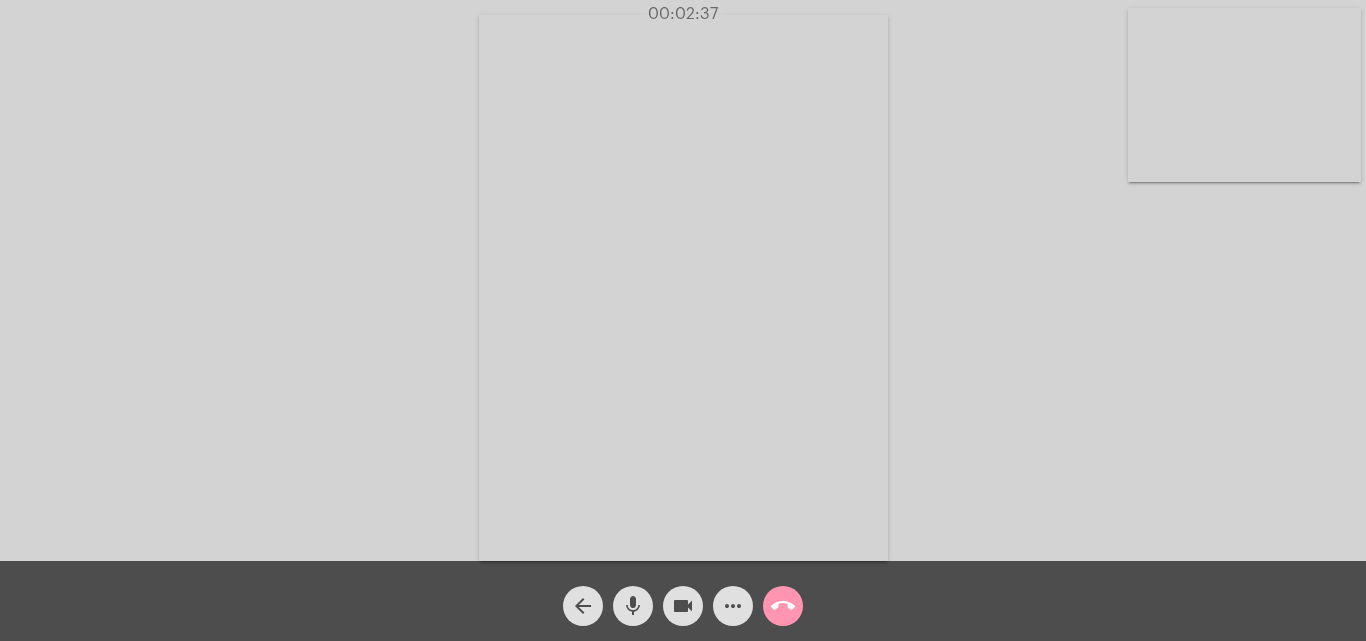 click on "call_end" 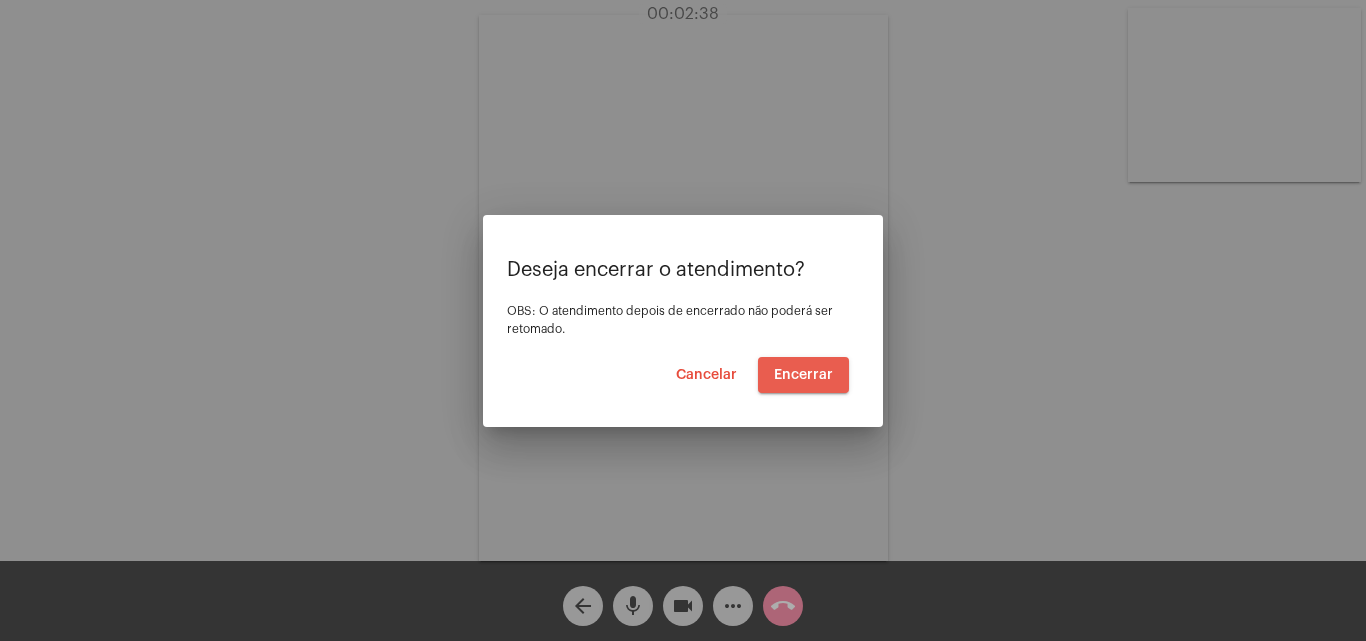 click on "Encerrar" at bounding box center [803, 375] 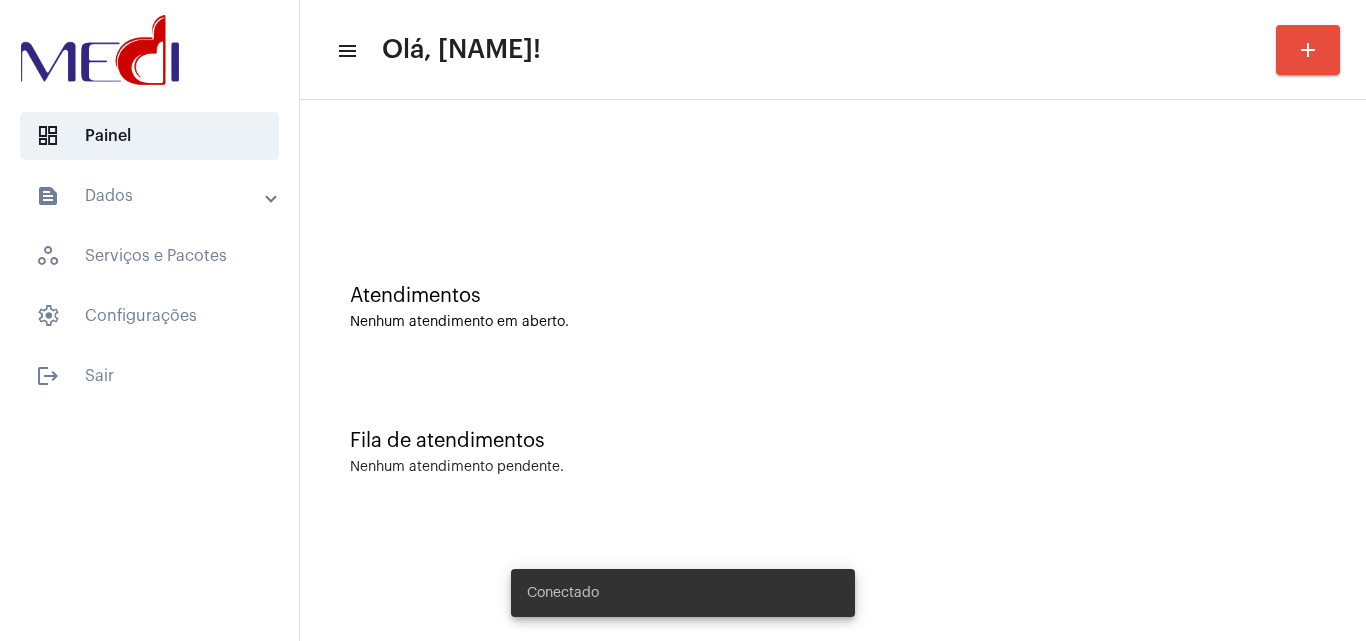 scroll, scrollTop: 0, scrollLeft: 0, axis: both 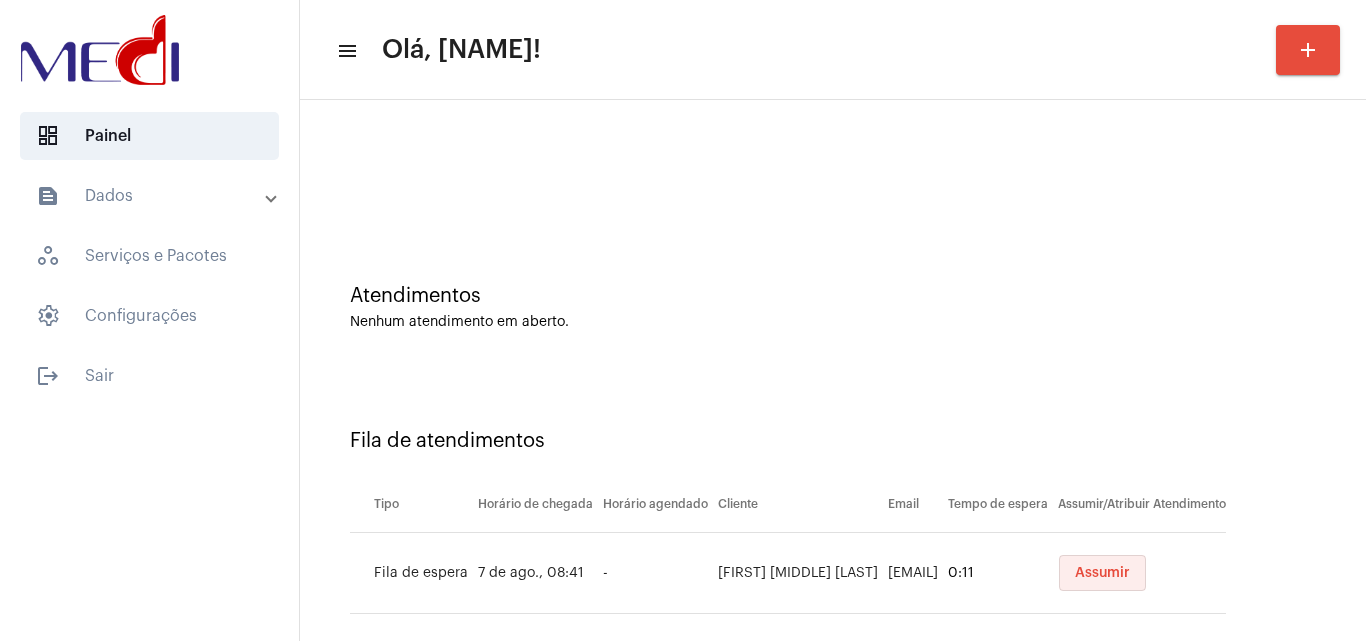 click on "Assumir" at bounding box center (1102, 573) 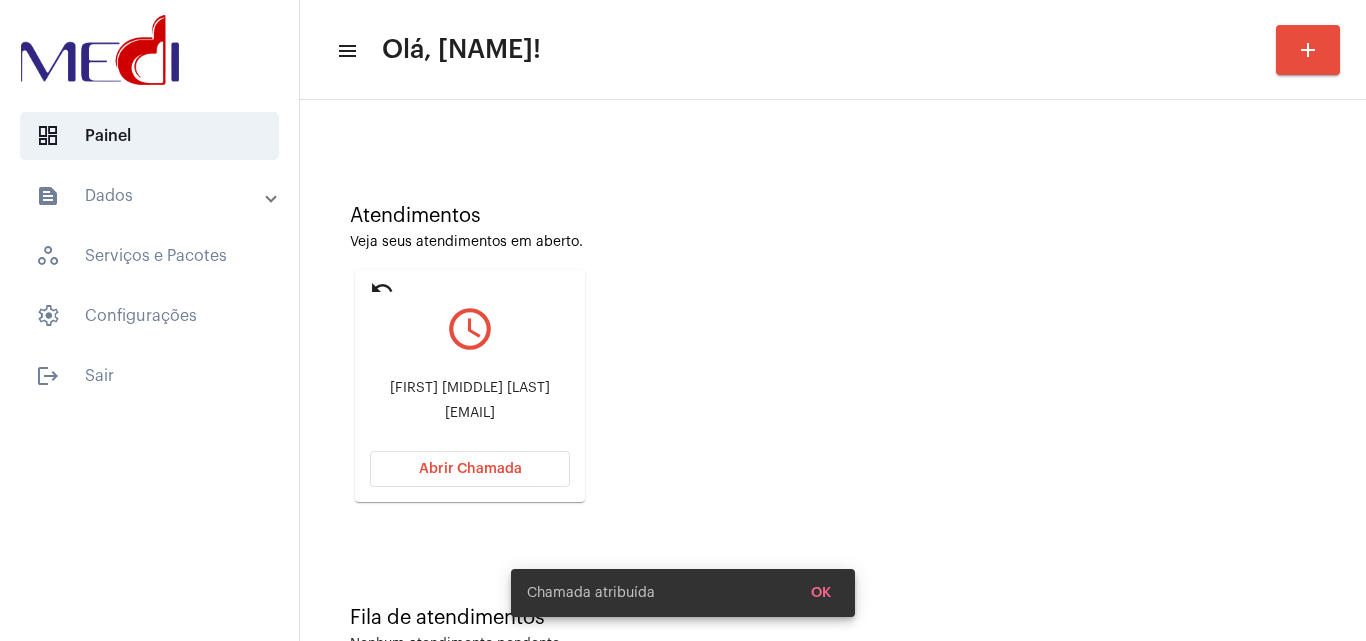 scroll, scrollTop: 141, scrollLeft: 0, axis: vertical 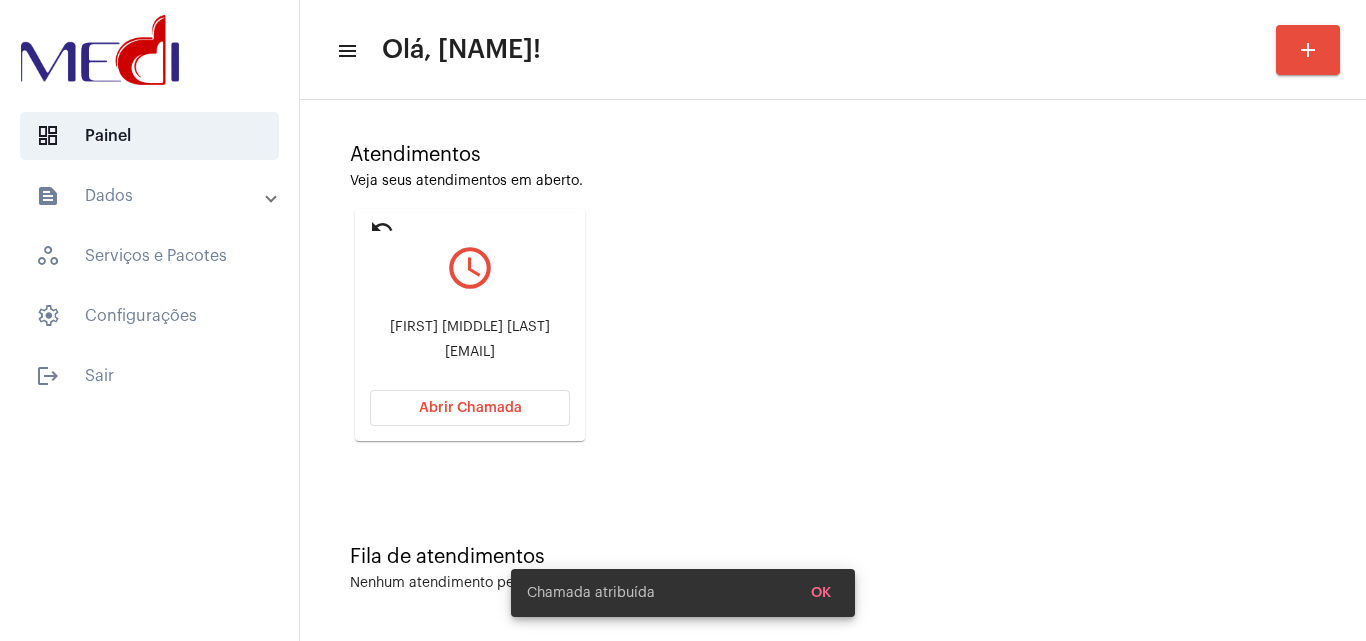 click on "Vânea Maria Ferreira Souza  vanea.maria@edu.ipatinga.mg.gov.br" 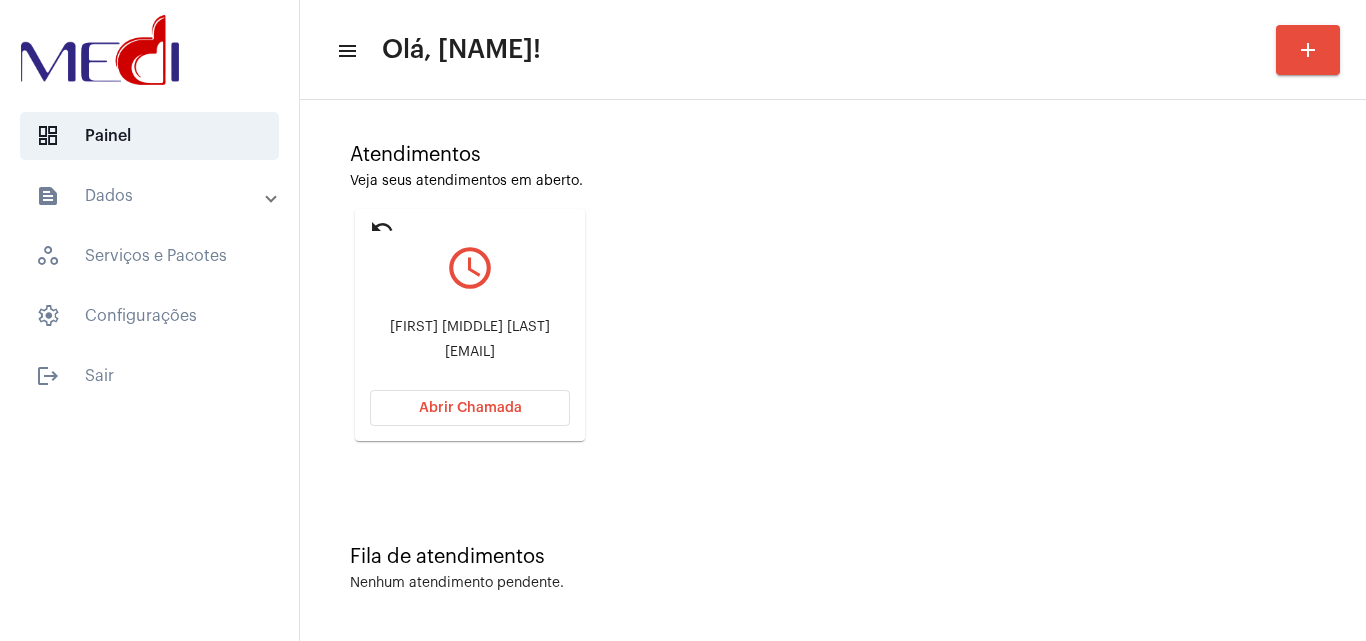 click on "vanea.maria@edu.ipatinga.mg.gov.br" 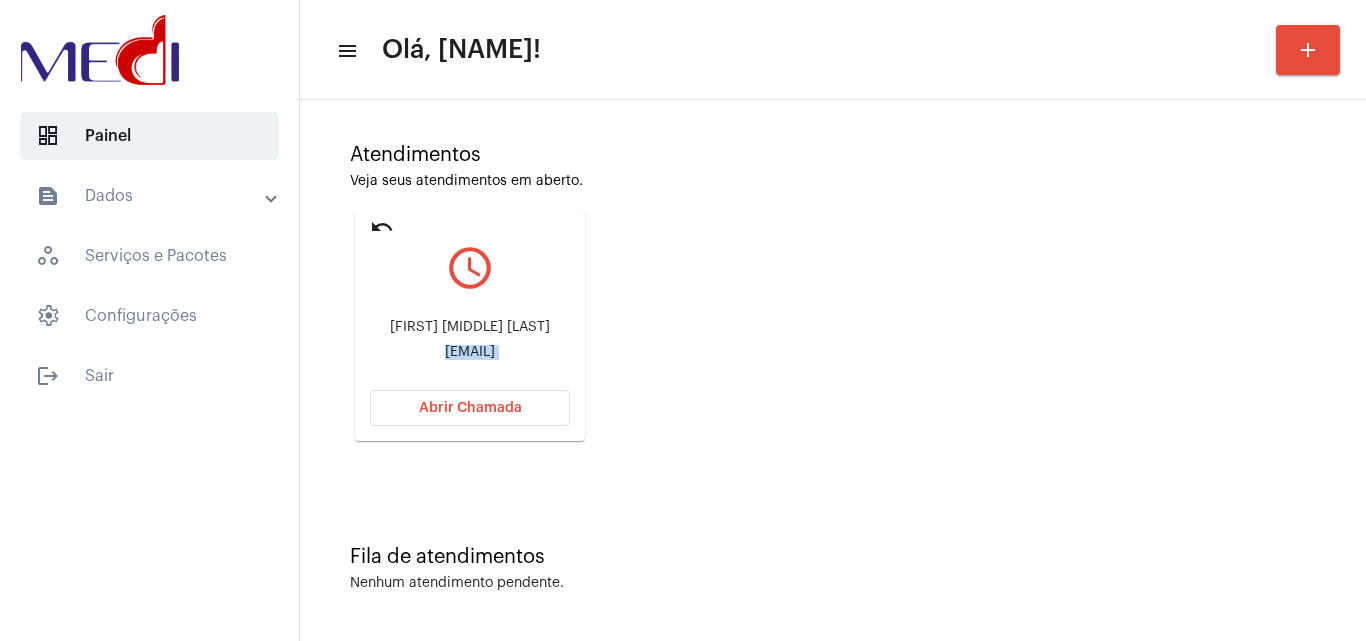 click on "vanea.maria@edu.ipatinga.mg.gov.br" 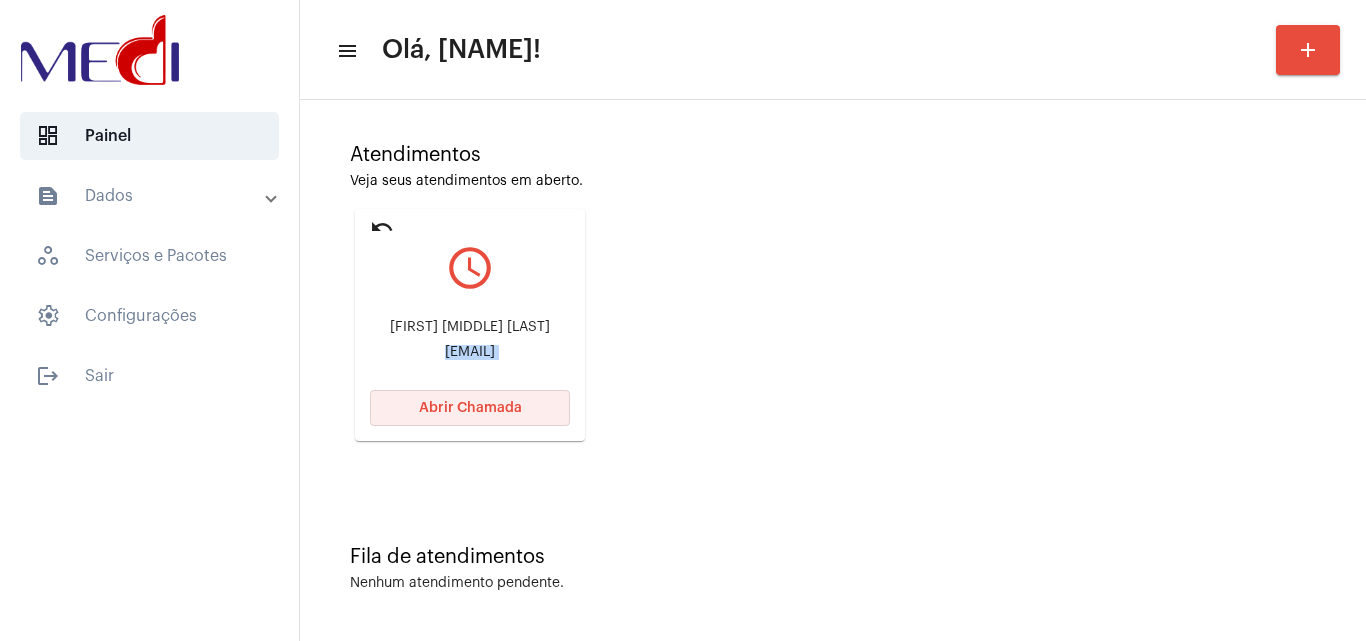 click on "Abrir Chamada" 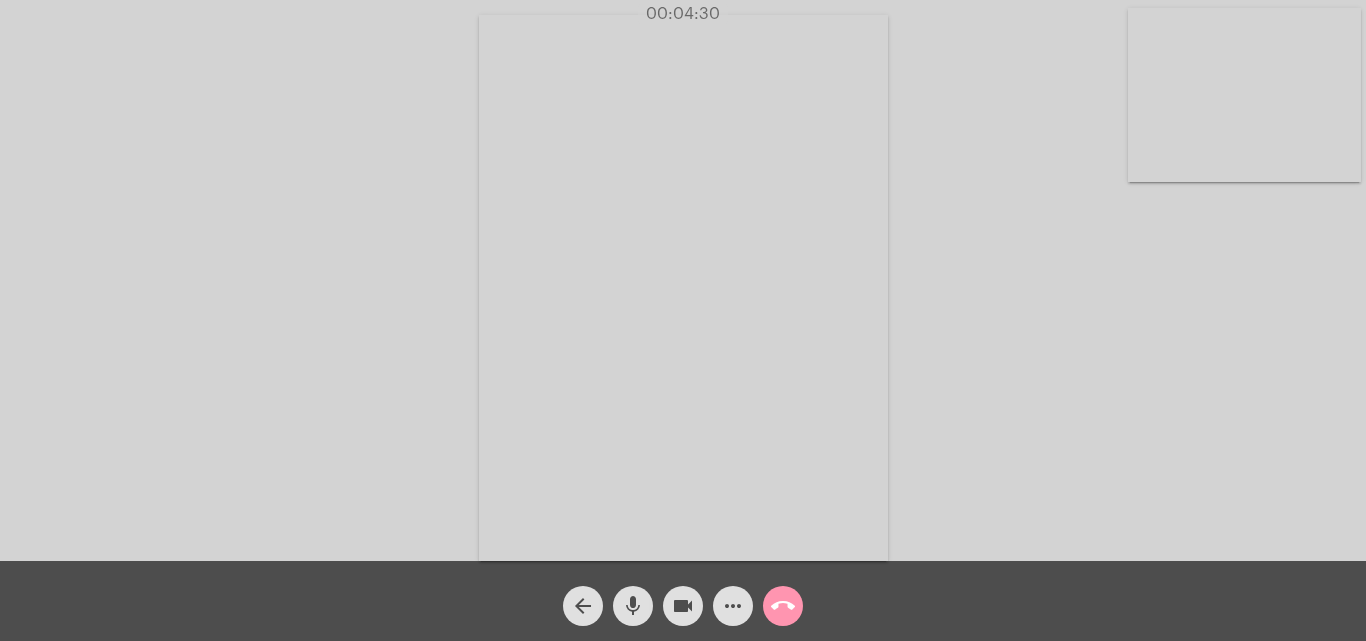 click on "call_end" 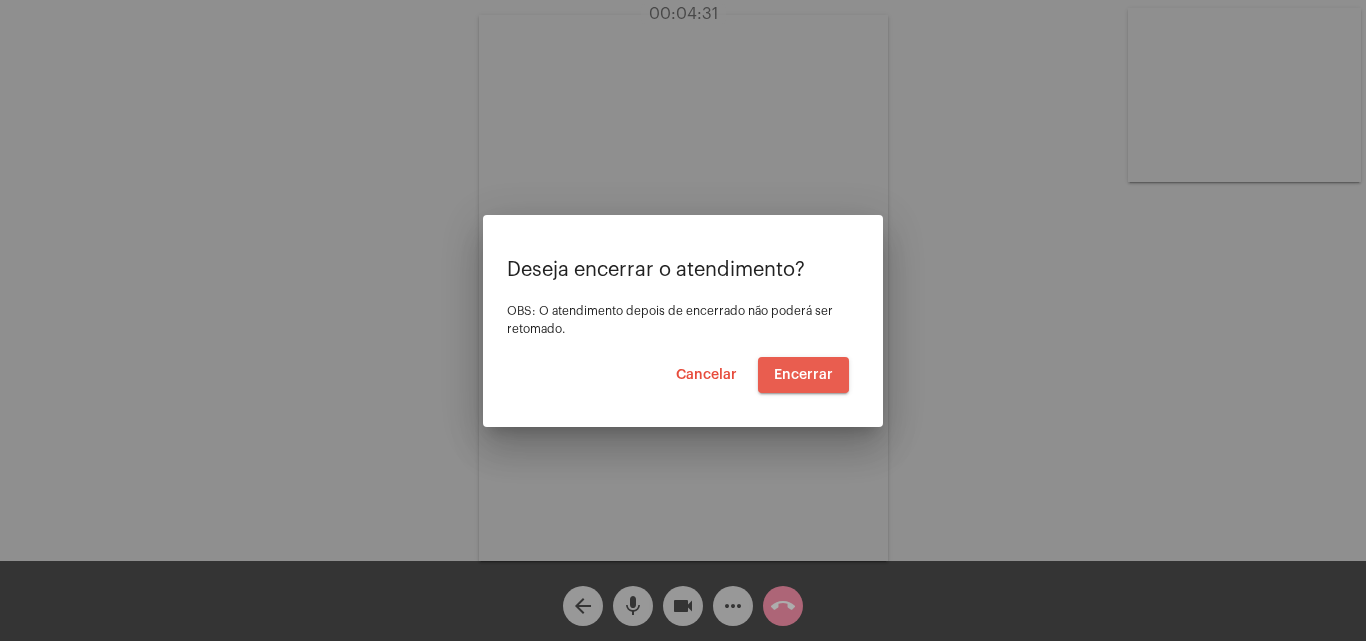 click on "Encerrar" at bounding box center (803, 375) 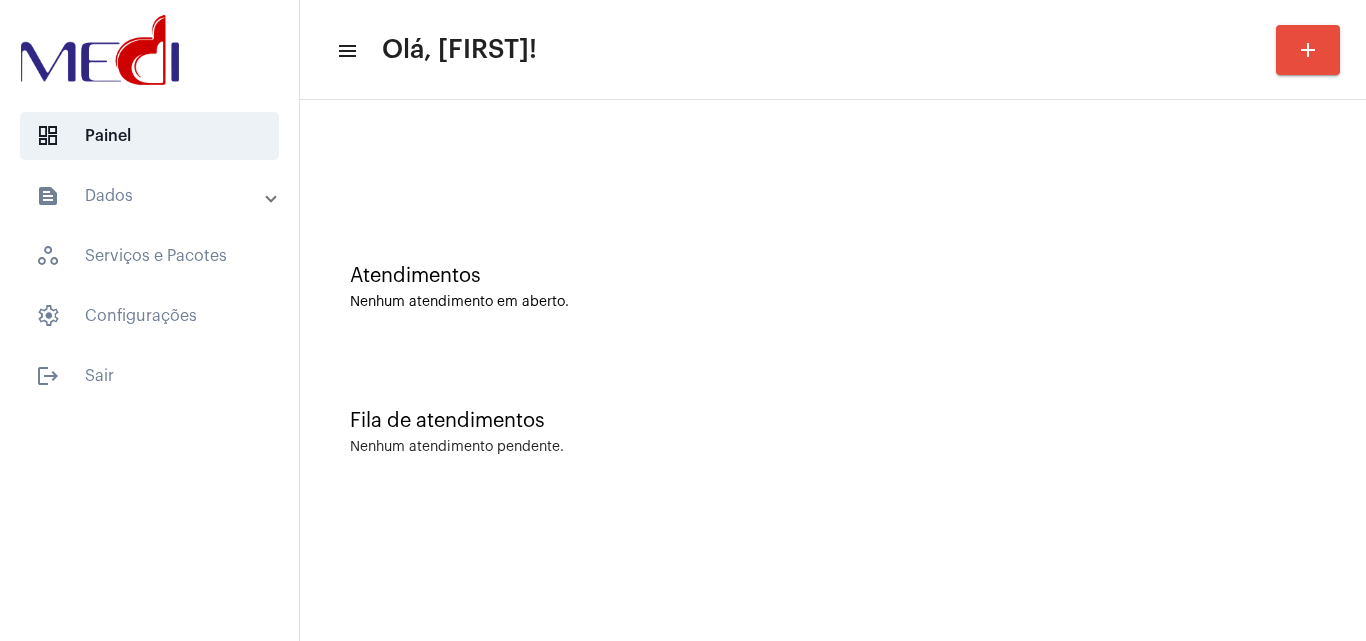 scroll, scrollTop: 0, scrollLeft: 0, axis: both 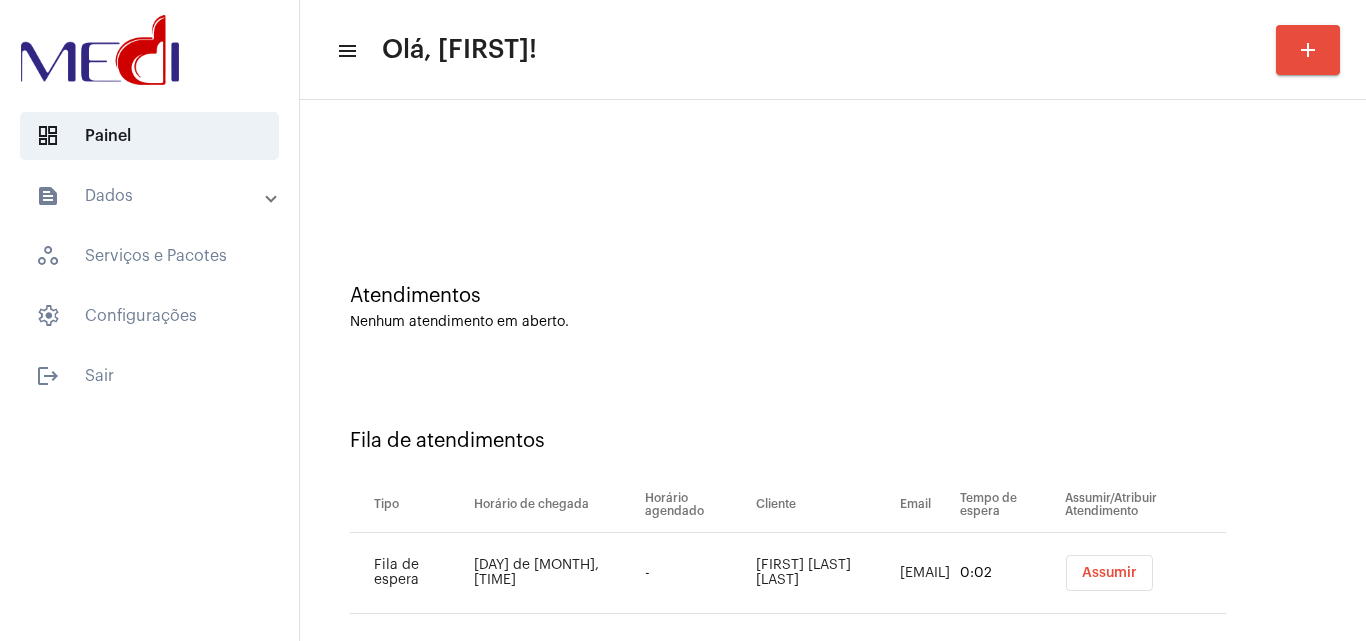 click on "Assumir" at bounding box center [1109, 573] 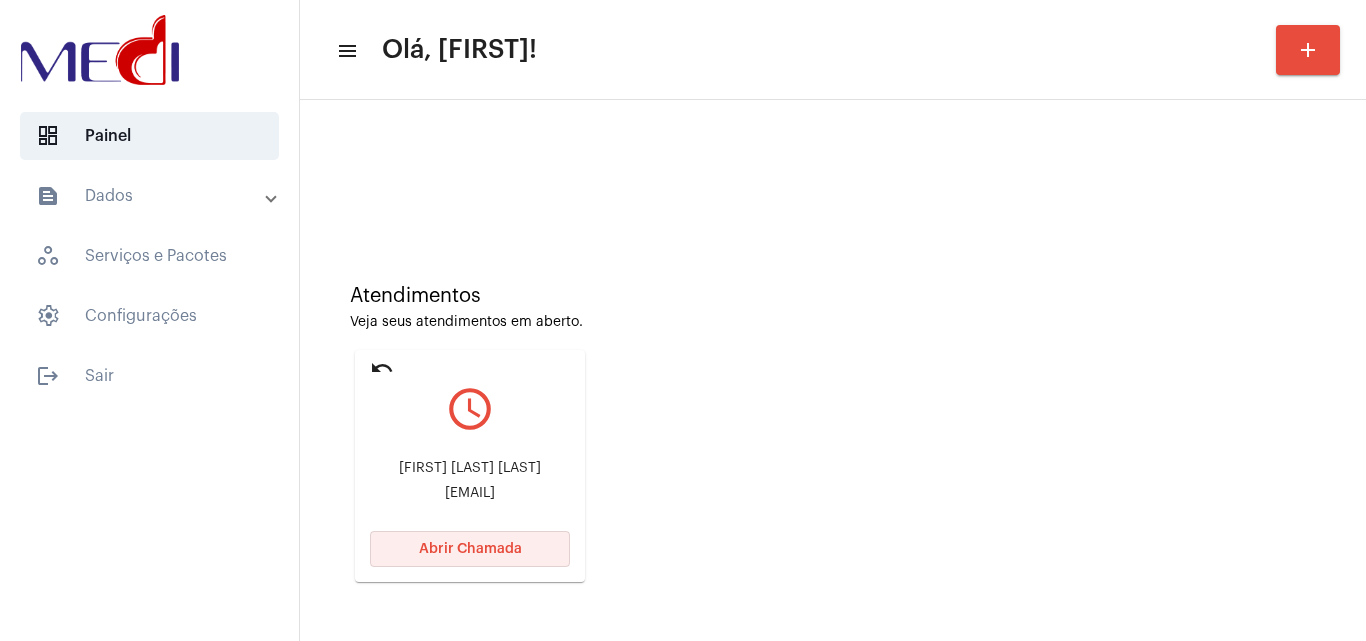 click on "Abrir Chamada" 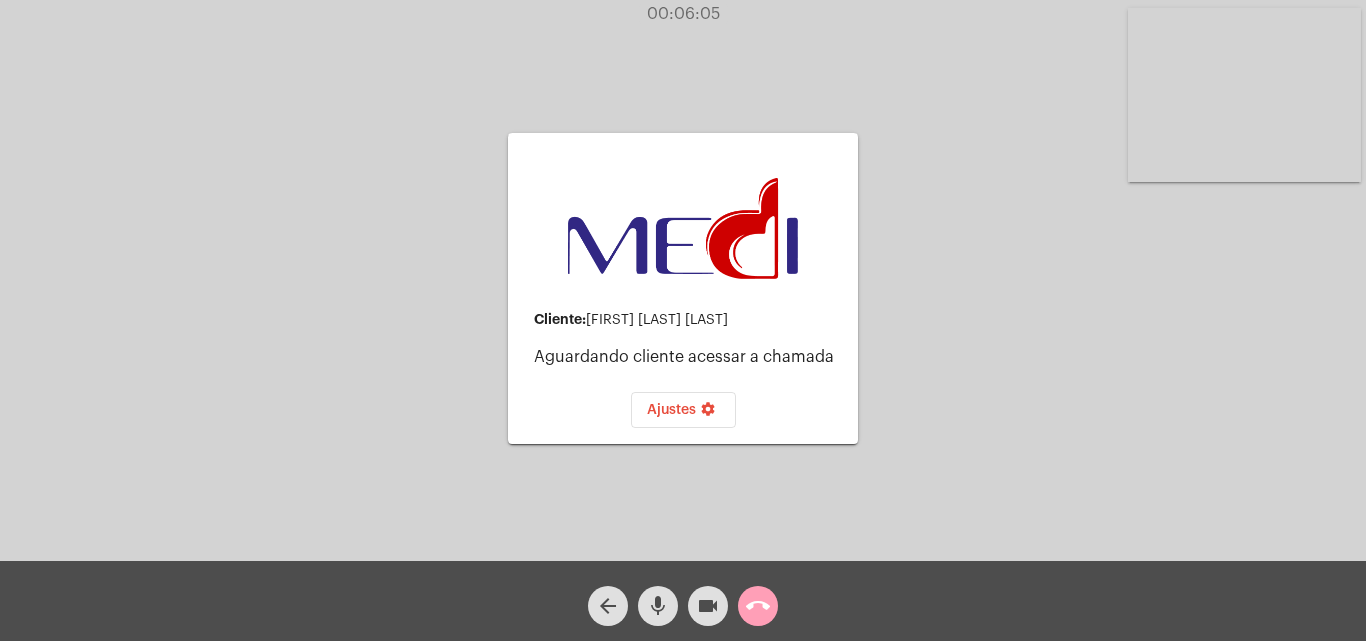 click on "call_end" 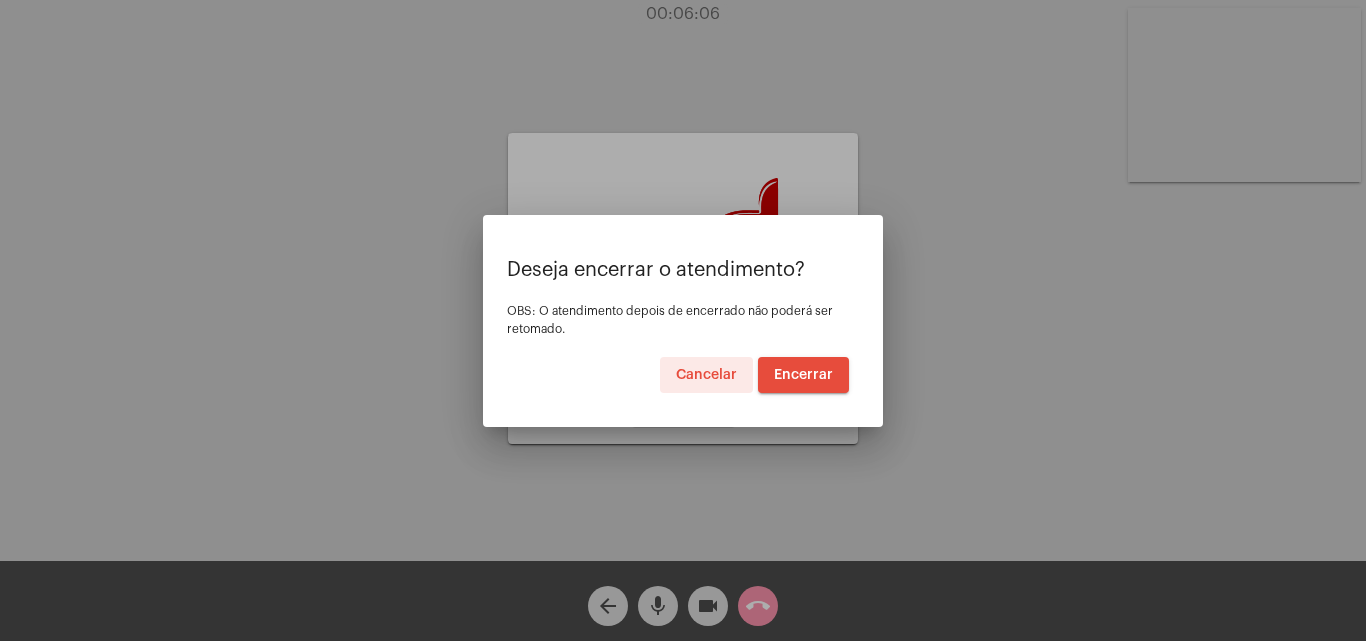 click on "Encerrar" at bounding box center (803, 375) 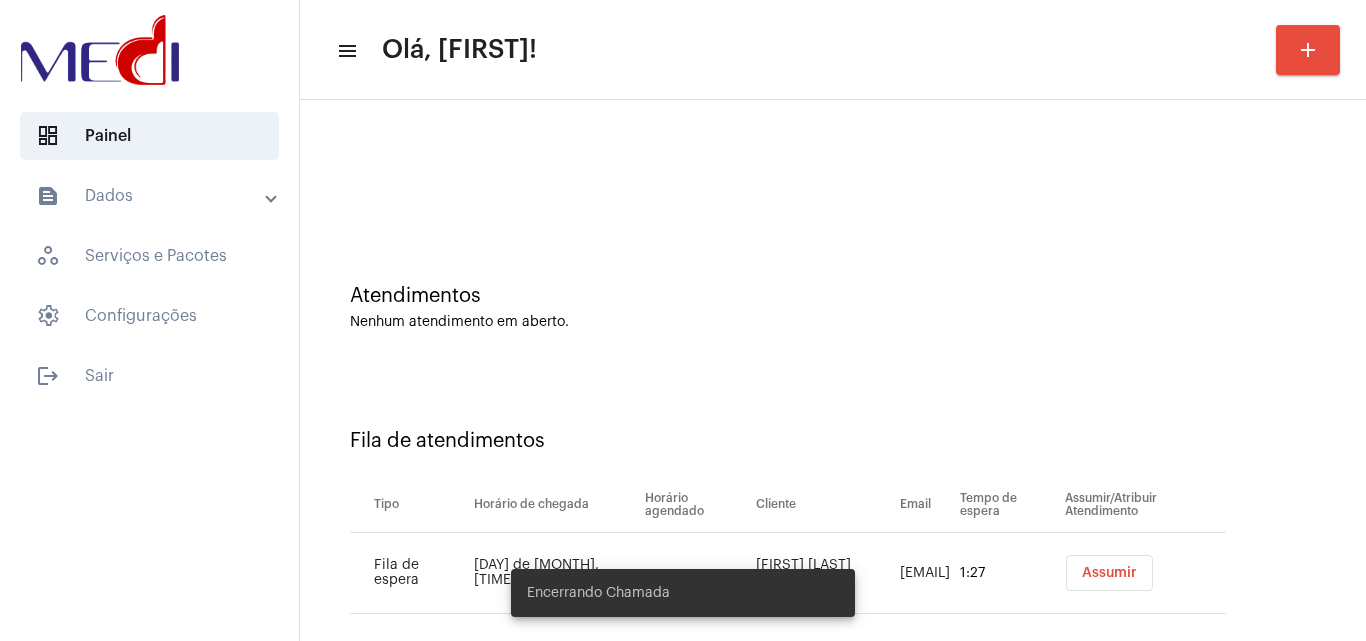 scroll, scrollTop: 27, scrollLeft: 0, axis: vertical 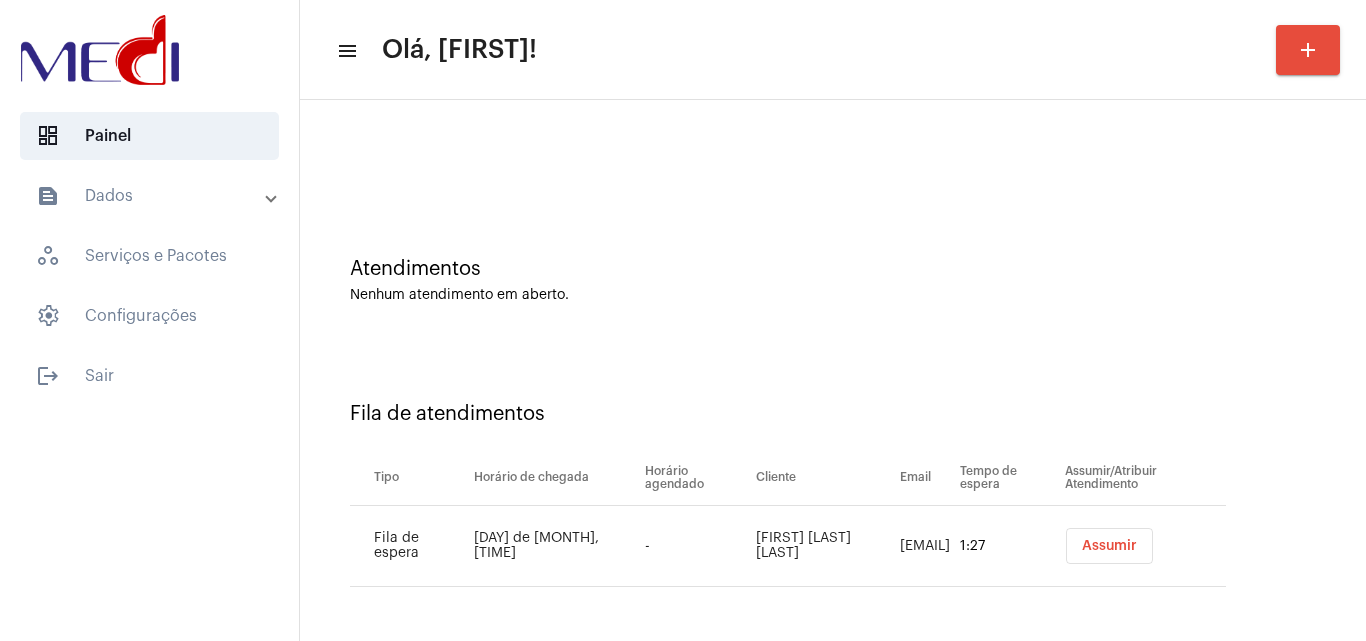 click on "Assumir" at bounding box center (1109, 546) 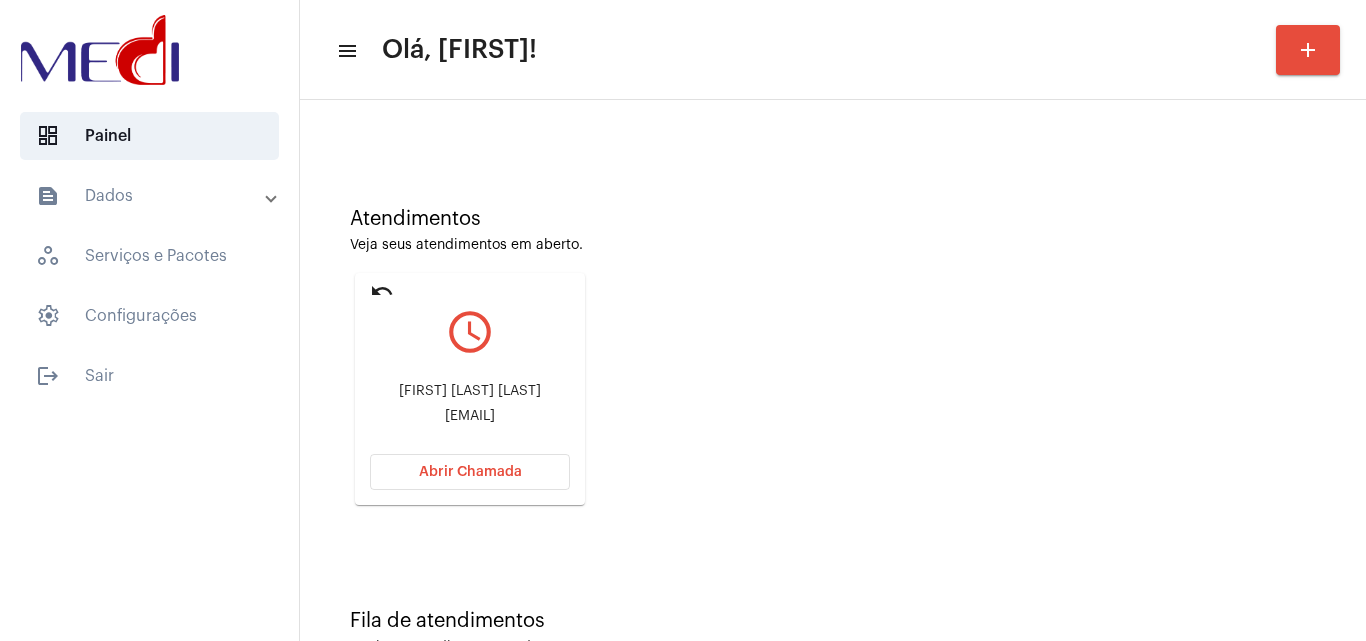 scroll, scrollTop: 141, scrollLeft: 0, axis: vertical 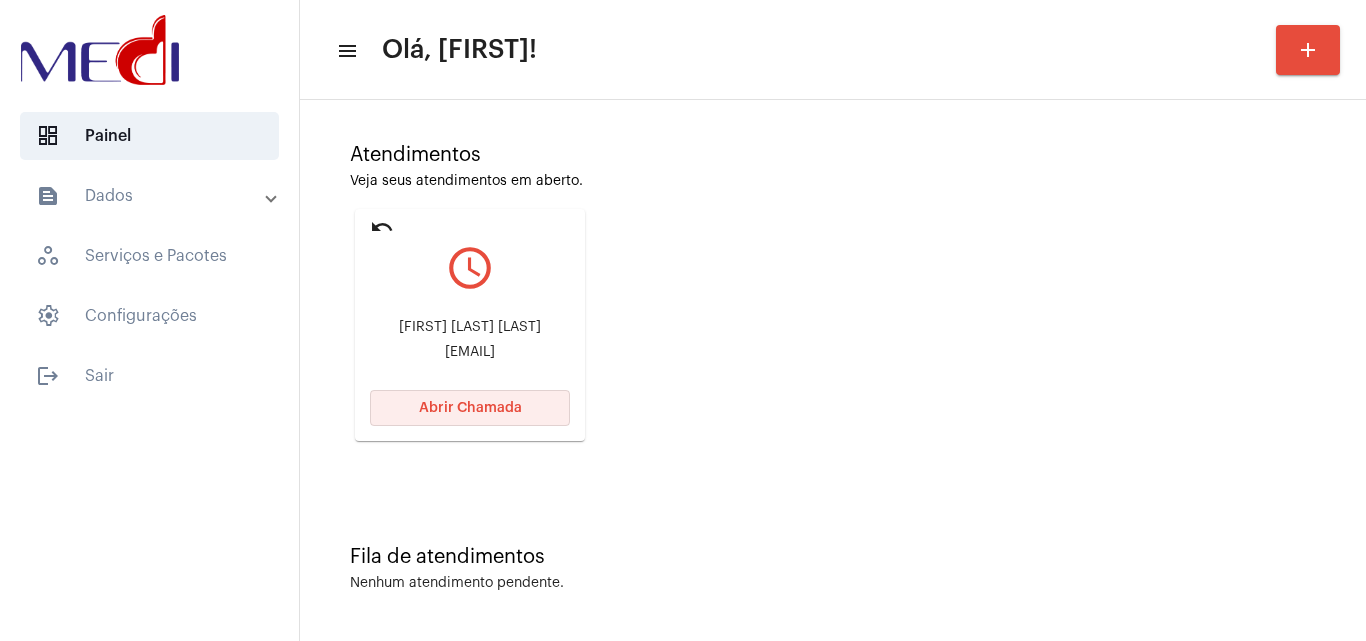 click on "Abrir Chamada" 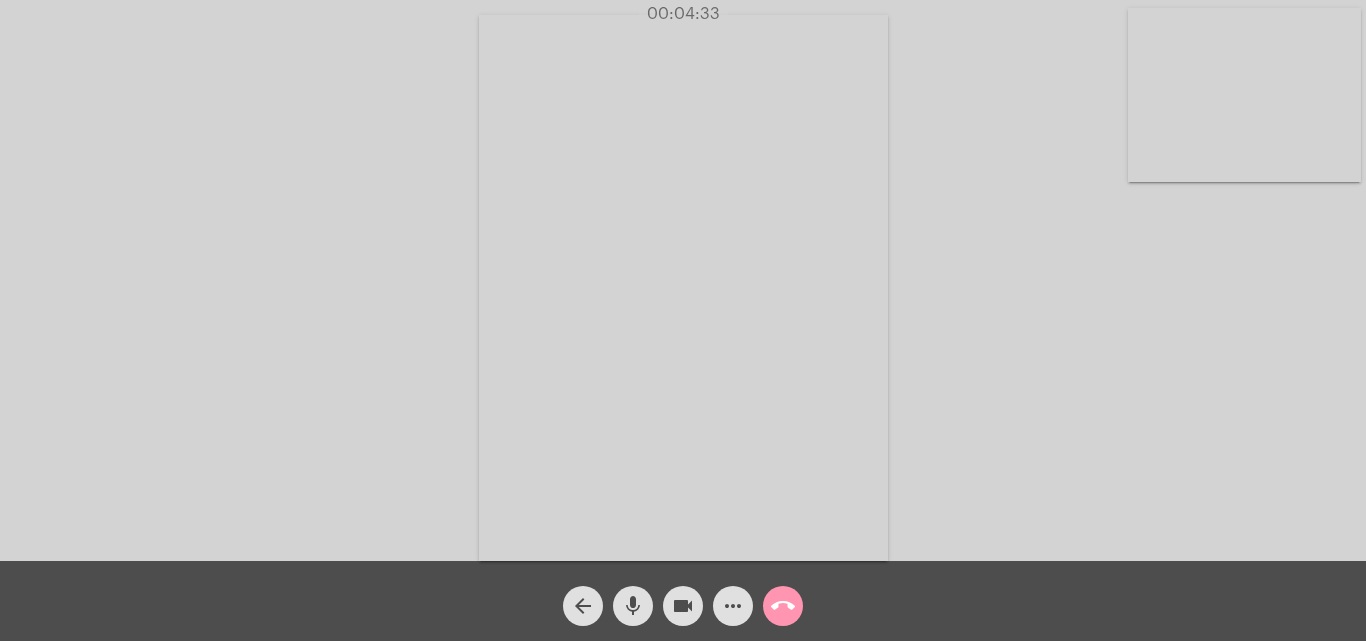 click on "call_end" 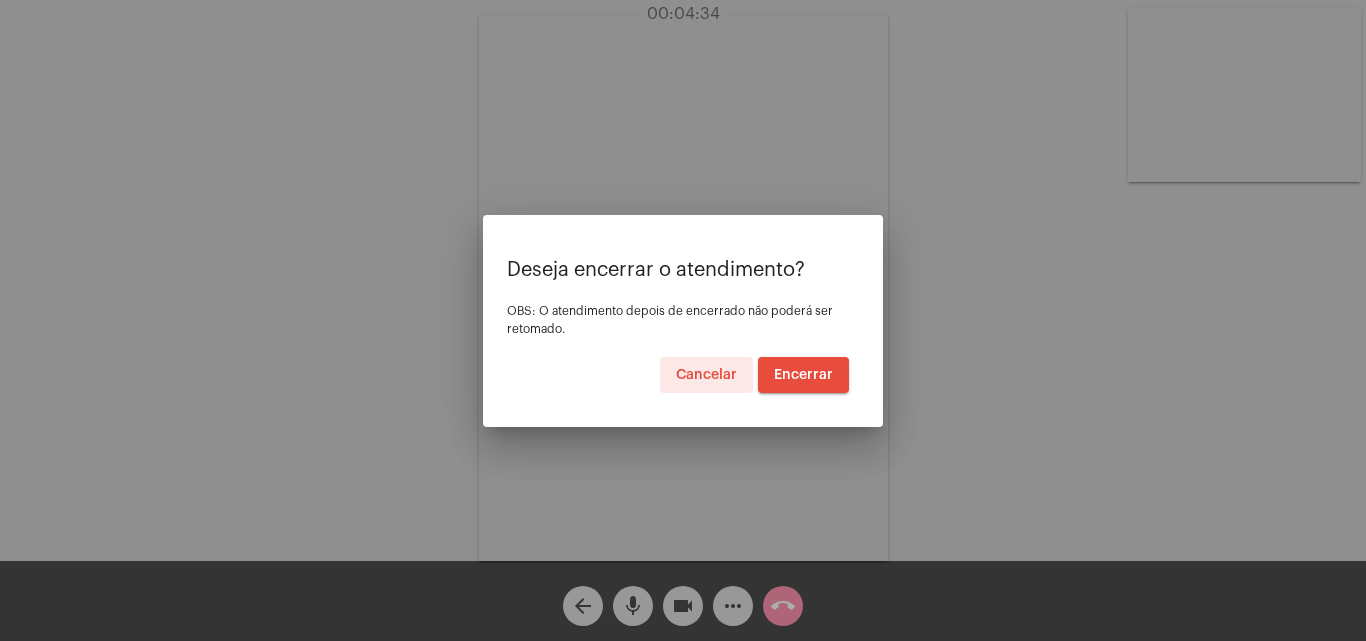 click on "Encerrar" at bounding box center [803, 375] 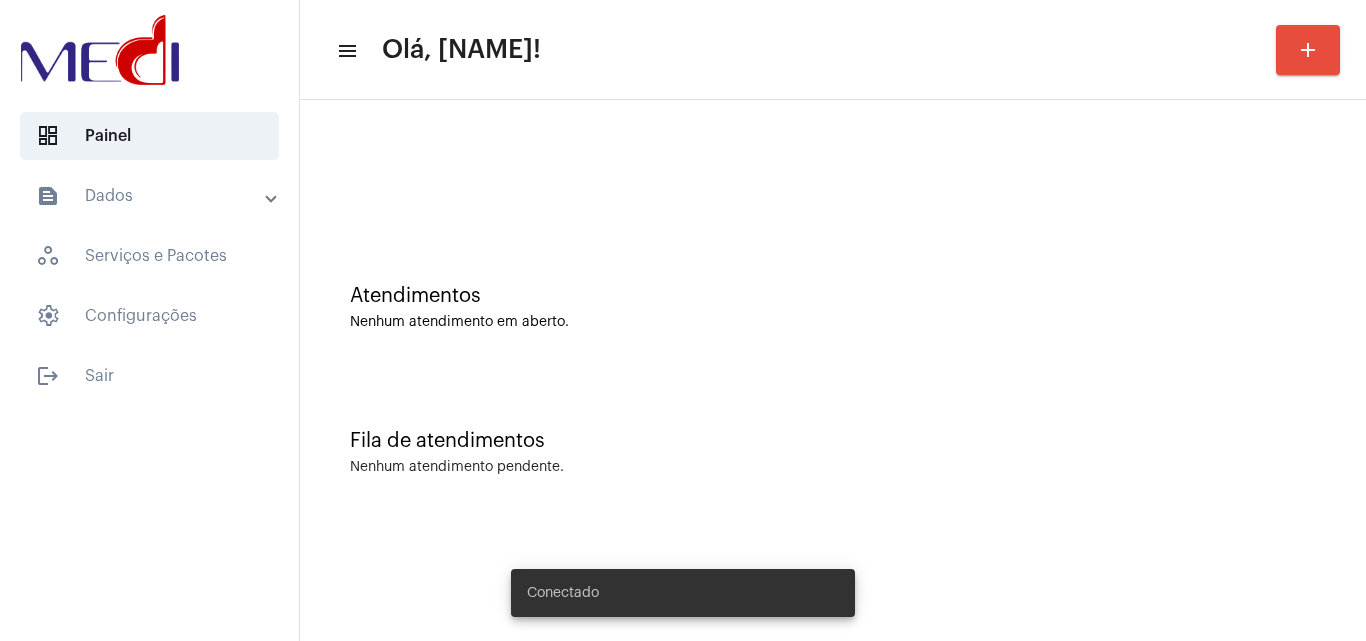 scroll, scrollTop: 0, scrollLeft: 0, axis: both 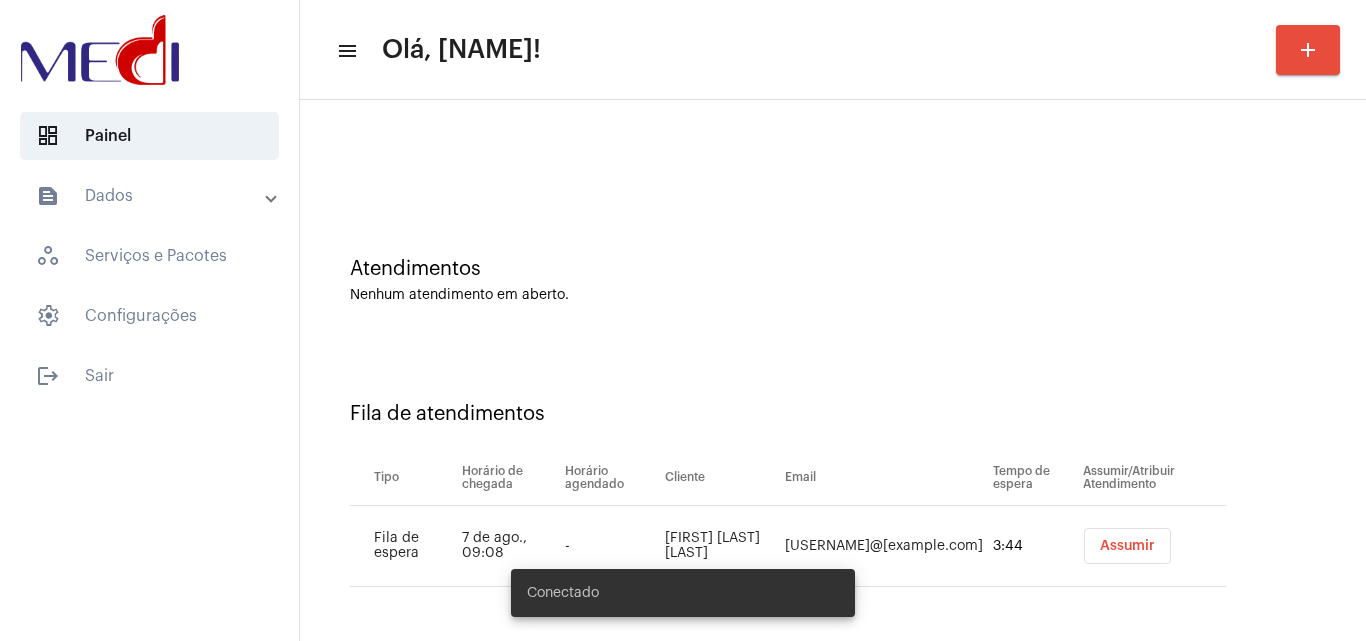 click on "Assumir" at bounding box center (1127, 546) 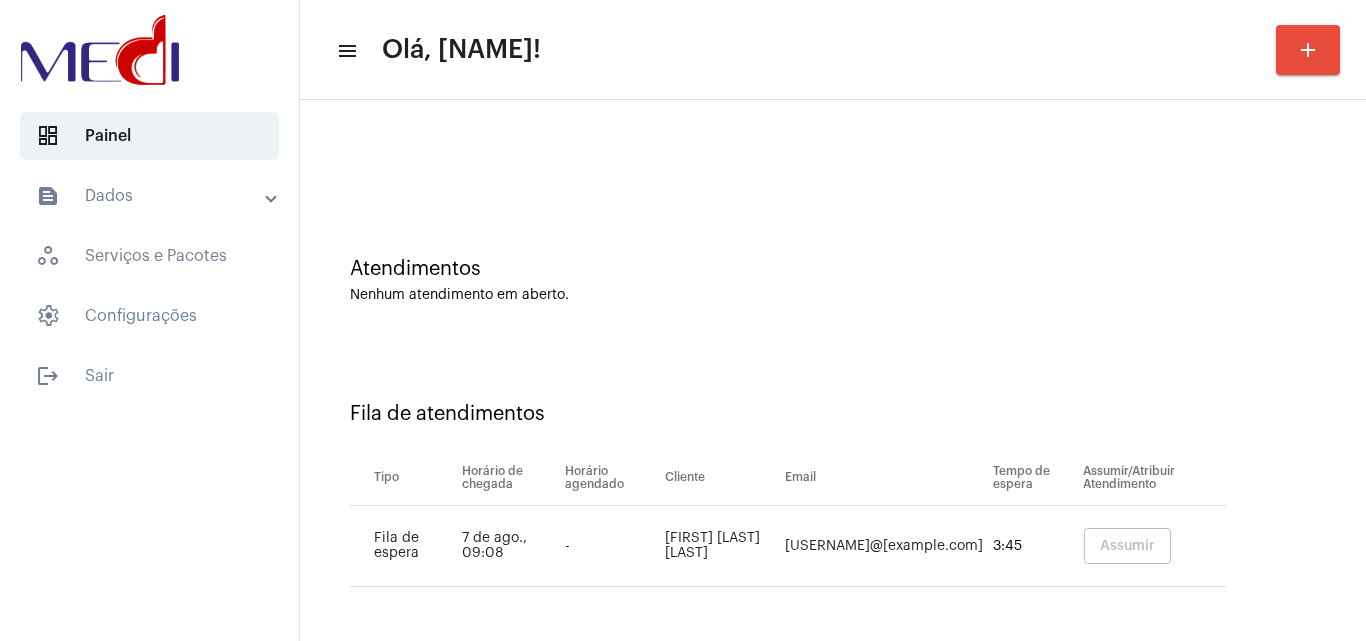scroll, scrollTop: 0, scrollLeft: 0, axis: both 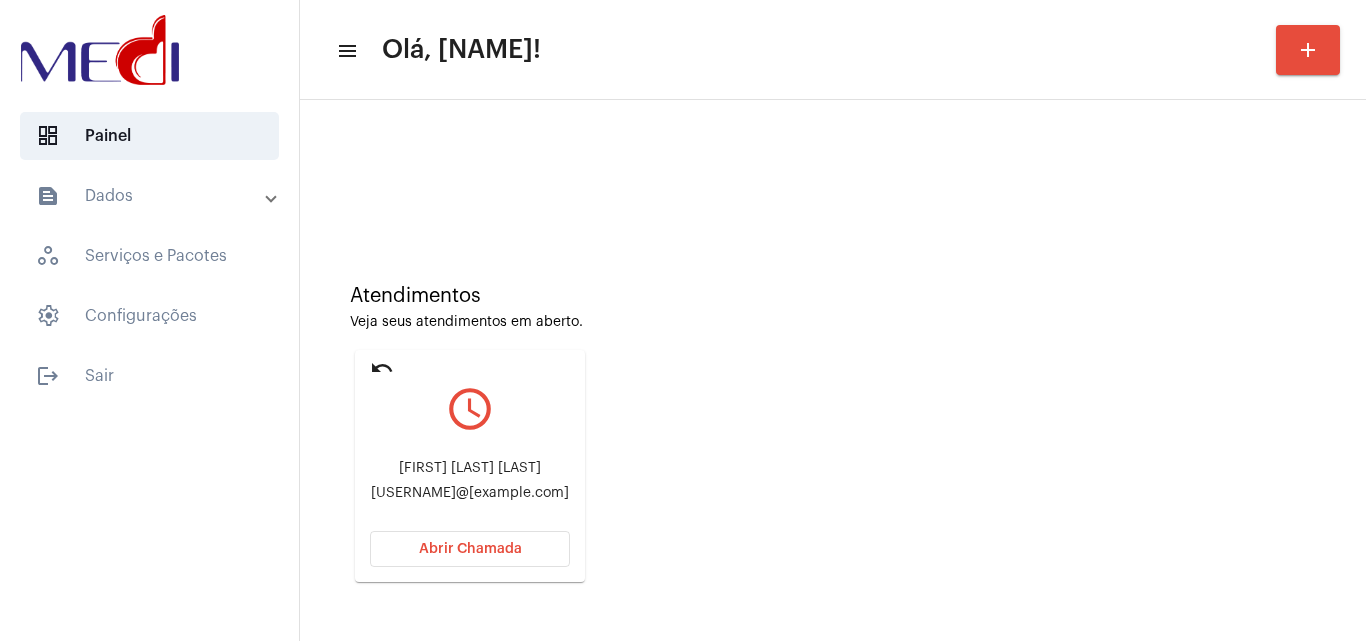 click on "Atendimentos Veja seus atendimentos em aberto. undo query_builder Mariozan Alves Aguiar  marioalvesaguiar@yahoo.com.br Abrir Chamada" 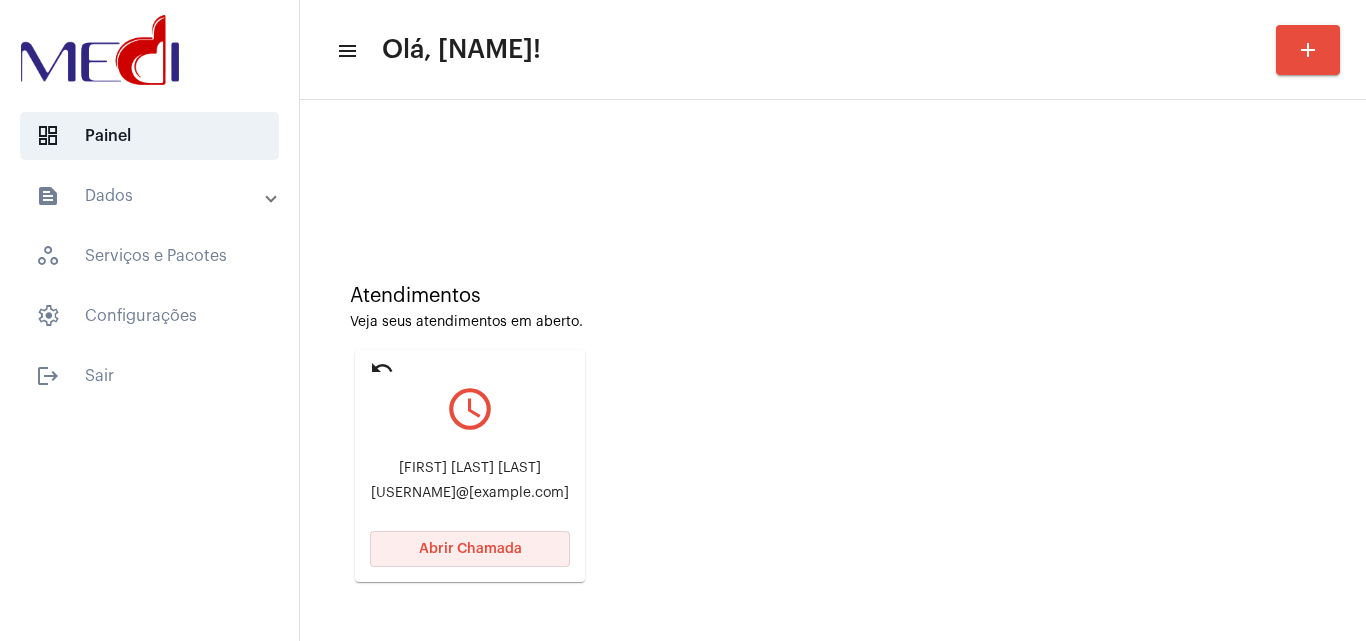 click on "Abrir Chamada" 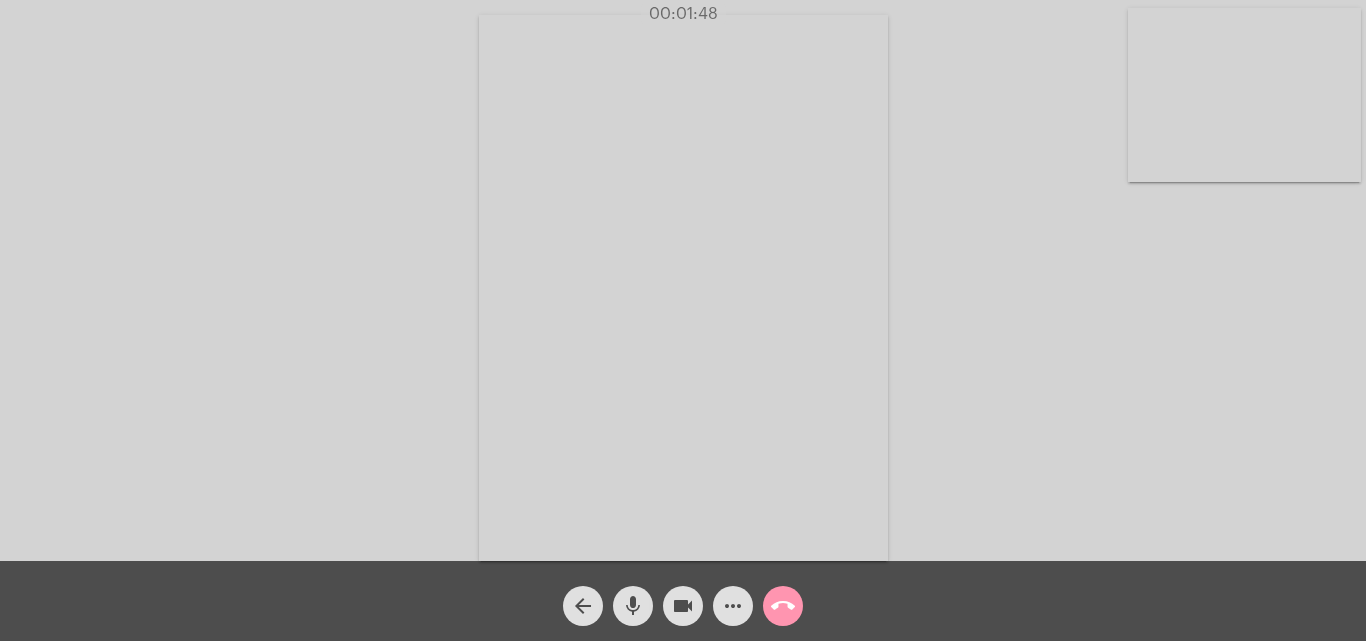 click on "call_end" 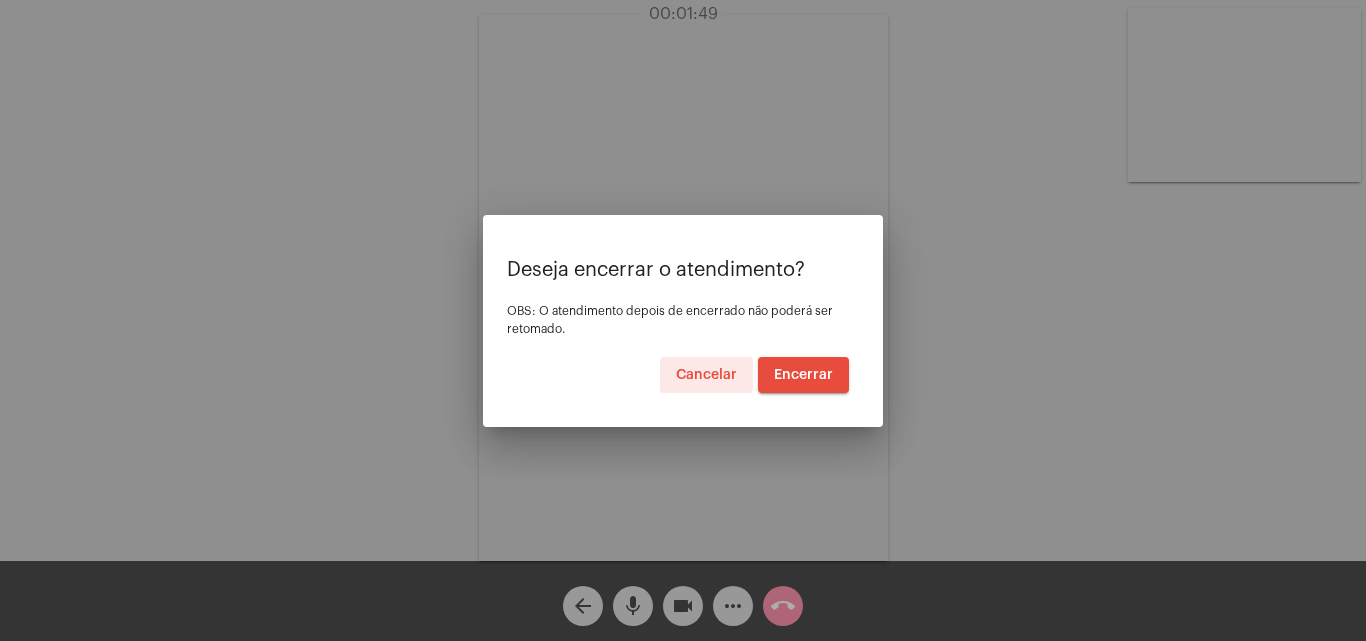 click on "Encerrar" at bounding box center (803, 375) 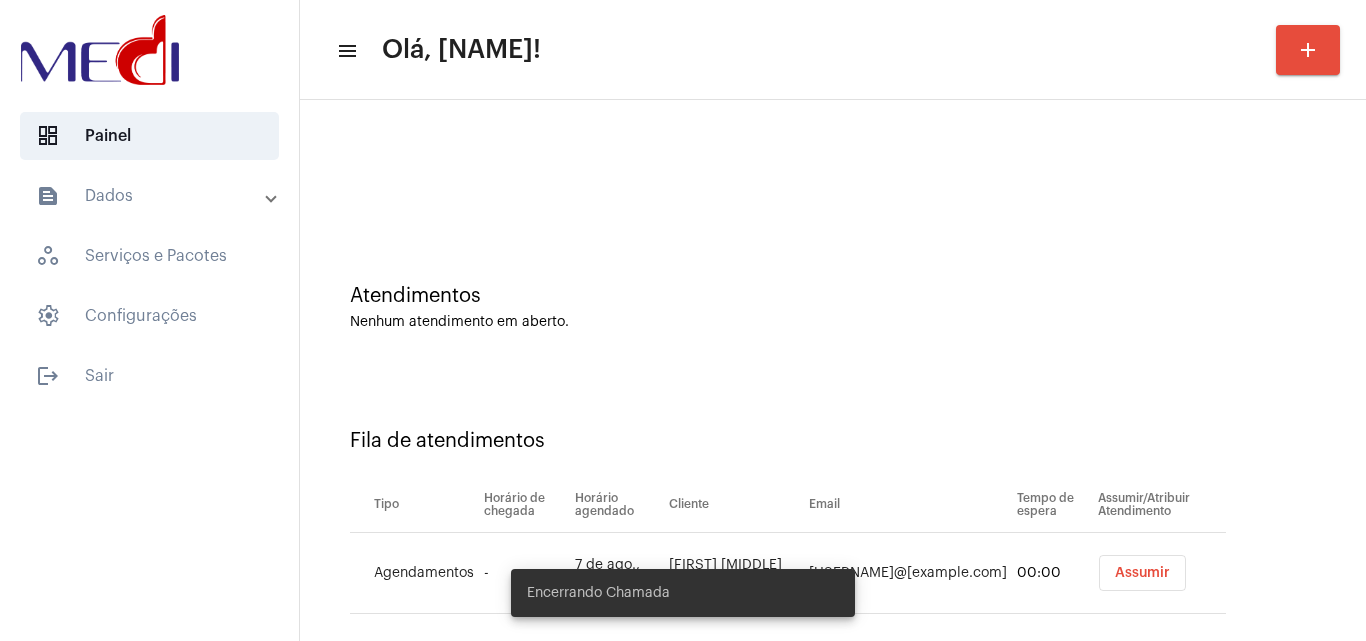 scroll, scrollTop: 27, scrollLeft: 0, axis: vertical 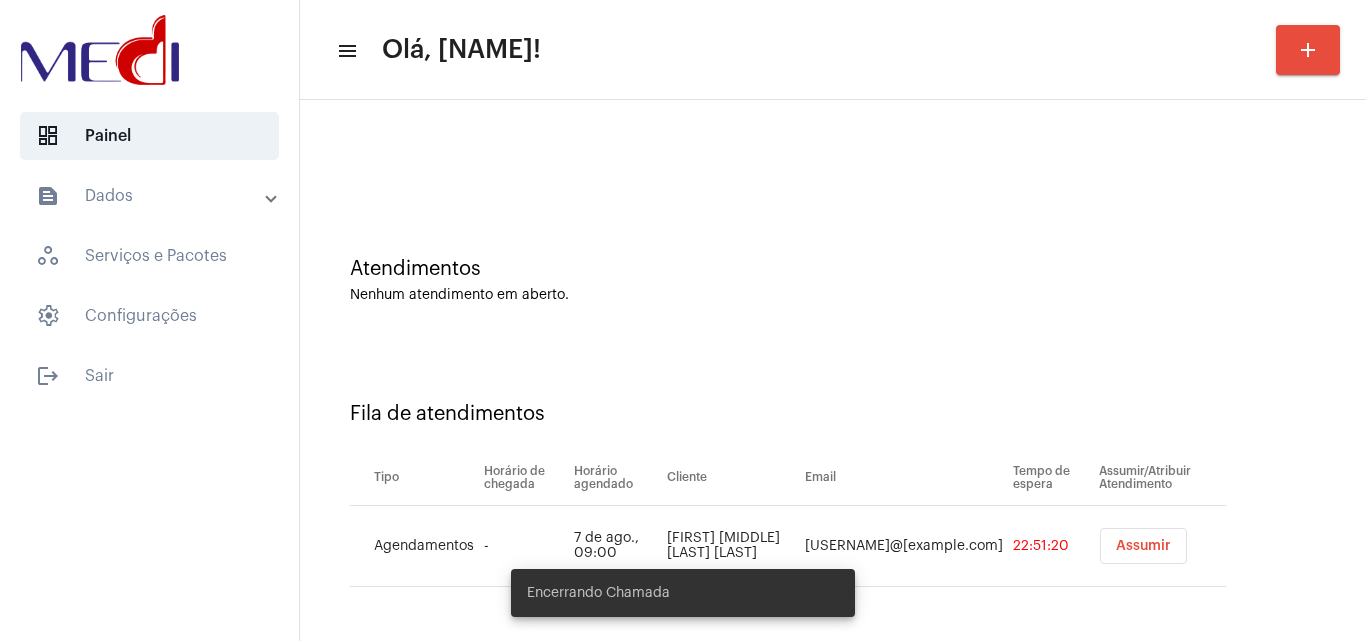 click on "Assumir" at bounding box center (1143, 546) 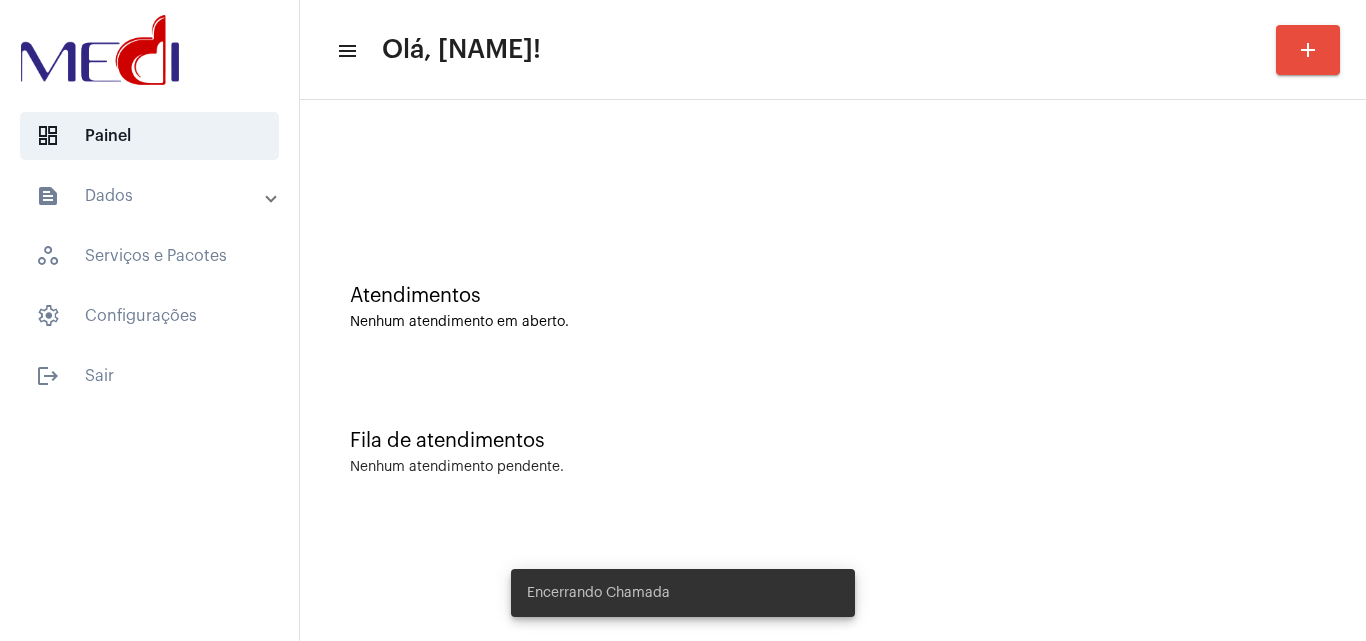 scroll, scrollTop: 0, scrollLeft: 0, axis: both 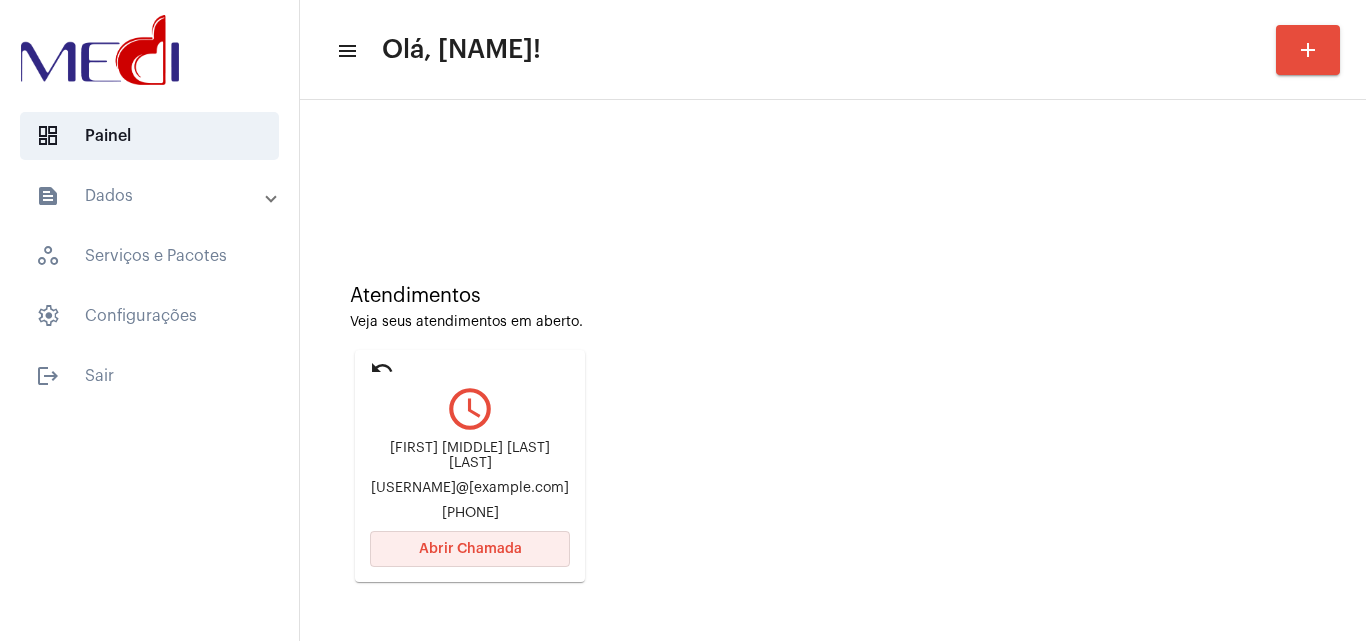 click on "Abrir Chamada" 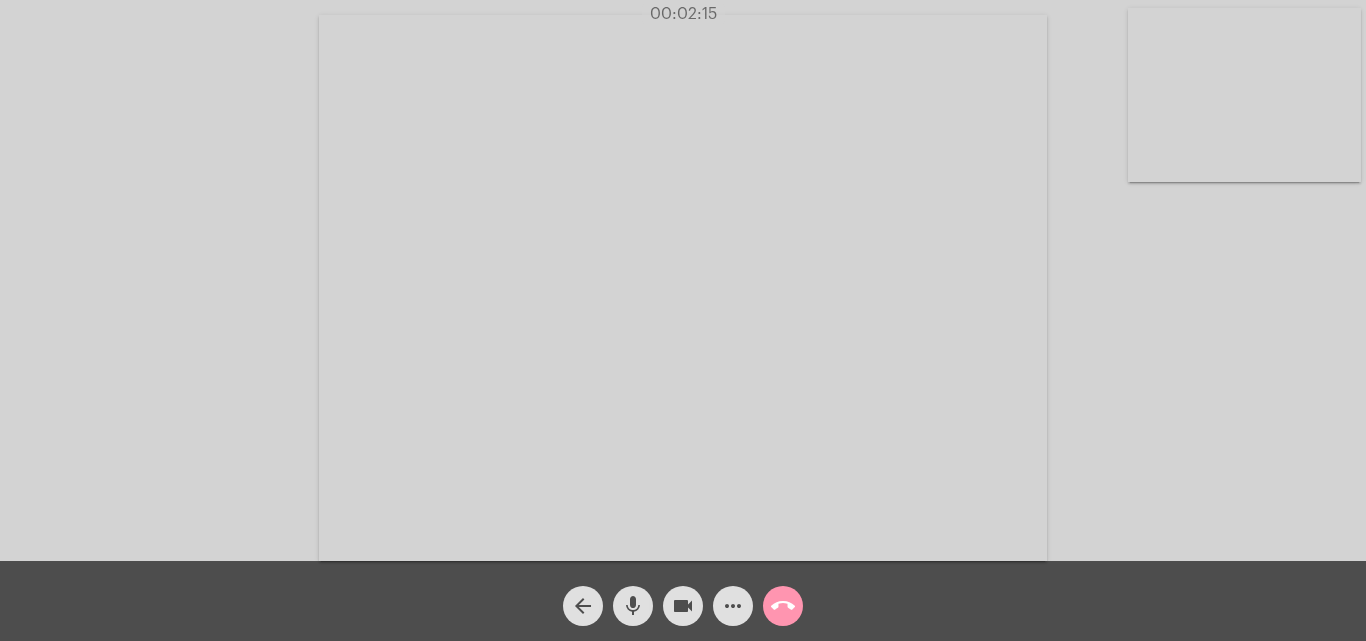 click on "call_end" 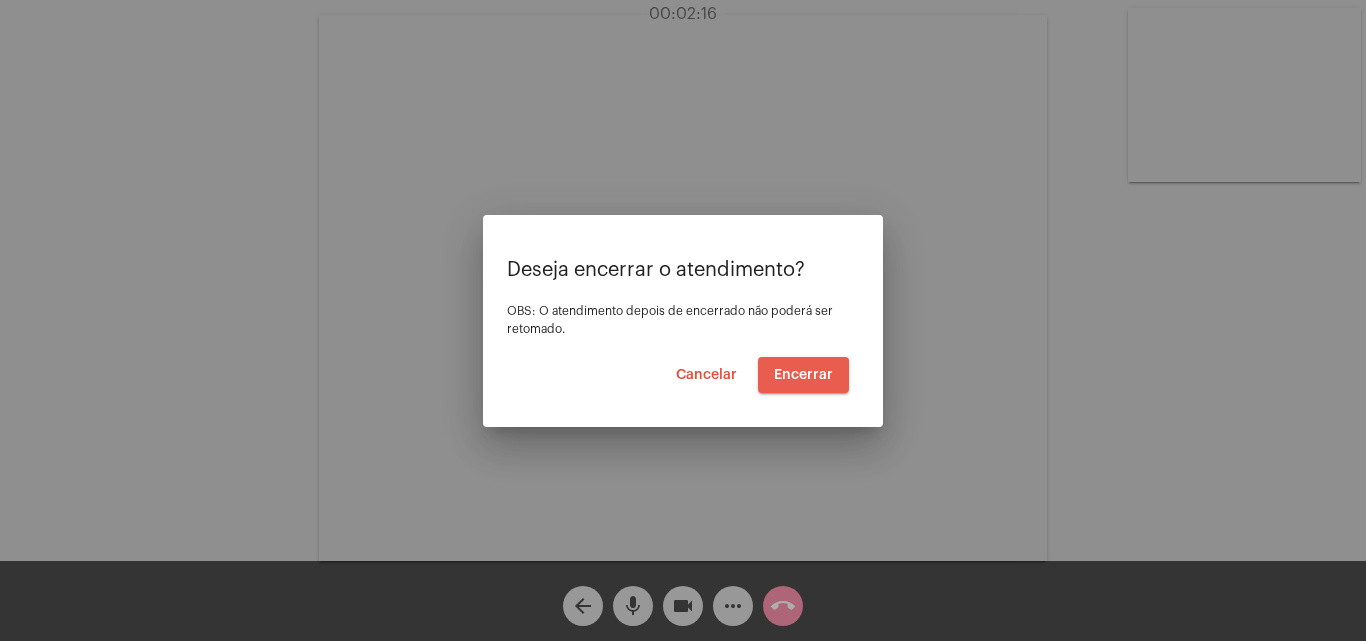 click on "Encerrar" at bounding box center (803, 375) 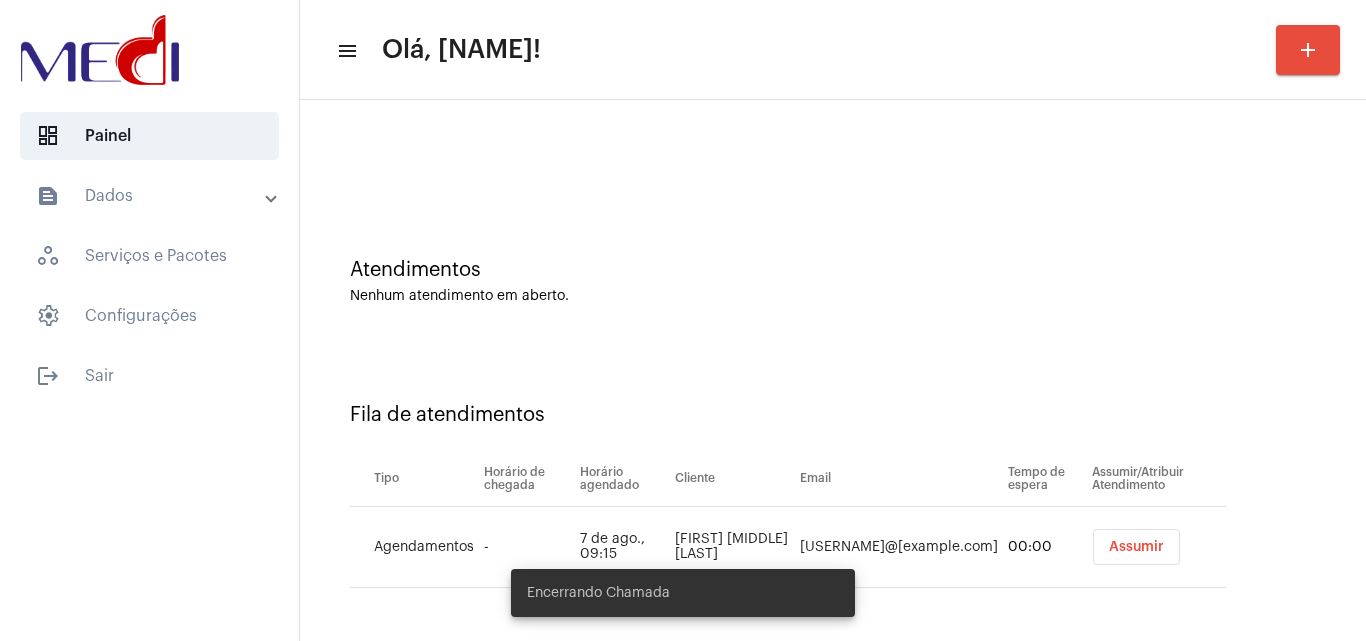 scroll, scrollTop: 27, scrollLeft: 0, axis: vertical 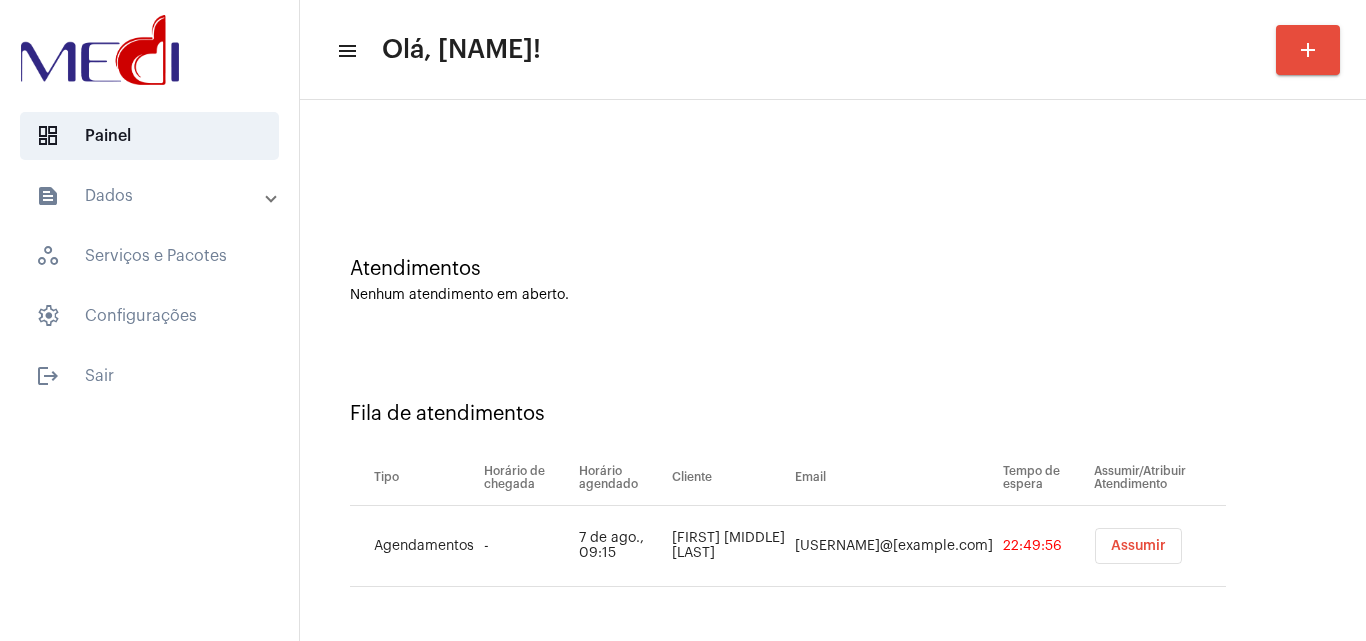 click on "Assumir" at bounding box center (1138, 546) 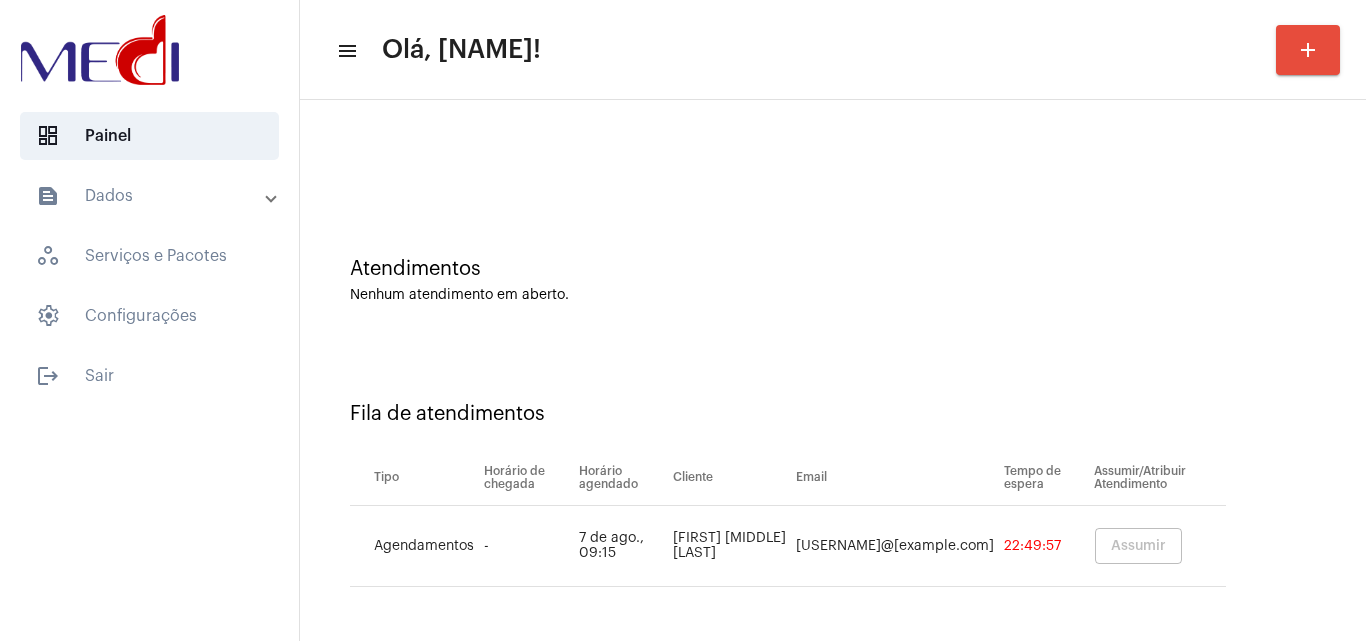 scroll, scrollTop: 0, scrollLeft: 0, axis: both 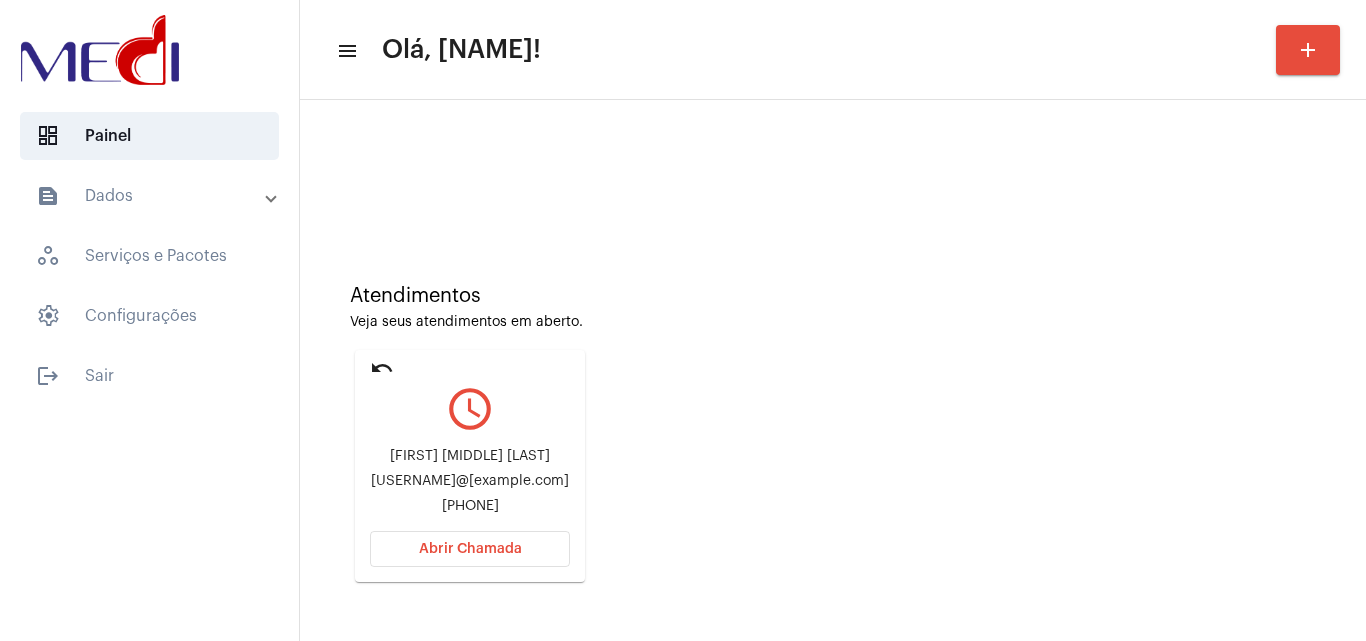 click on "Abrir Chamada" 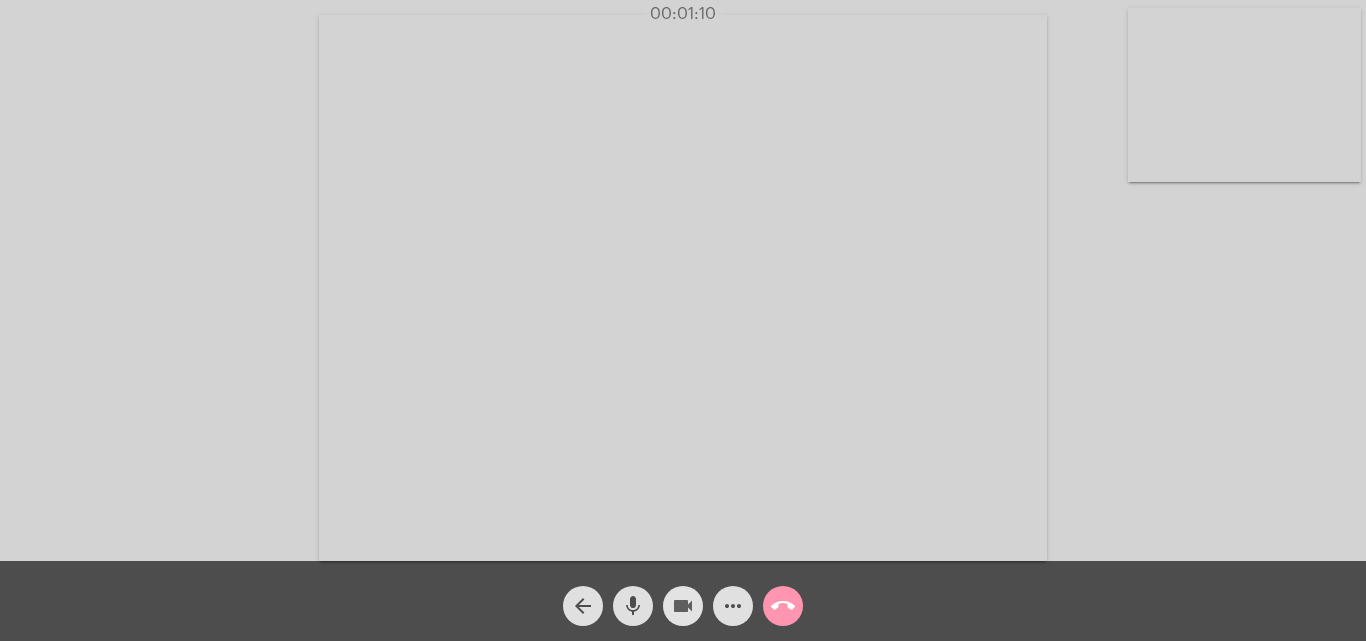 drag, startPoint x: 677, startPoint y: 607, endPoint x: 631, endPoint y: 604, distance: 46.09772 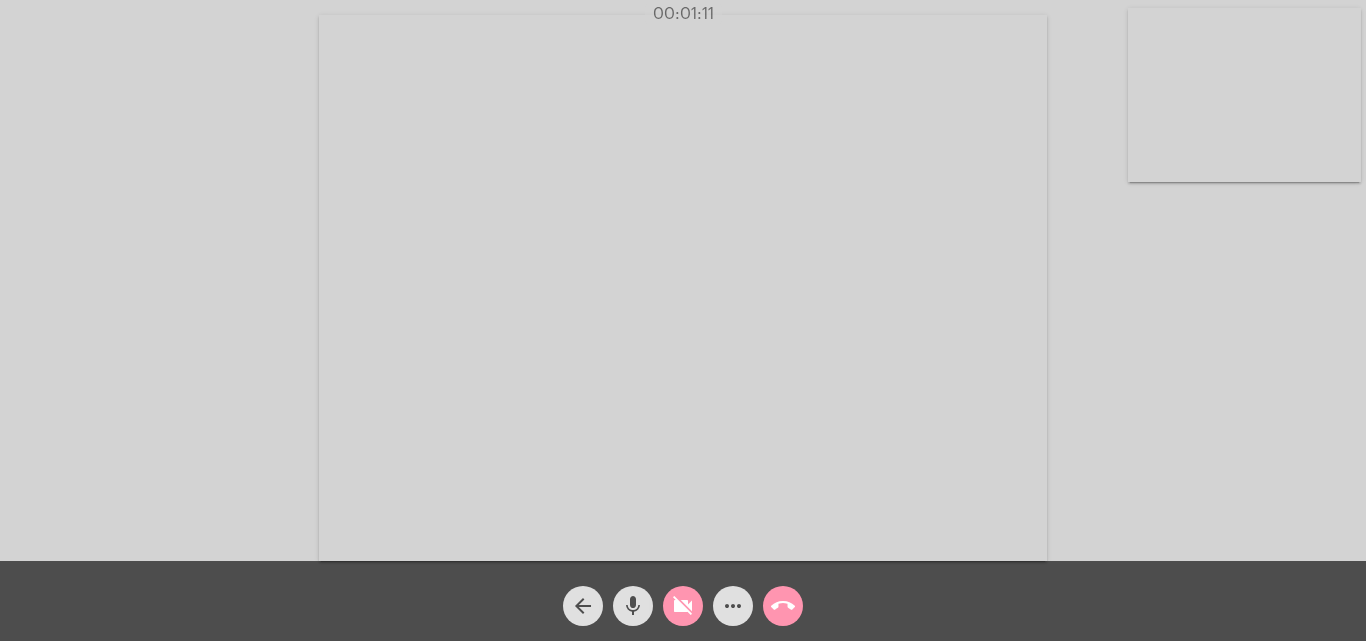 click on "mic" 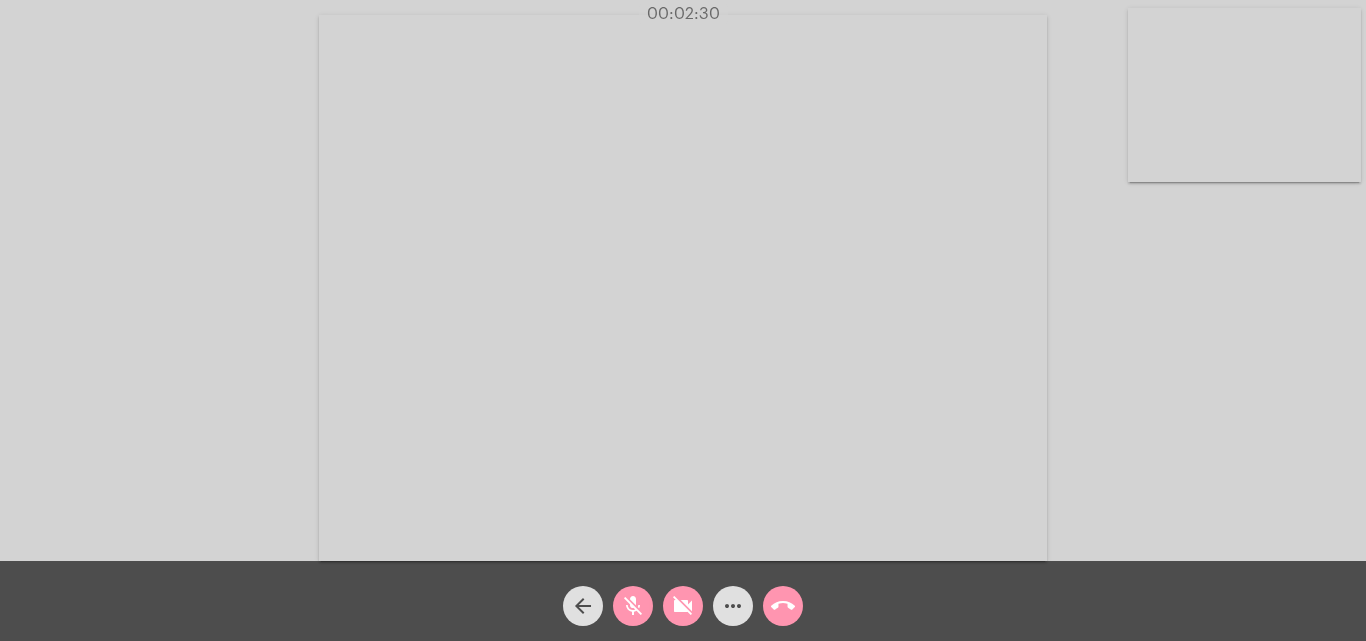 click on "Acessando Câmera e Microfone..." 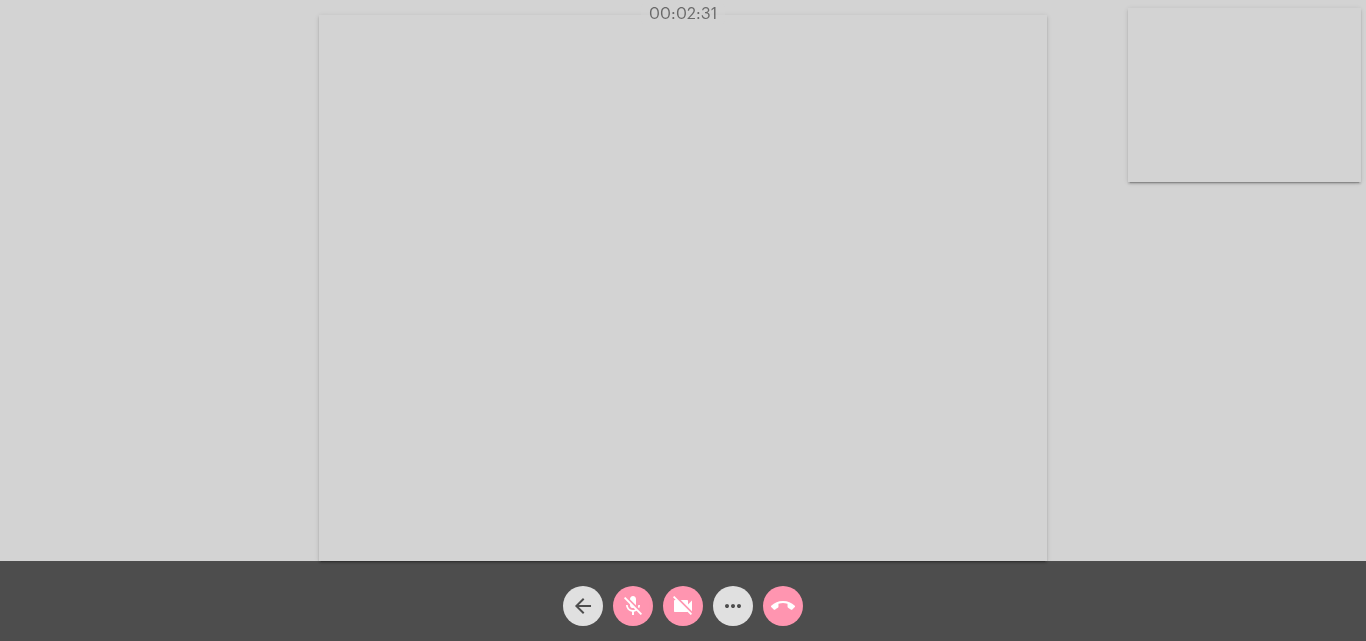 click on "mic_off" 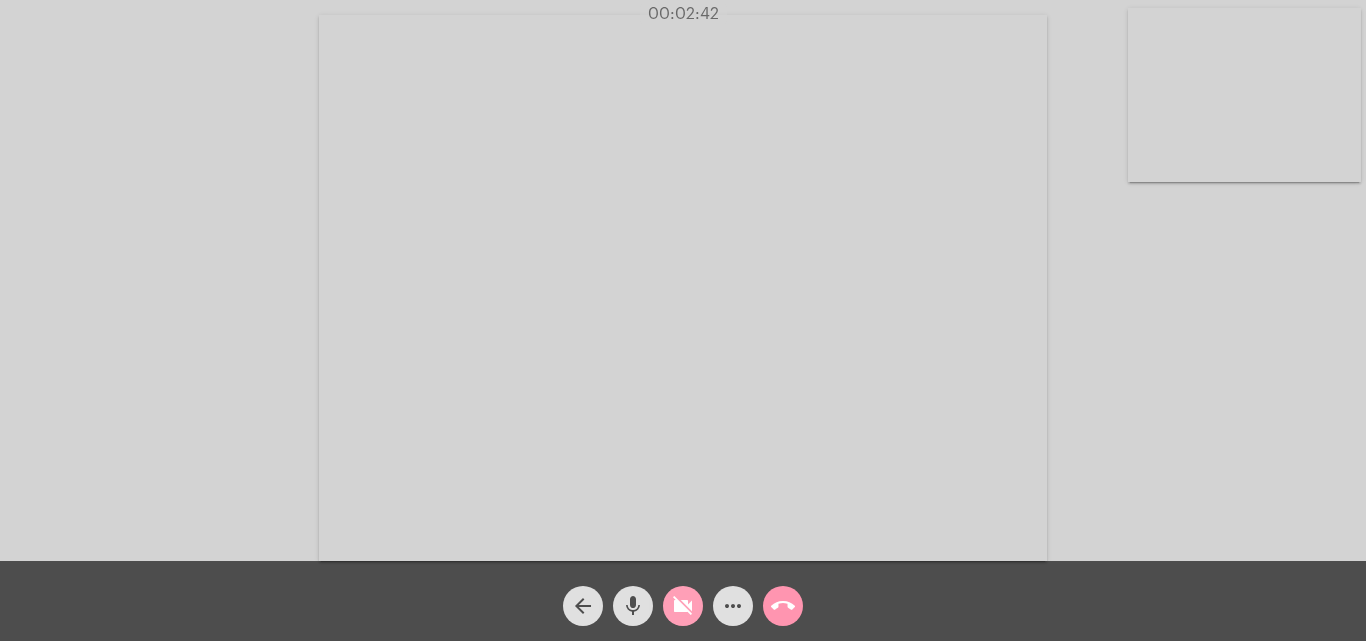 click on "videocam_off" 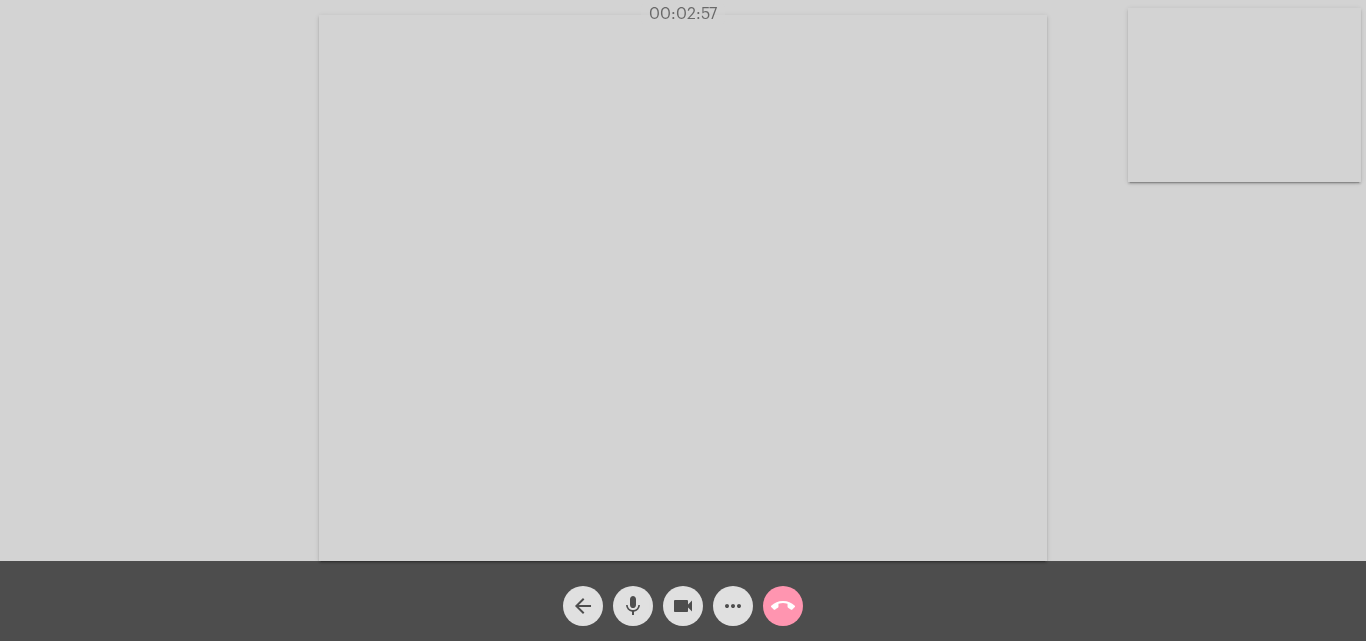 click on "call_end" 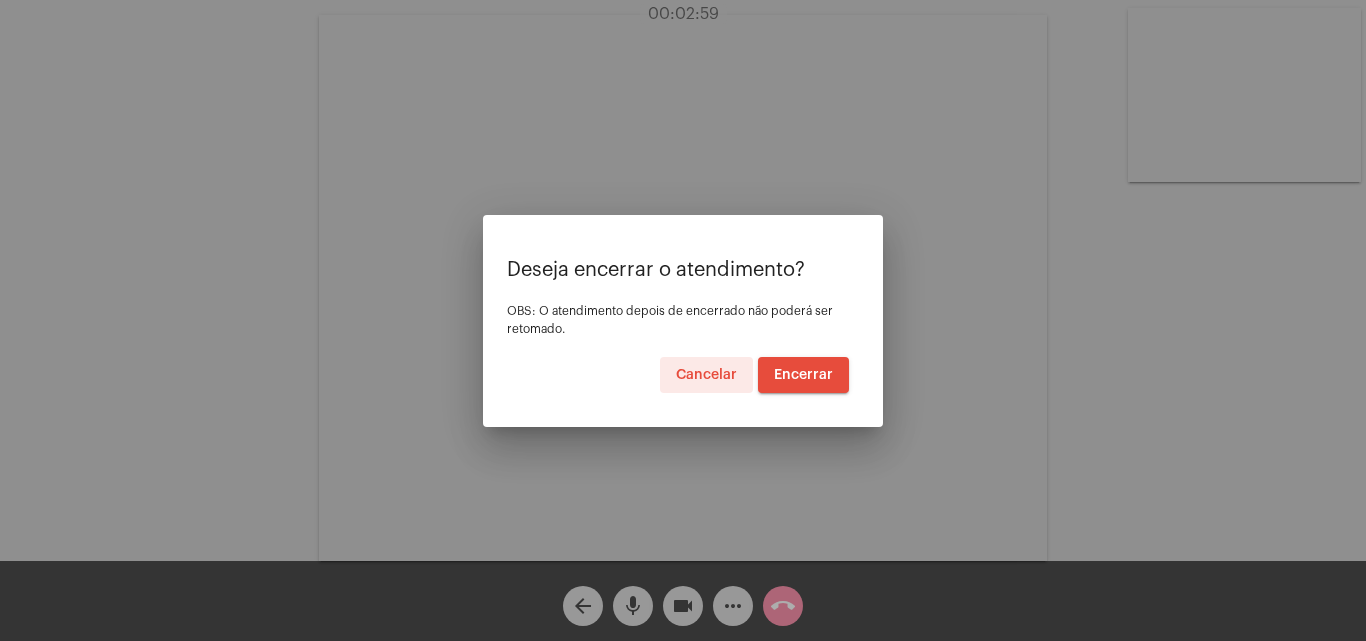 click on "Encerrar" at bounding box center (803, 375) 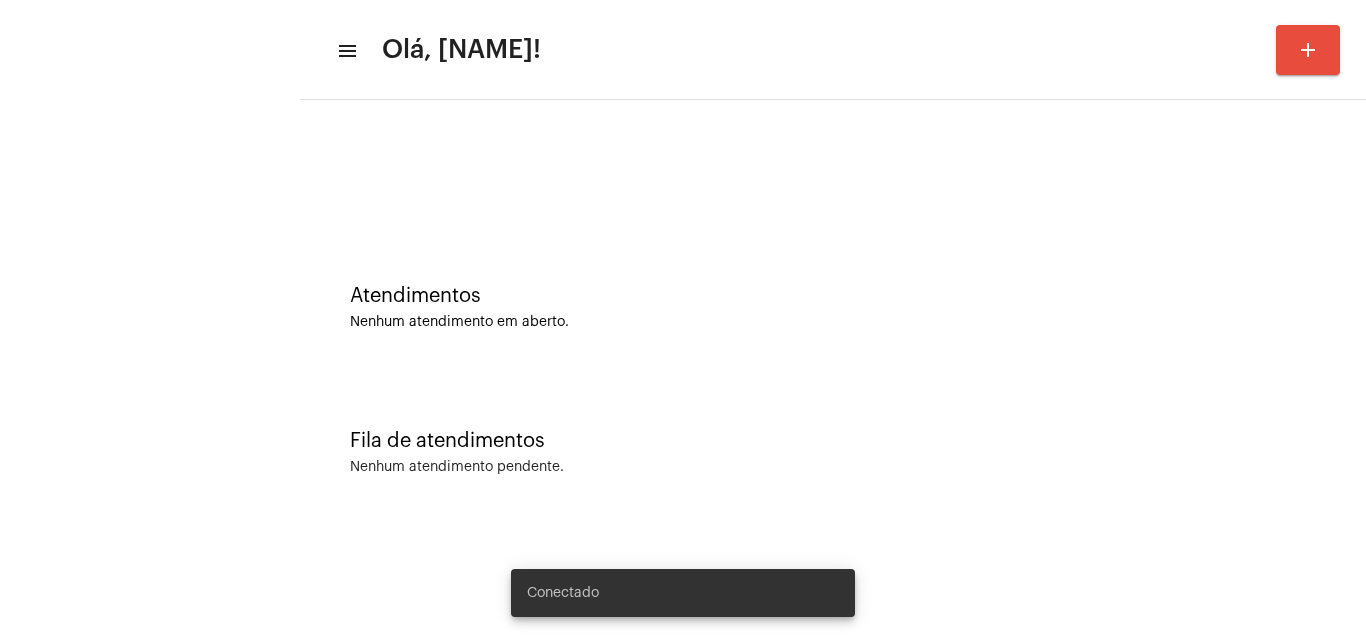 scroll, scrollTop: 0, scrollLeft: 0, axis: both 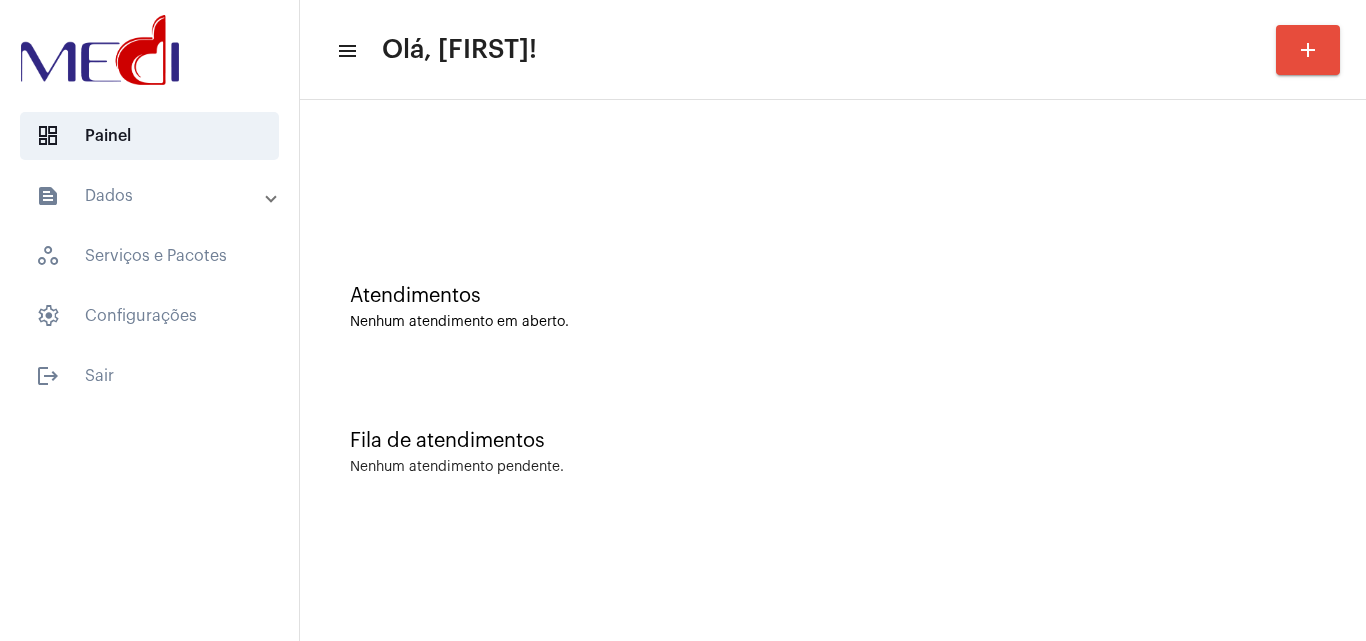 click on "Nenhum atendimento pendente." 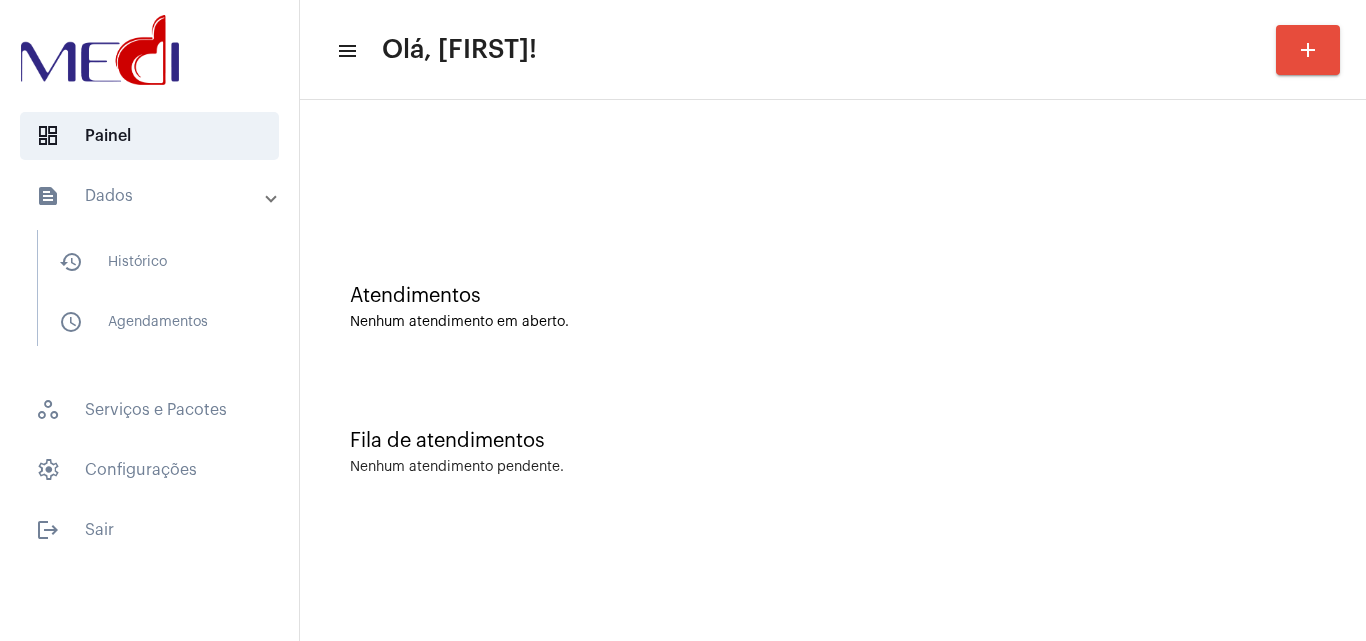 scroll, scrollTop: 0, scrollLeft: 0, axis: both 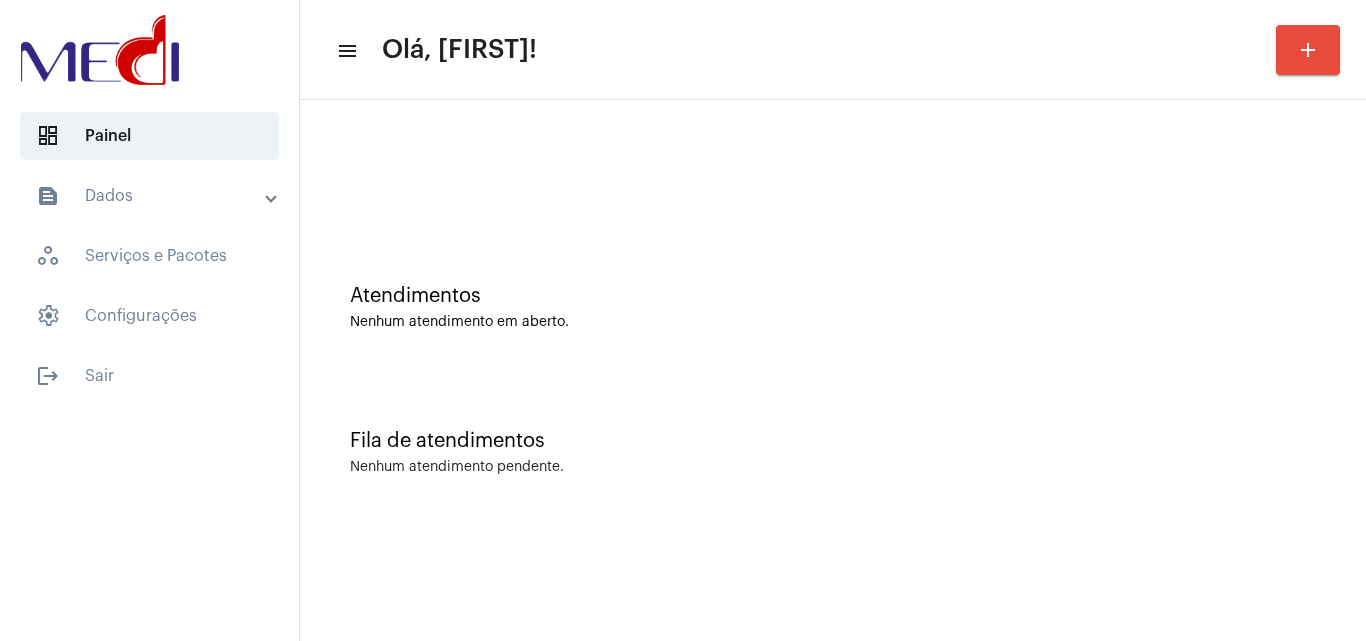 click on "Atendimentos Nenhum atendimento em aberto. Fila de atendimentos Nenhum atendimento pendente." 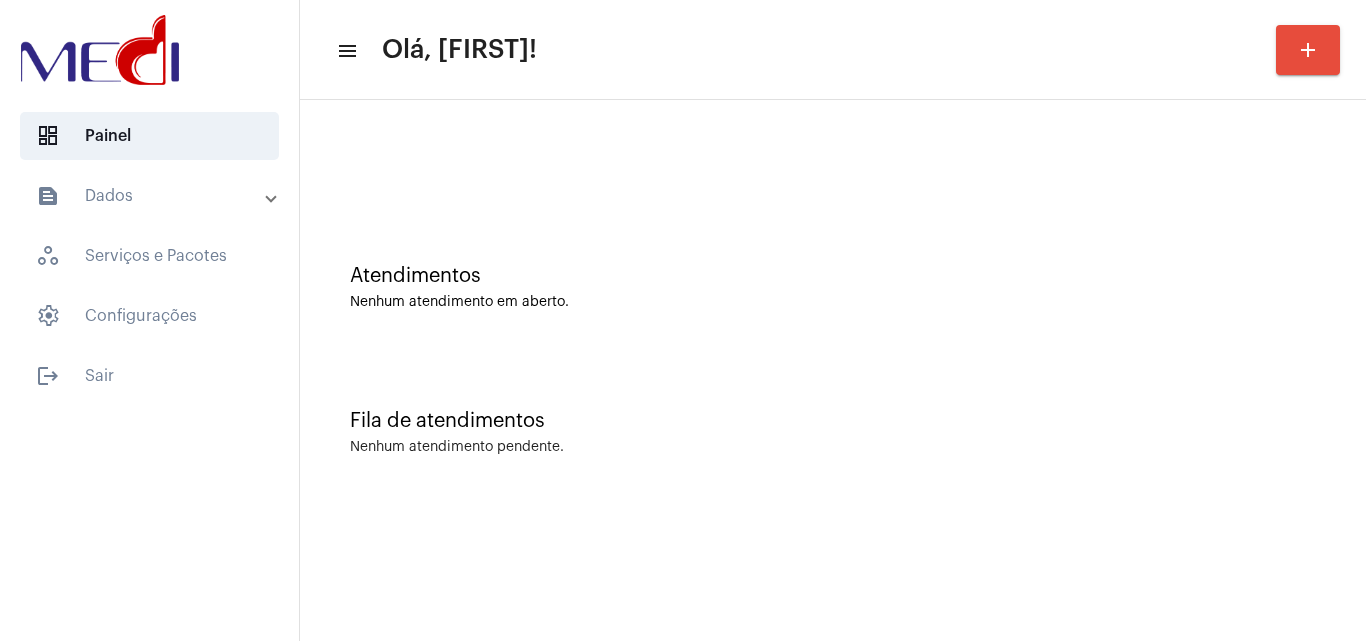 scroll, scrollTop: 0, scrollLeft: 0, axis: both 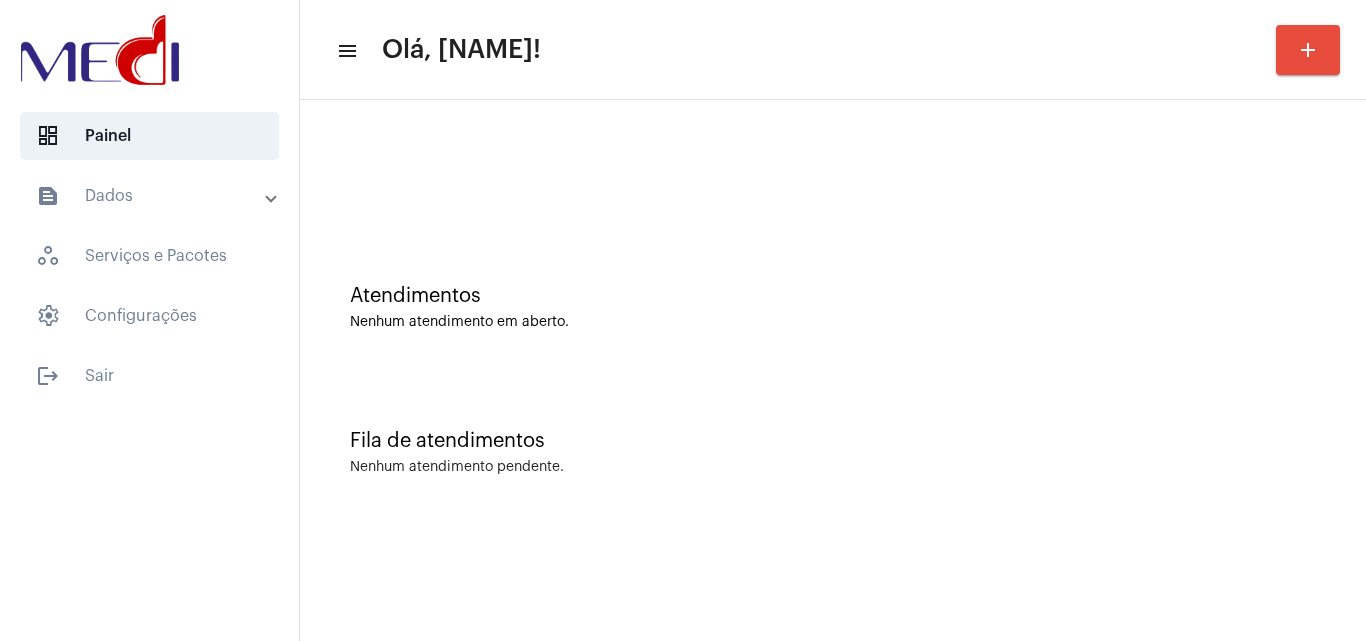 click on "menu Olá, Karen! add" 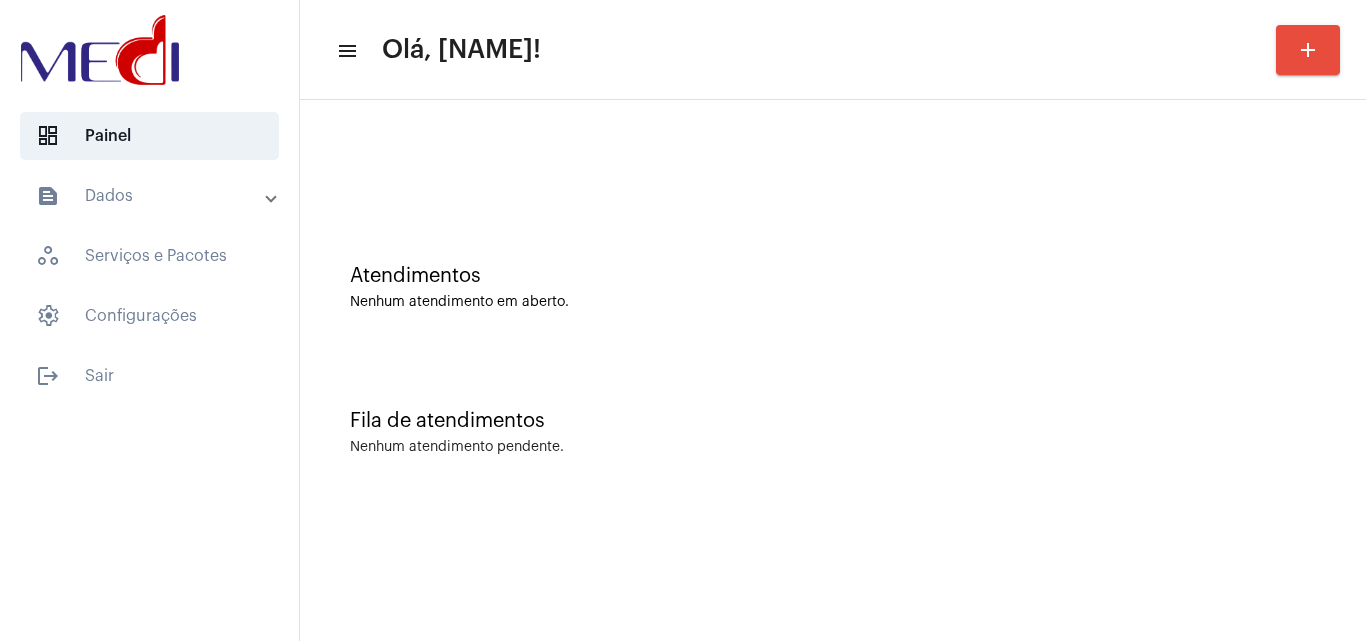 scroll, scrollTop: 0, scrollLeft: 0, axis: both 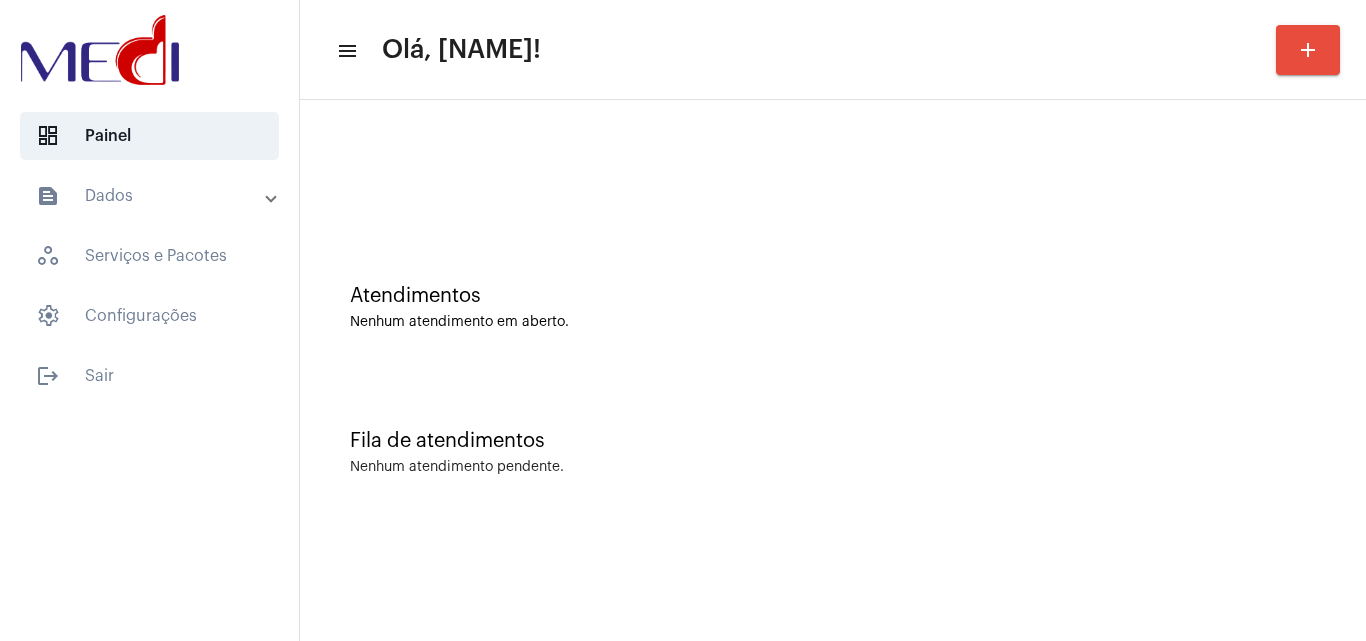 click on "Fila de atendimentos Nenhum atendimento pendente." 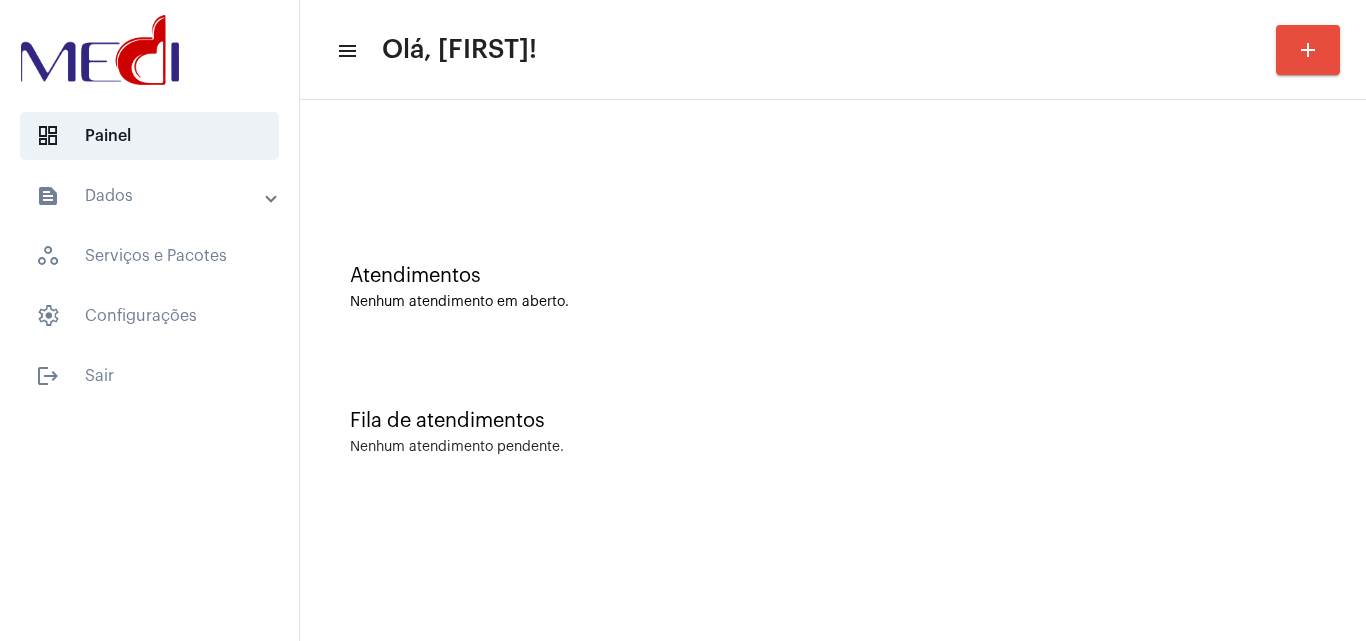 scroll, scrollTop: 0, scrollLeft: 0, axis: both 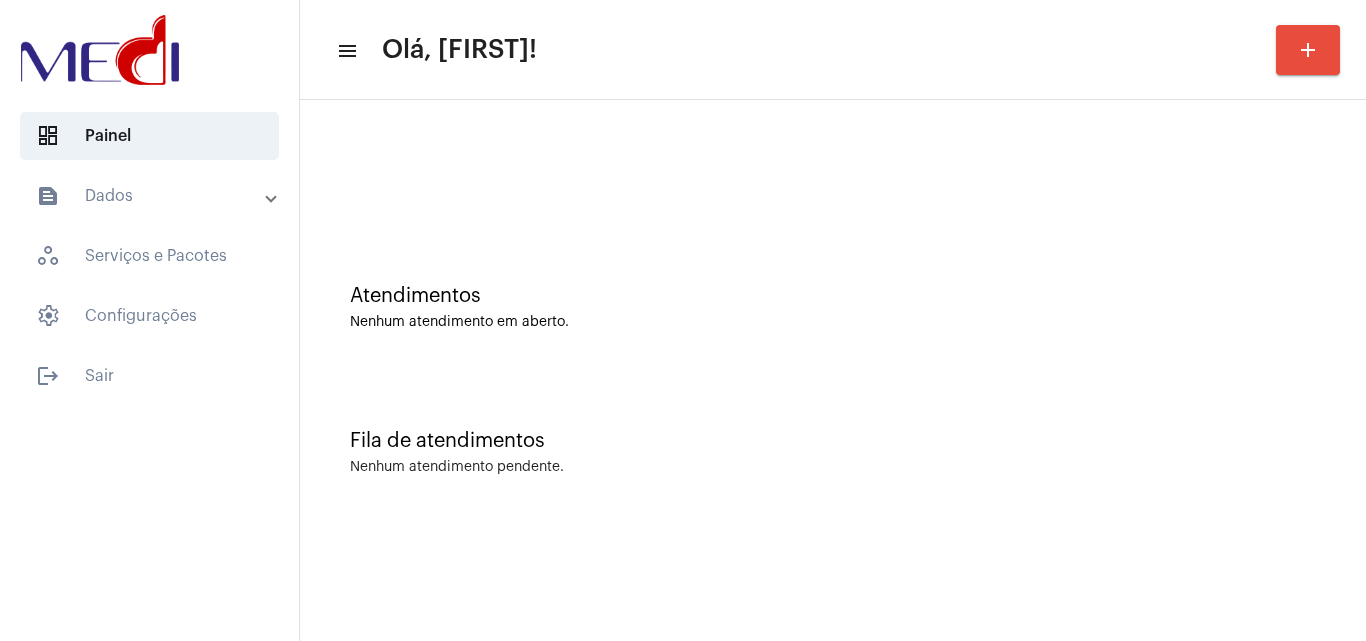 click on "Fila de atendimentos Nenhum atendimento pendente." 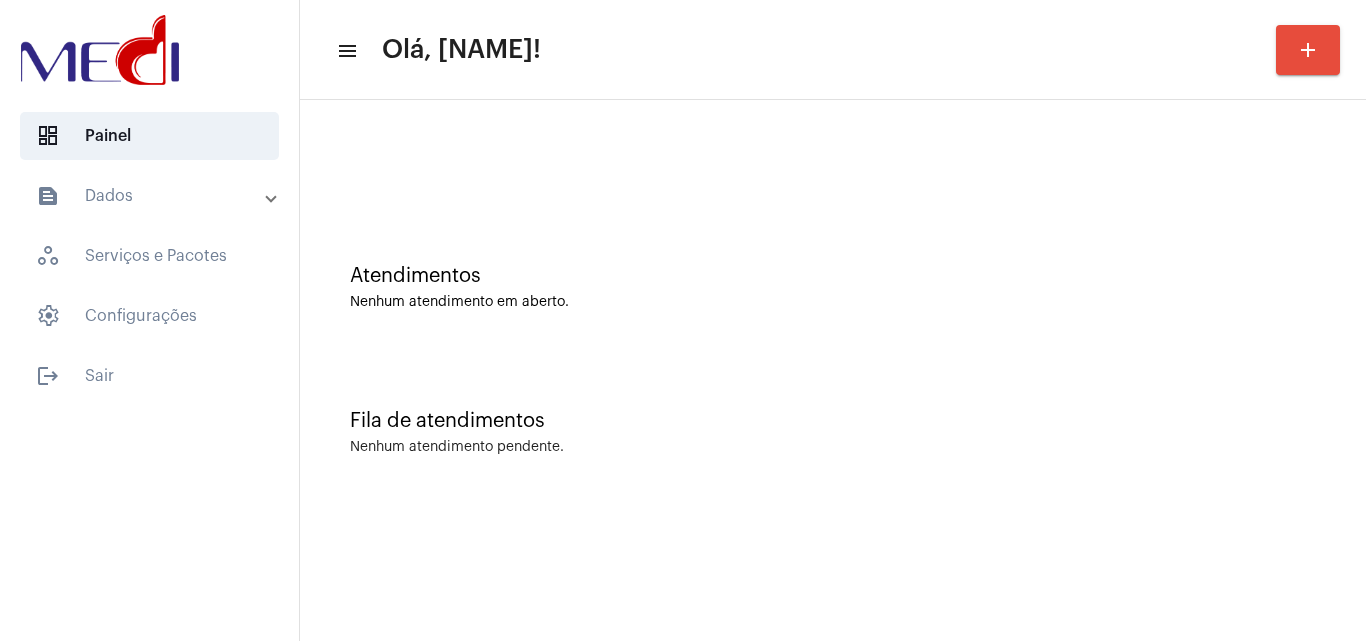 scroll, scrollTop: 0, scrollLeft: 0, axis: both 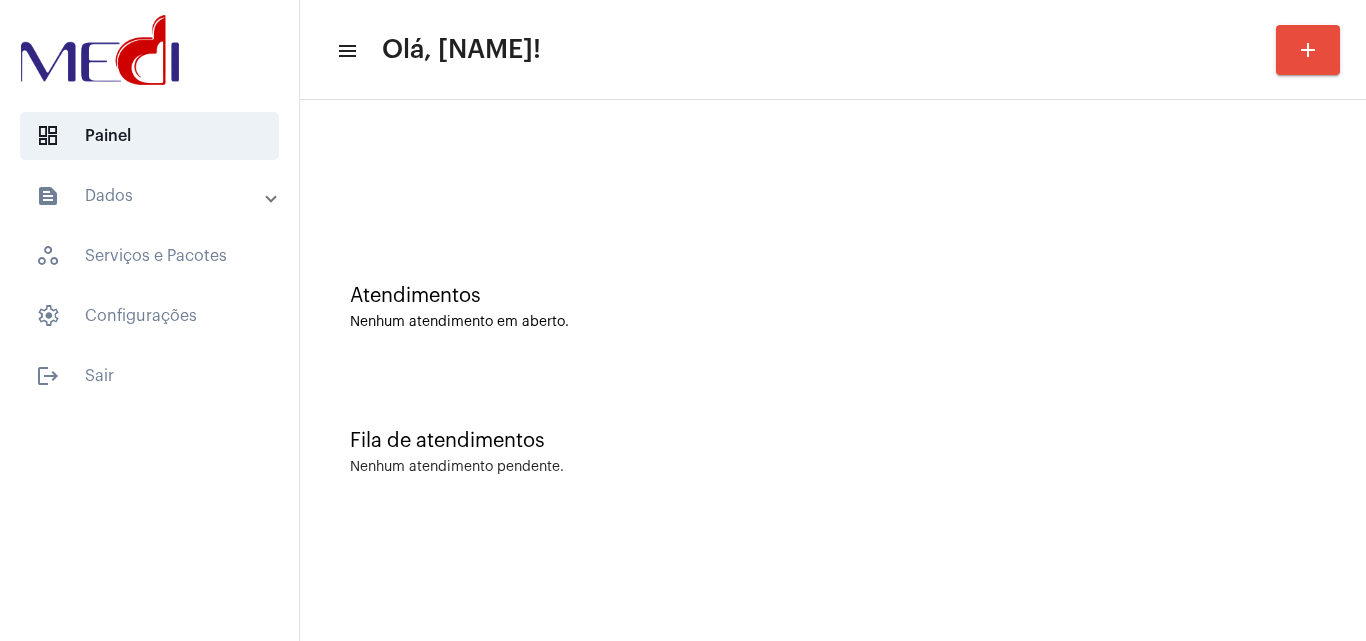 click on "Fila de atendimentos Nenhum atendimento pendente." 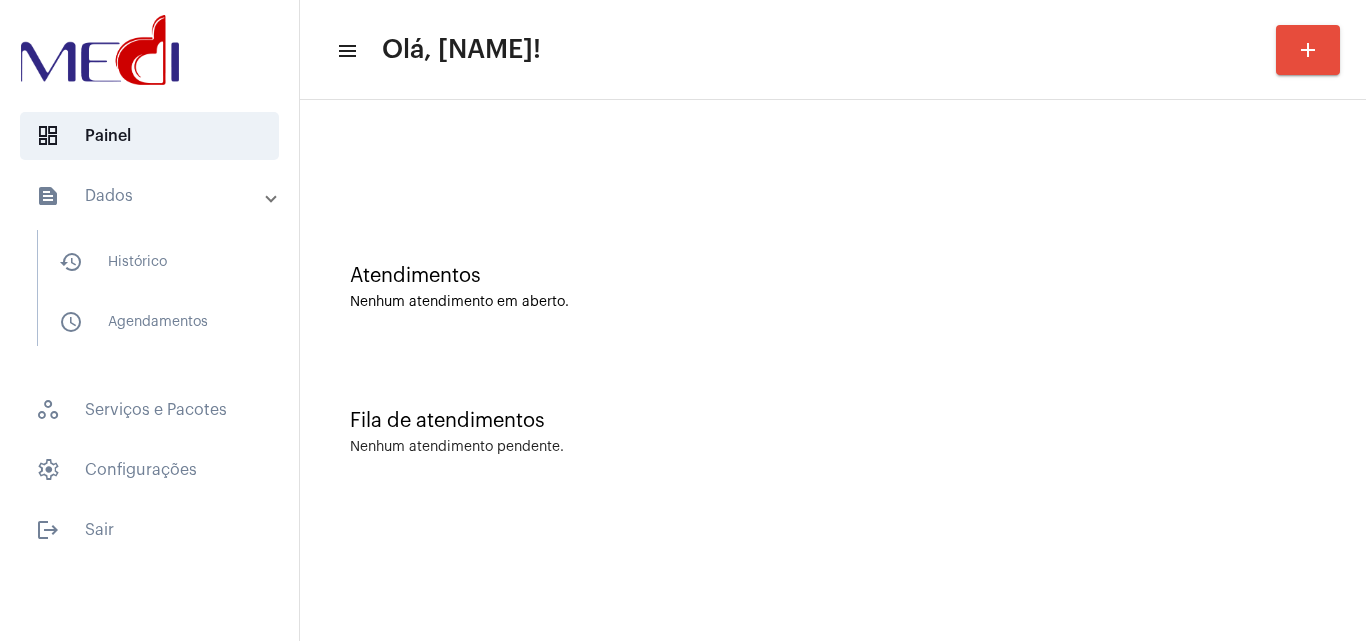 scroll, scrollTop: 0, scrollLeft: 0, axis: both 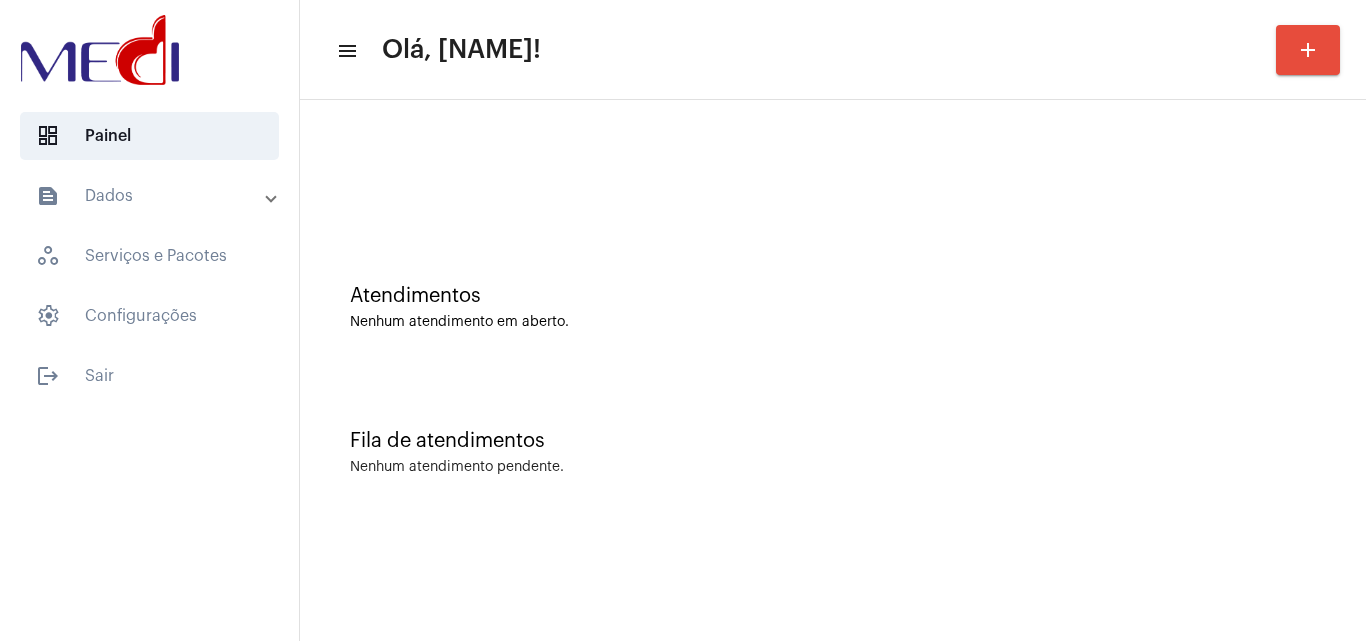 drag, startPoint x: 1303, startPoint y: 581, endPoint x: 1263, endPoint y: 589, distance: 40.792156 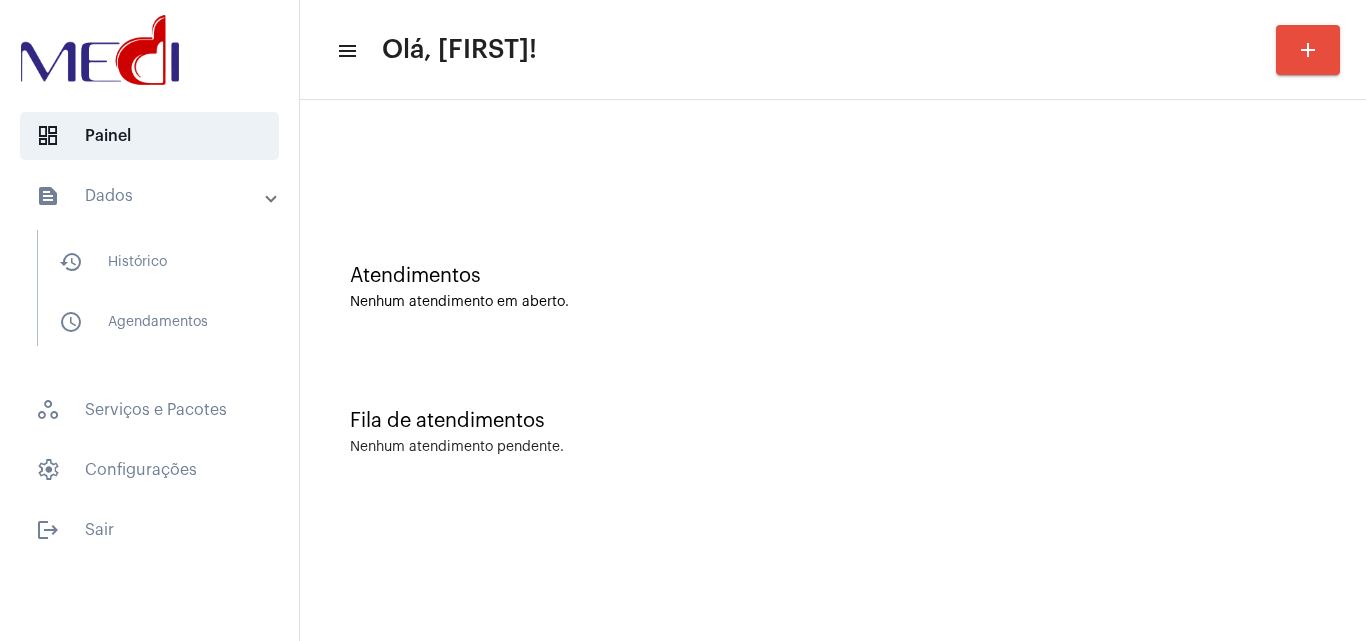 scroll, scrollTop: 0, scrollLeft: 0, axis: both 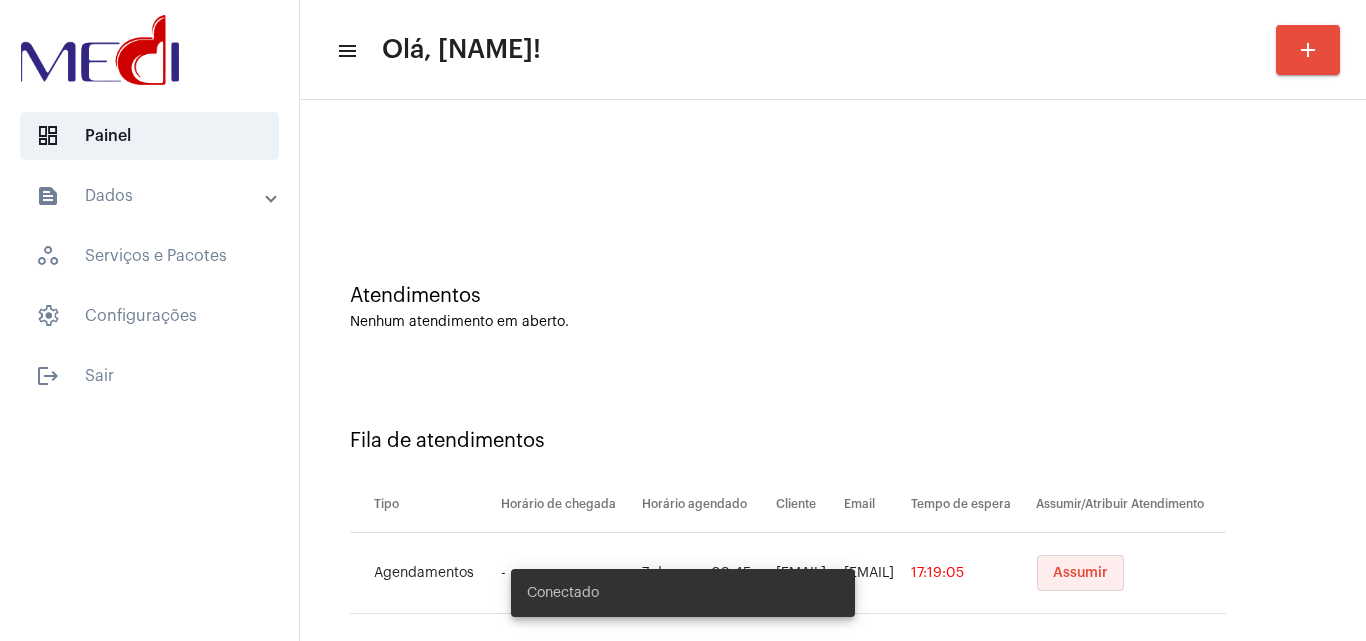 click on "Assumir" at bounding box center (1080, 573) 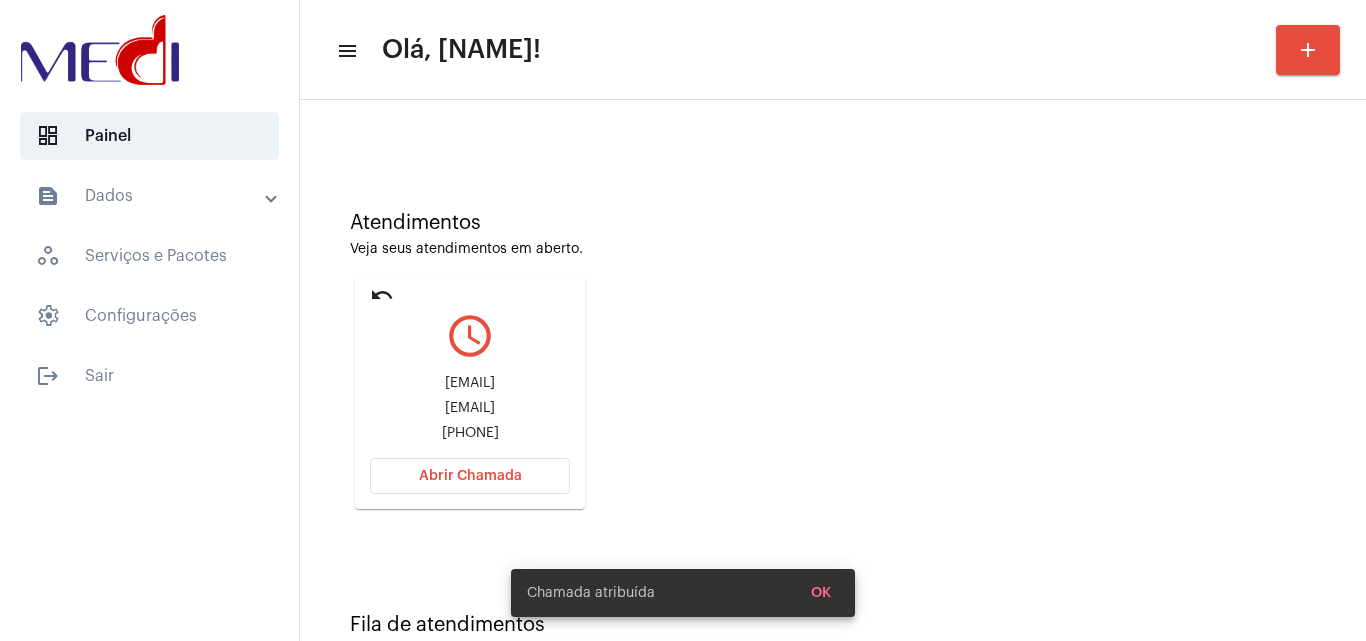 scroll, scrollTop: 141, scrollLeft: 0, axis: vertical 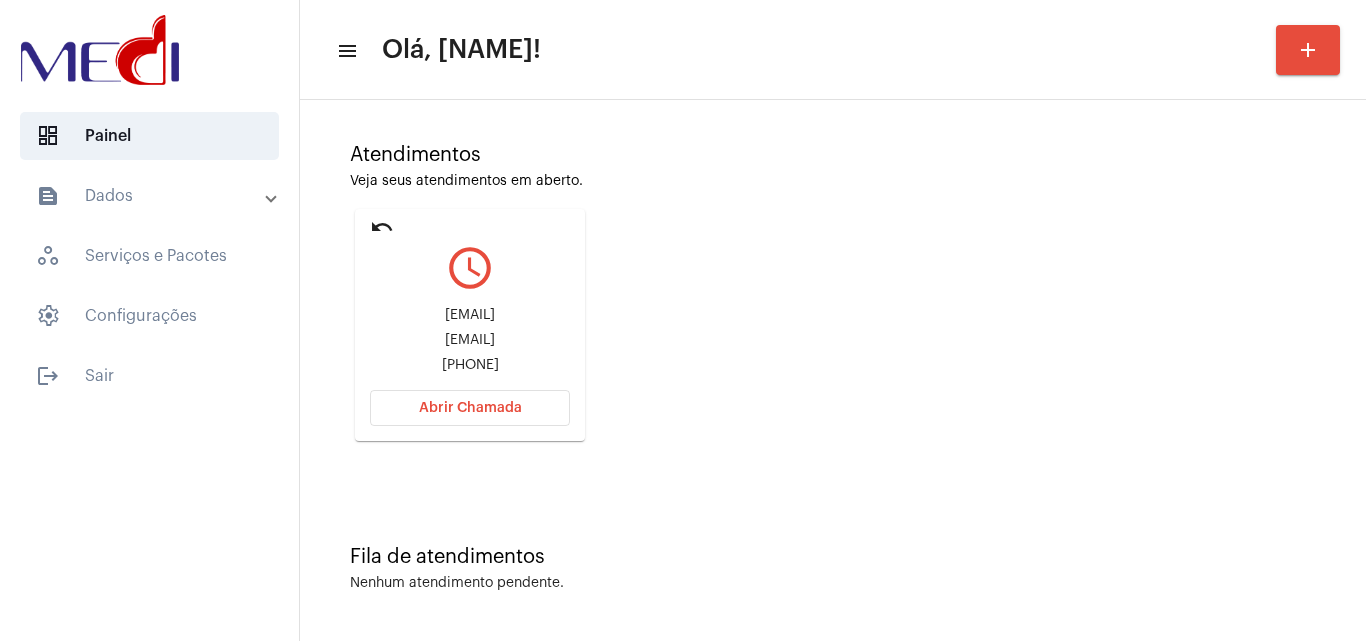 click on "neidianesucupira2017@gmail.com" 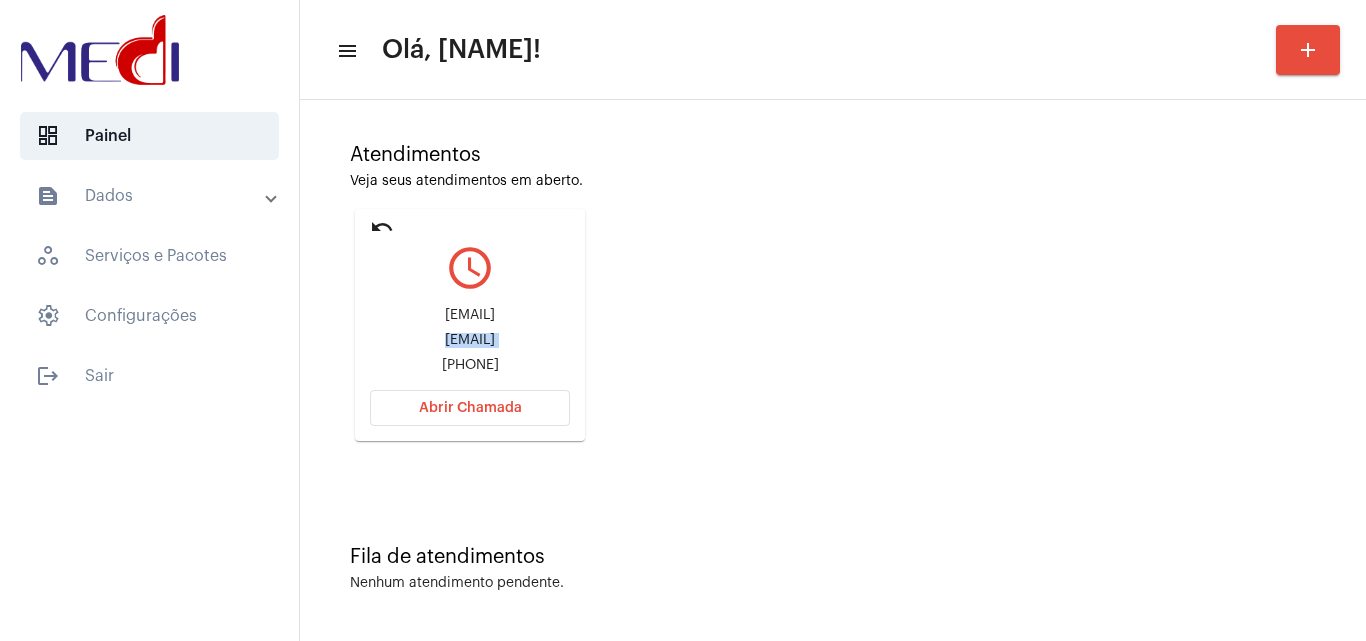 click on "neidianesucupira2017@gmail.com" 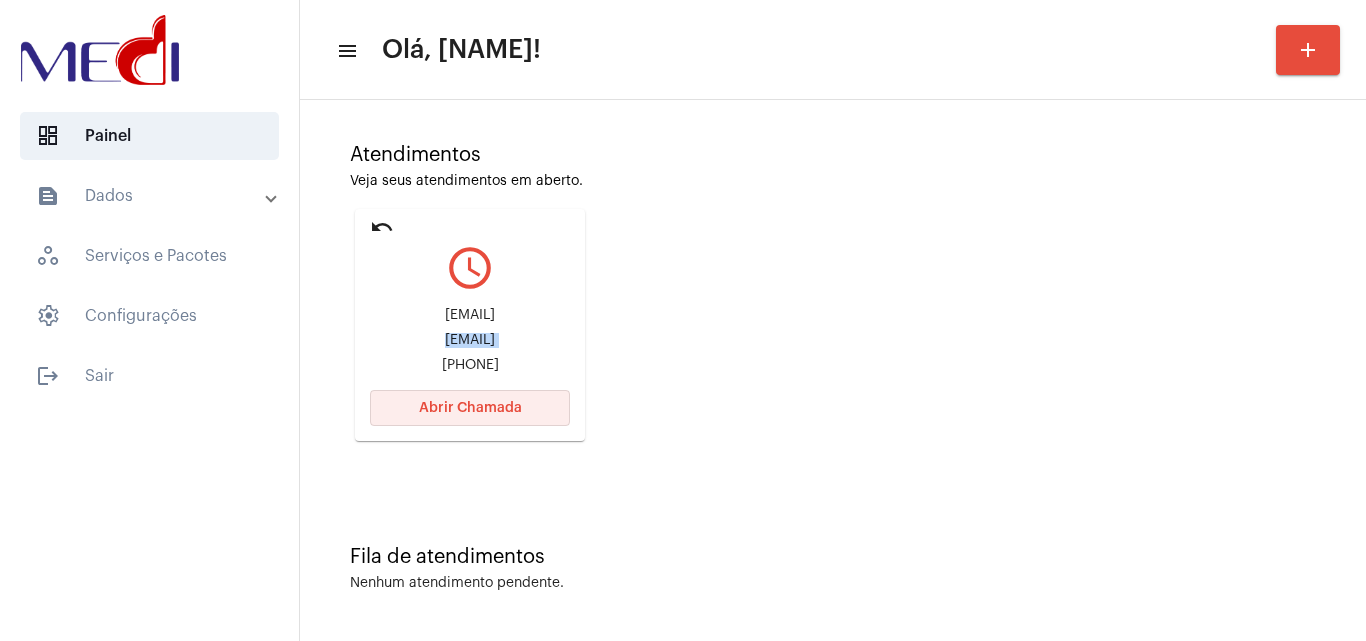 click on "Abrir Chamada" 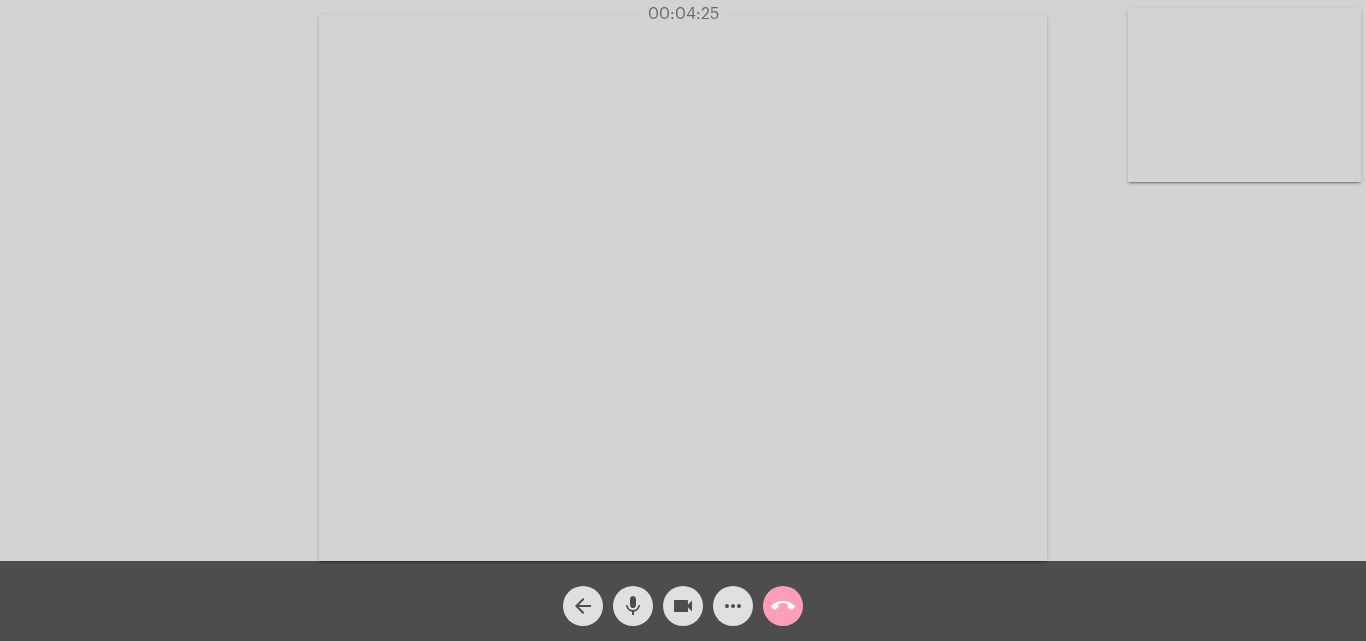 click on "call_end" 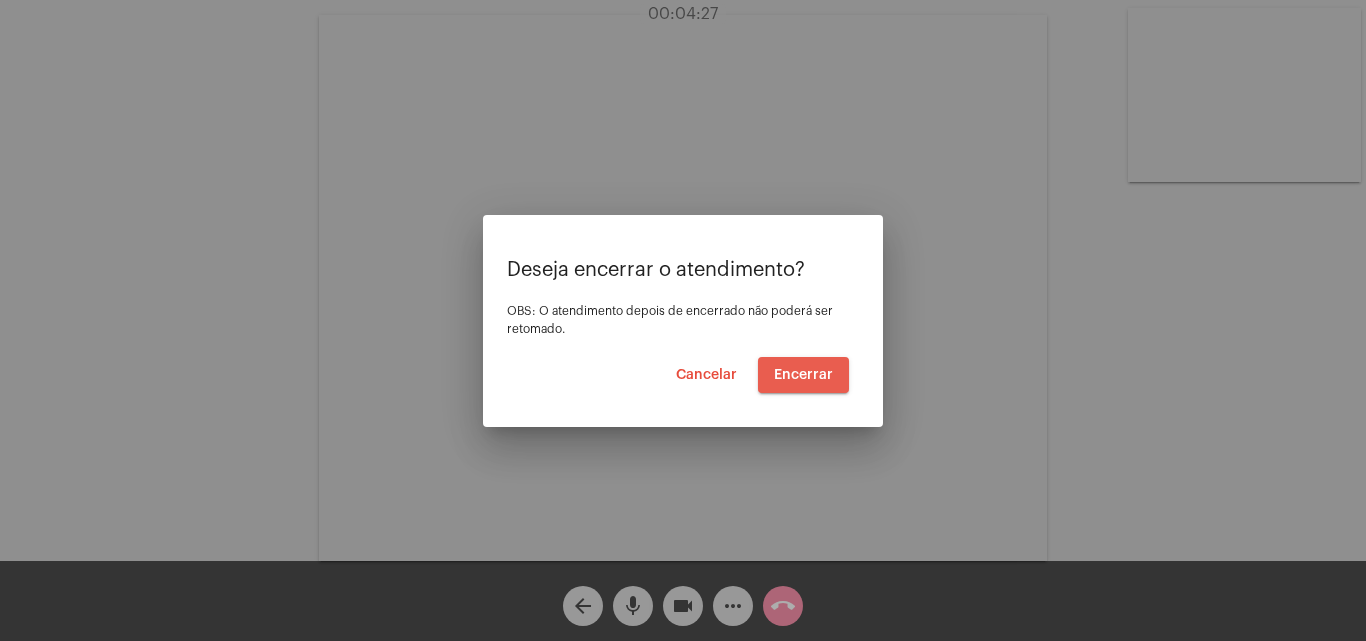 click on "Encerrar" at bounding box center [803, 375] 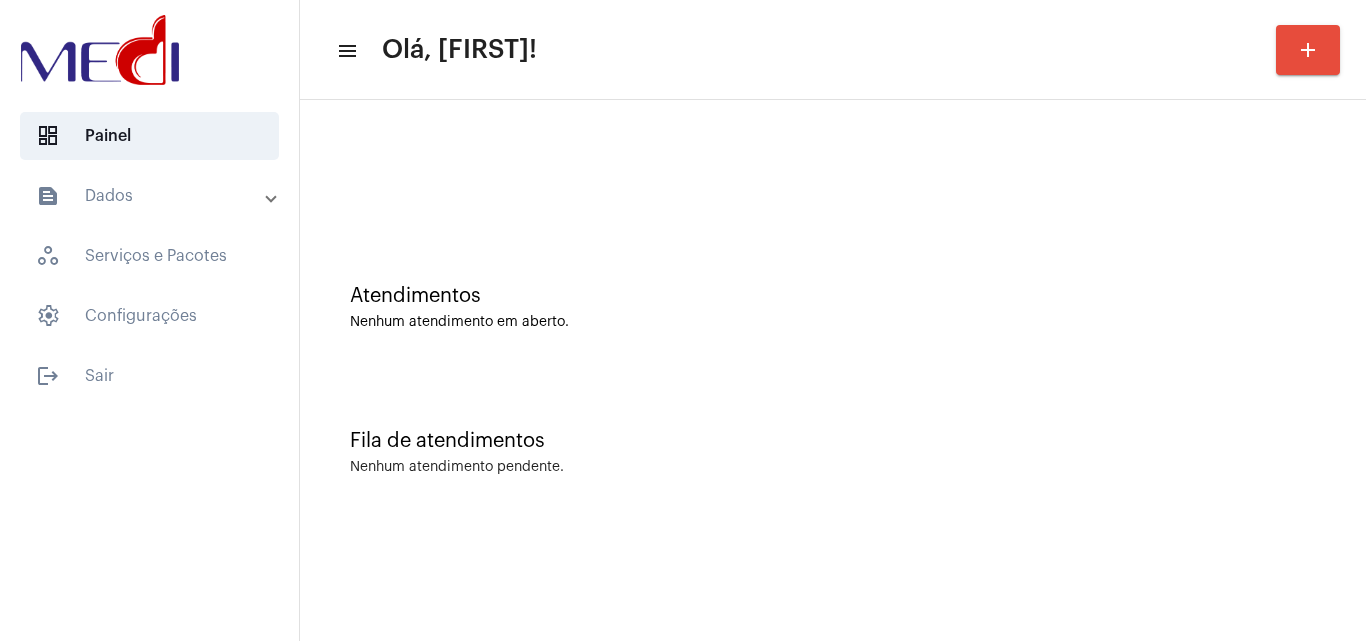 scroll, scrollTop: 0, scrollLeft: 0, axis: both 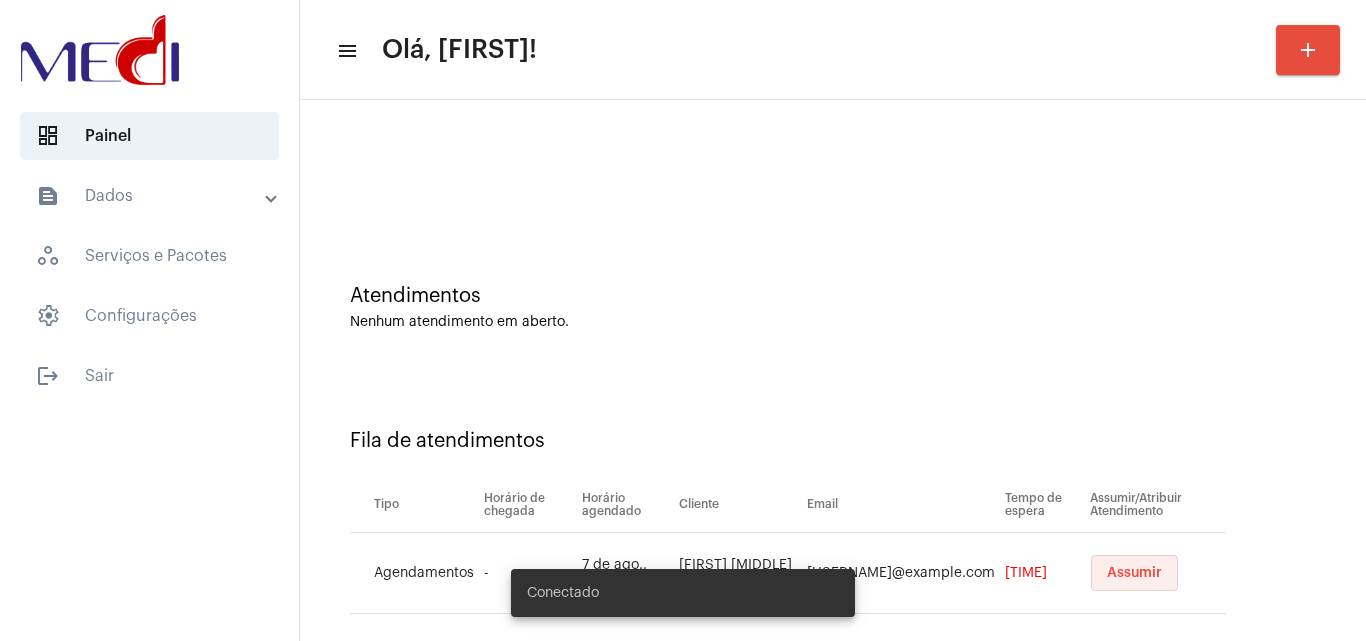 click on "Assumir" at bounding box center (1134, 573) 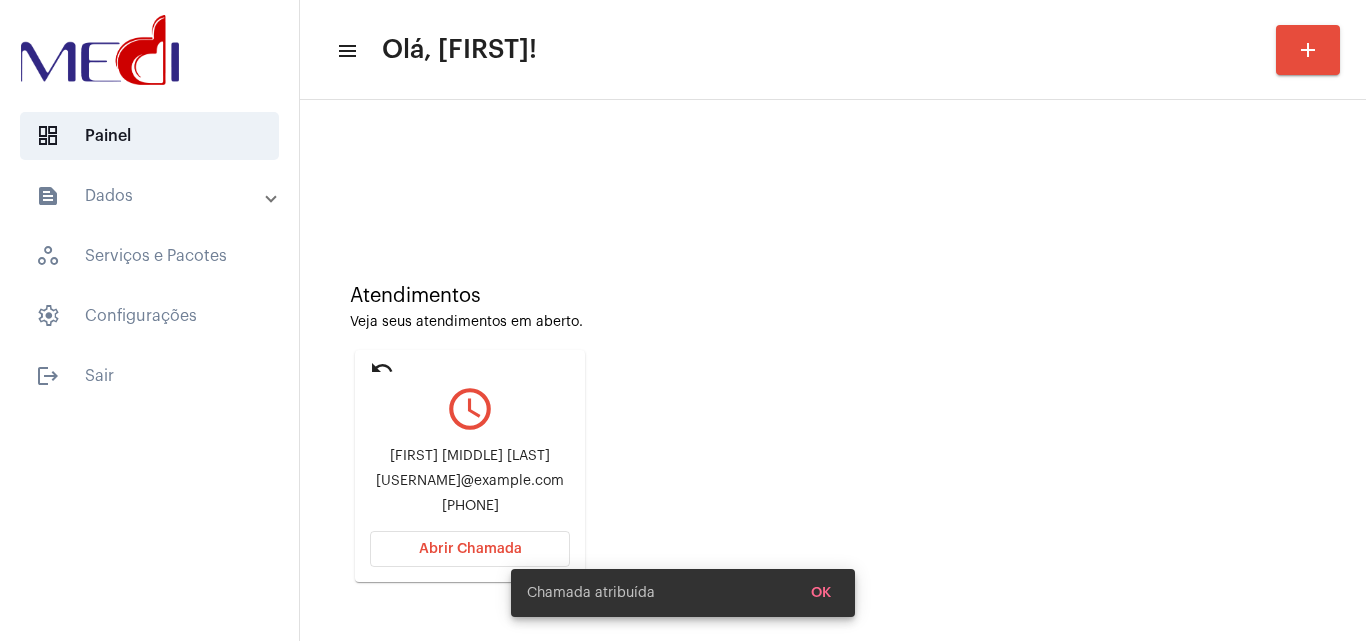click on "[FIRST] [MIDDLE] [LAST]" 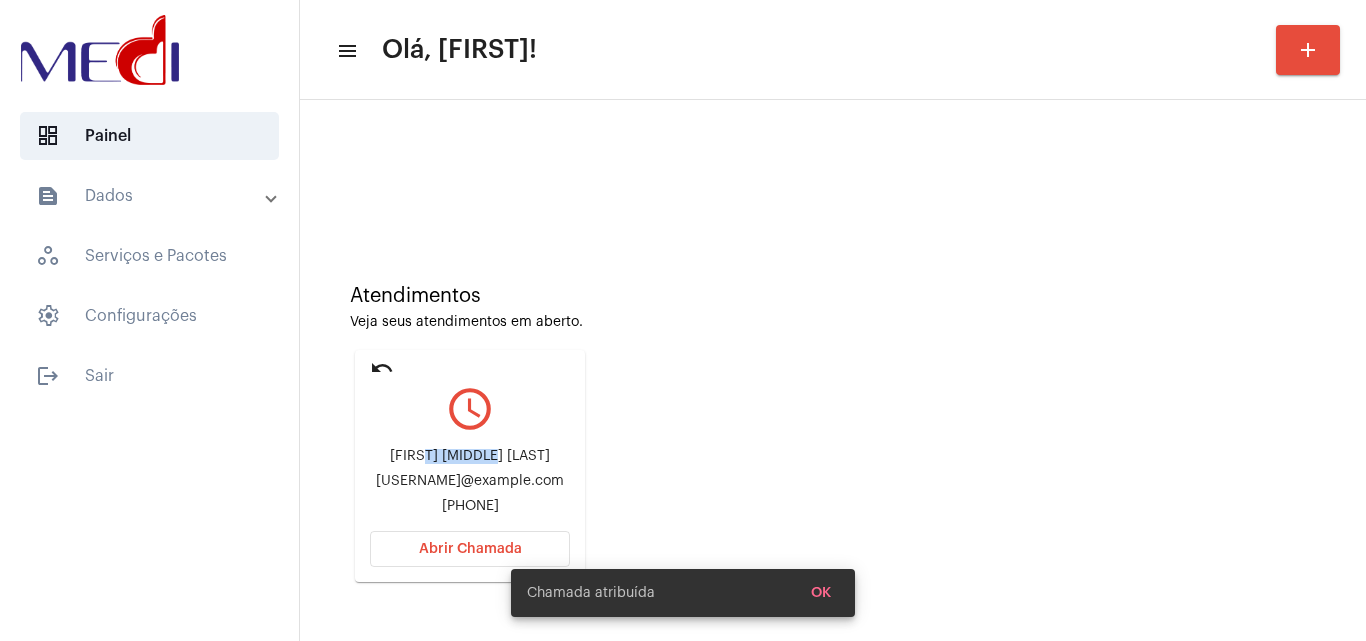 click on "[FIRST] [MIDDLE] [LAST]" 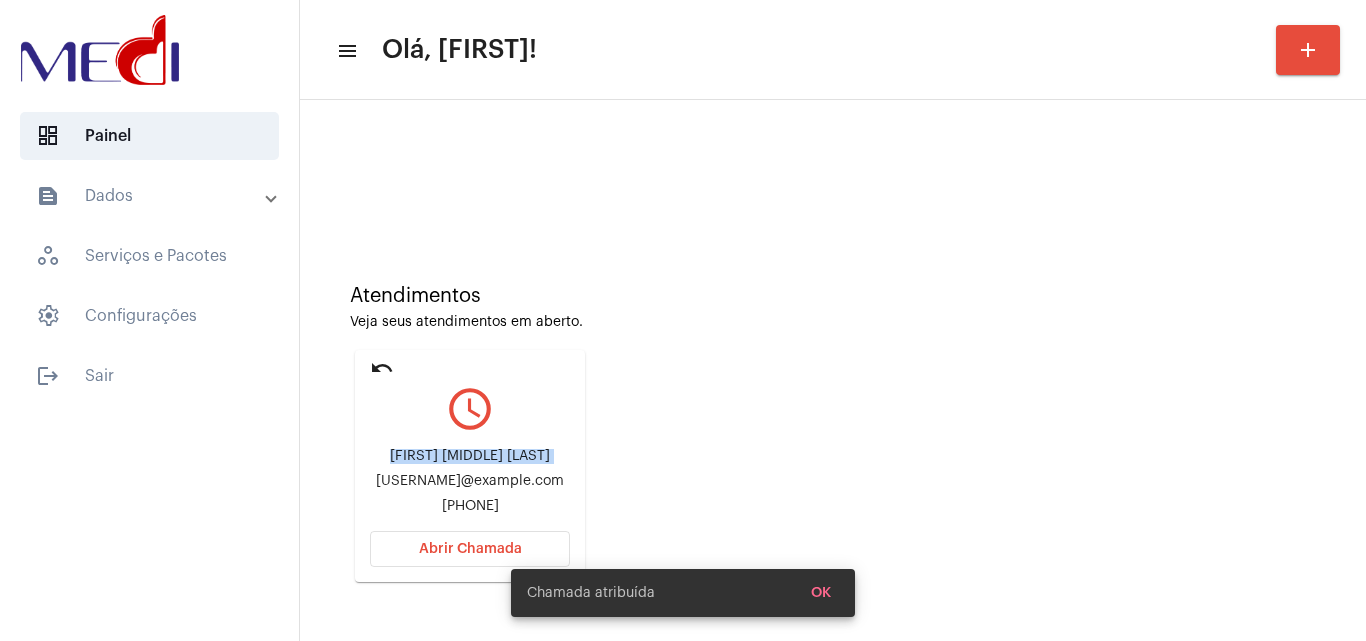 click on "[FIRST] [MIDDLE] [LAST]" 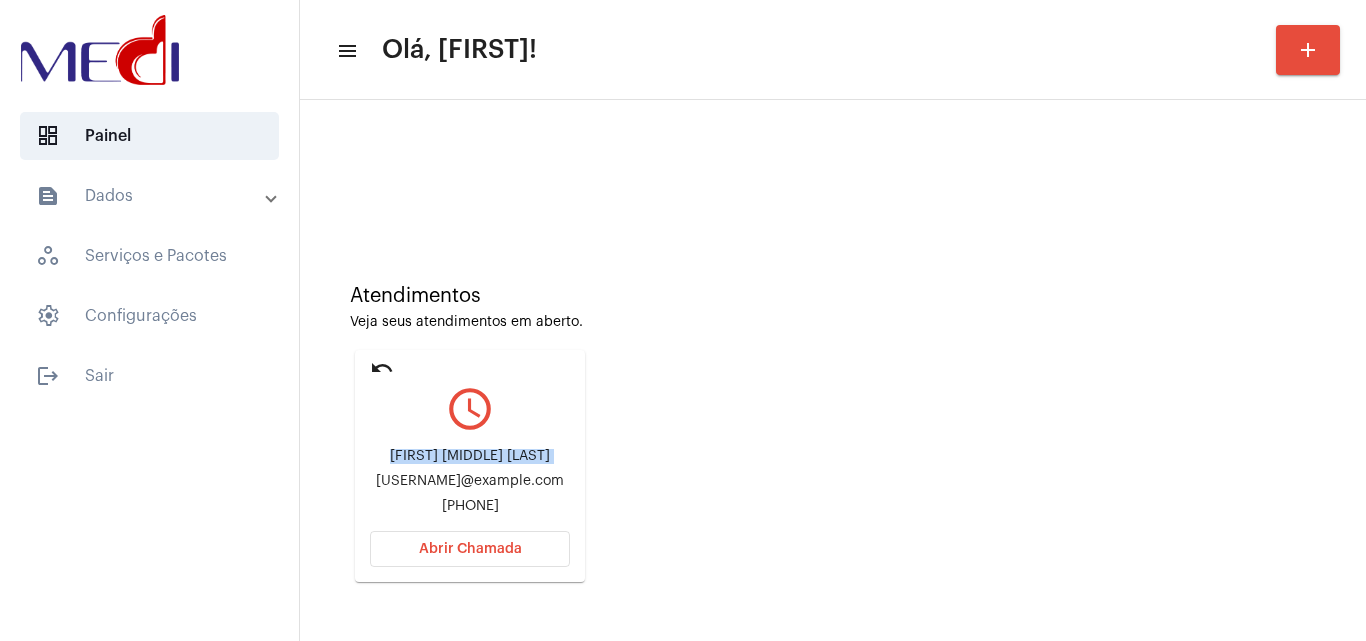 click on "Abrir Chamada" 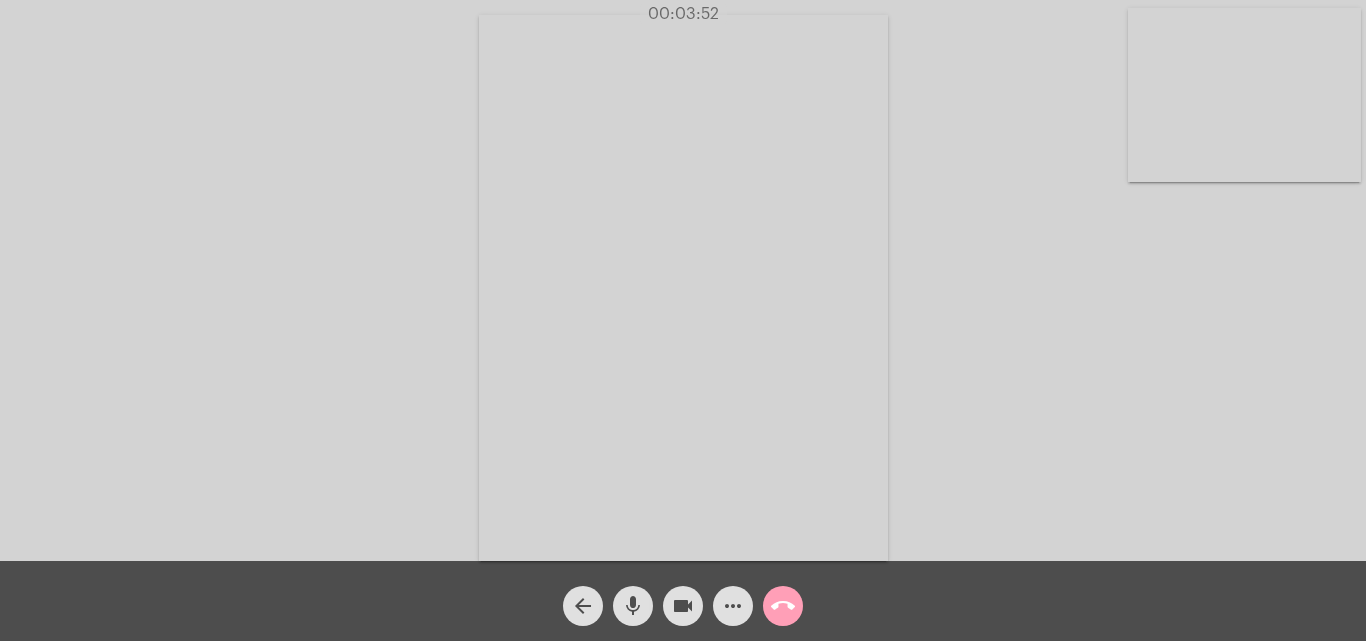 click on "call_end" 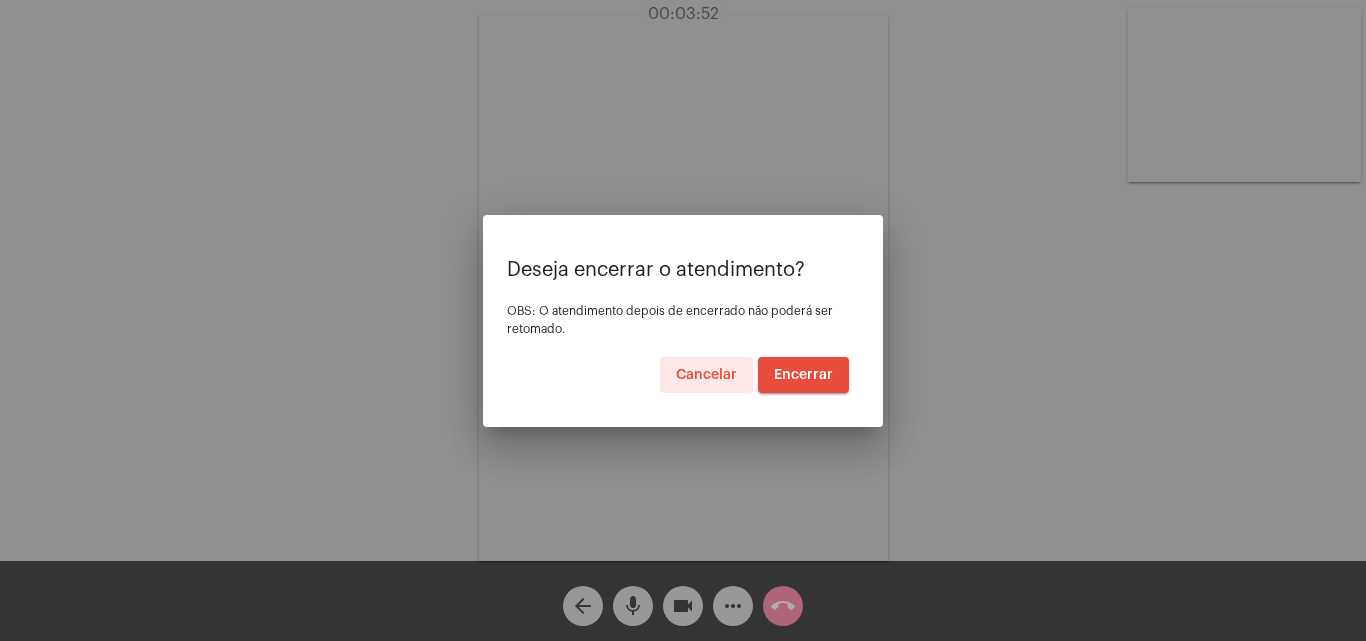 click on "Encerrar" at bounding box center (803, 375) 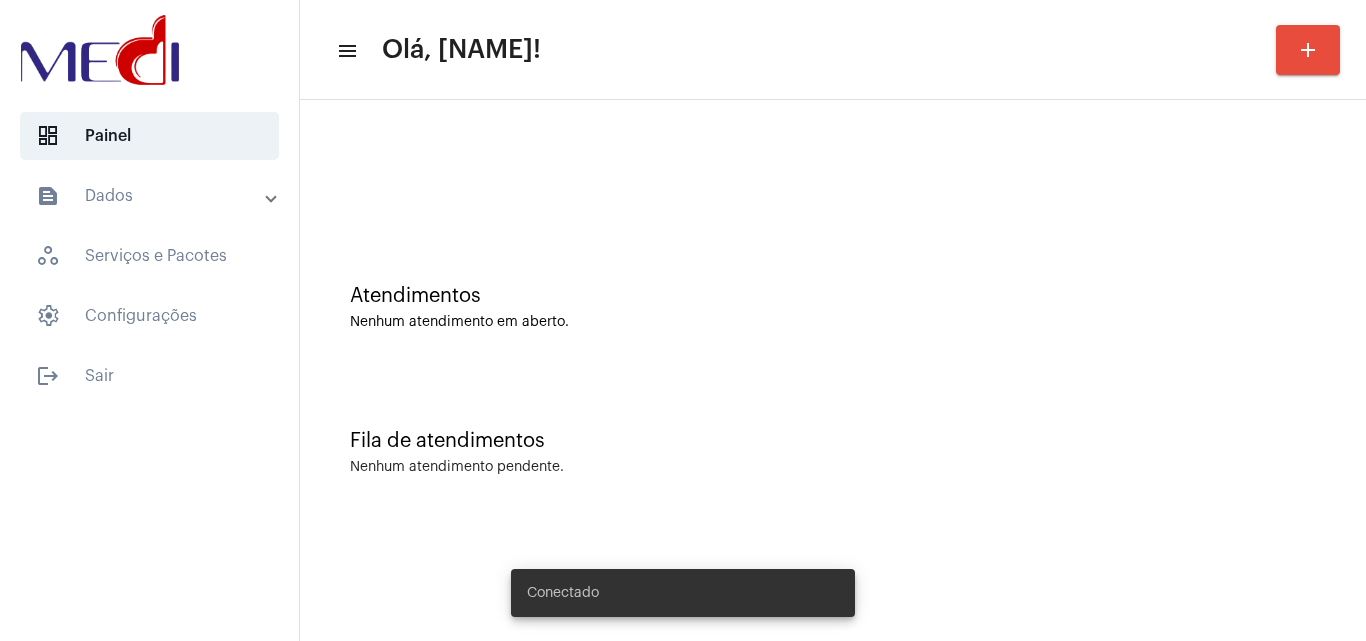 scroll, scrollTop: 0, scrollLeft: 0, axis: both 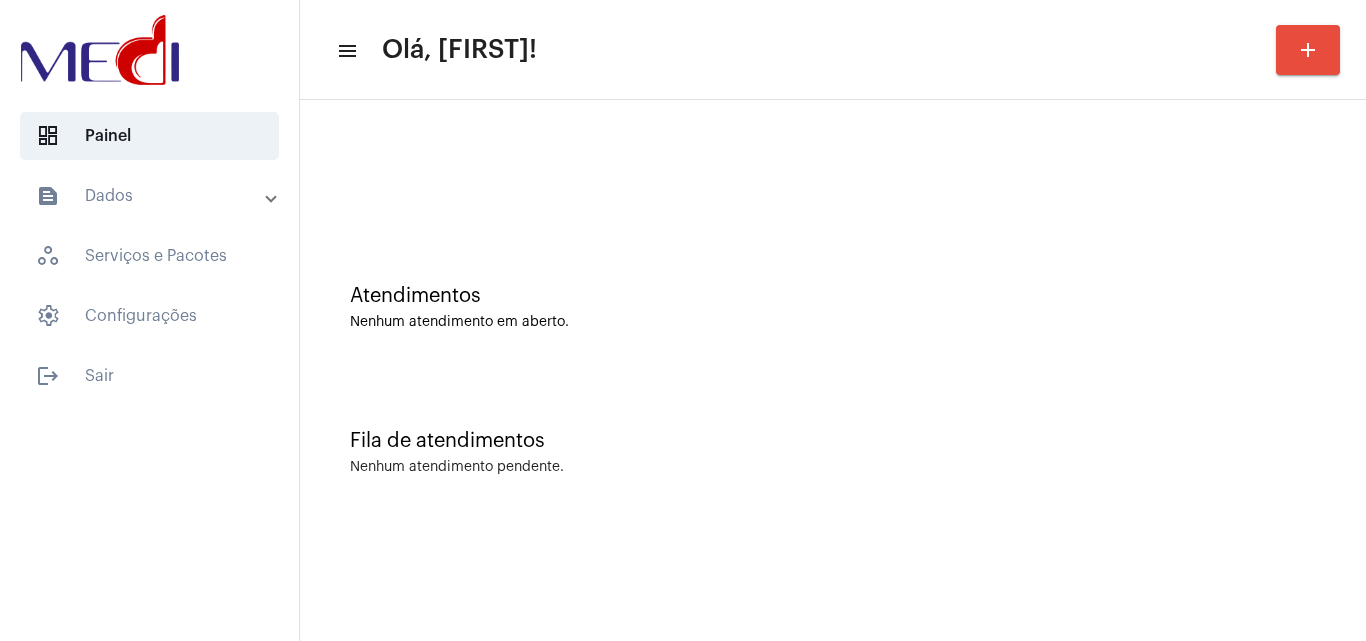 click on "Fila de atendimentos Nenhum atendimento pendente." 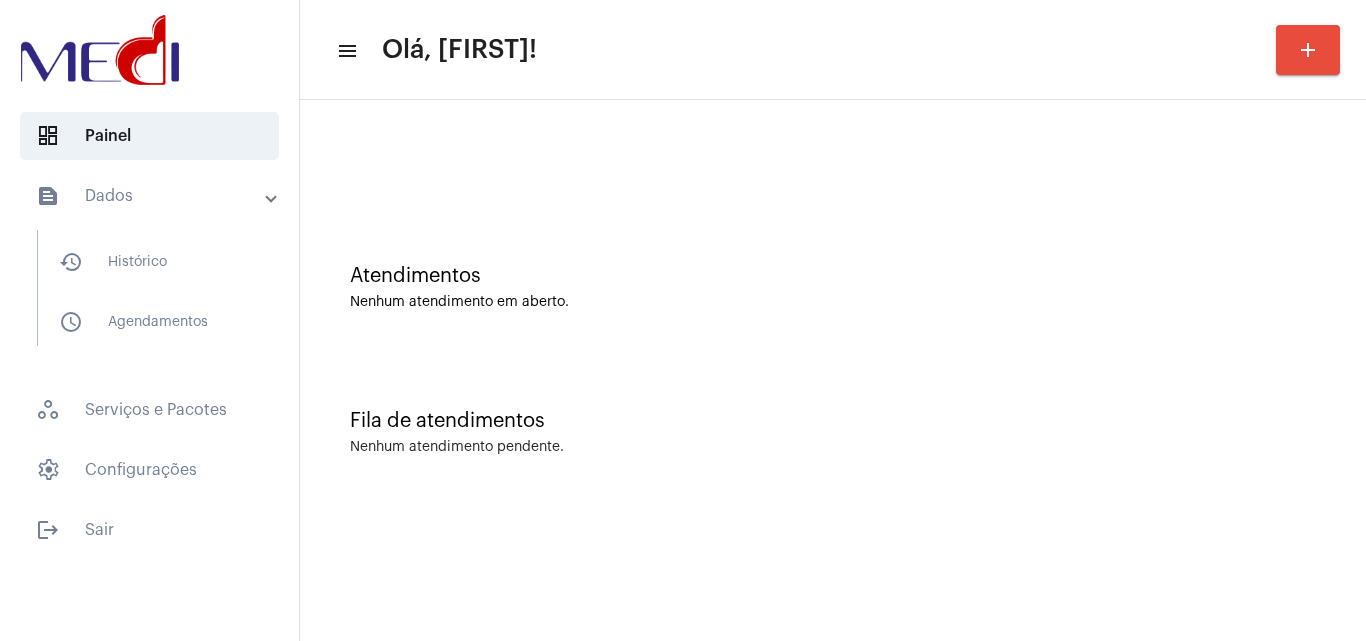 scroll, scrollTop: 0, scrollLeft: 0, axis: both 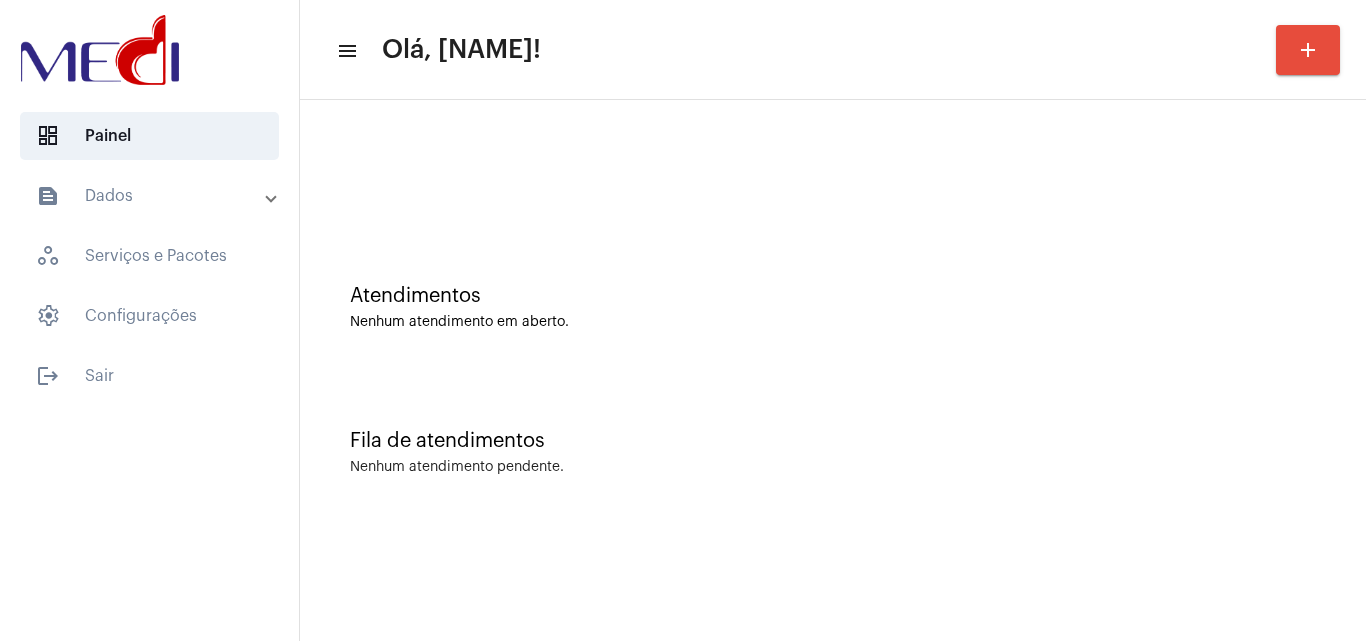 click on "Fila de atendimentos Nenhum atendimento pendente." 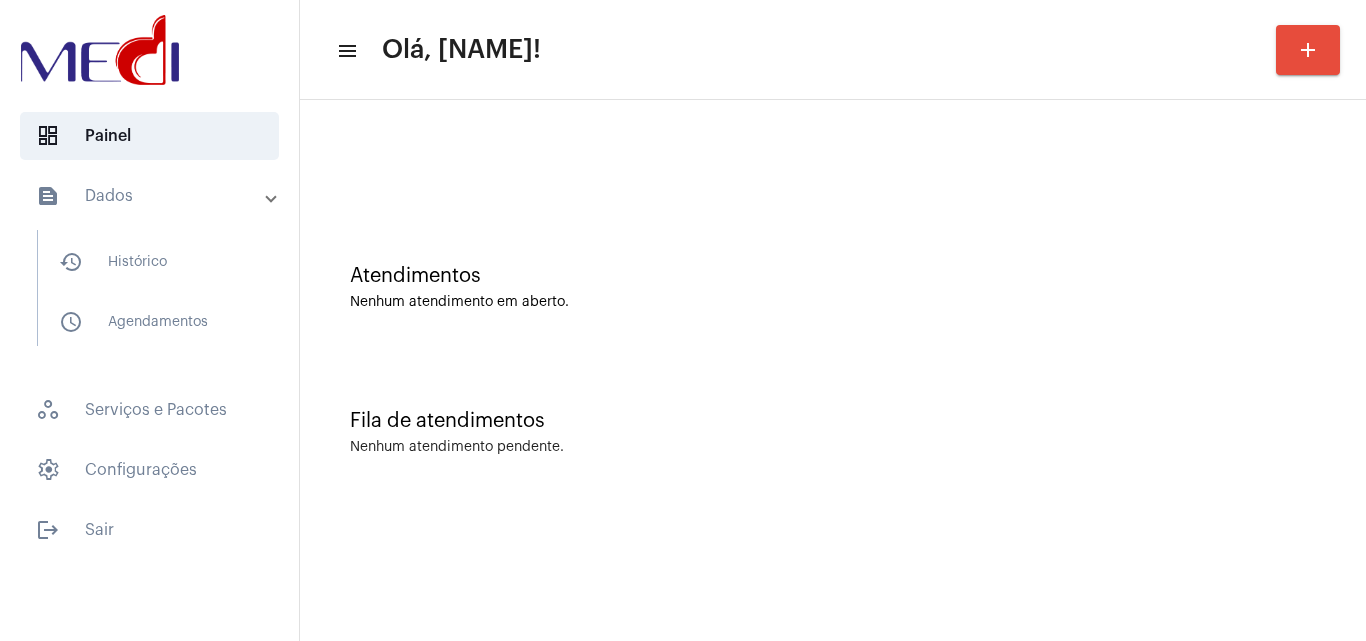 scroll, scrollTop: 0, scrollLeft: 0, axis: both 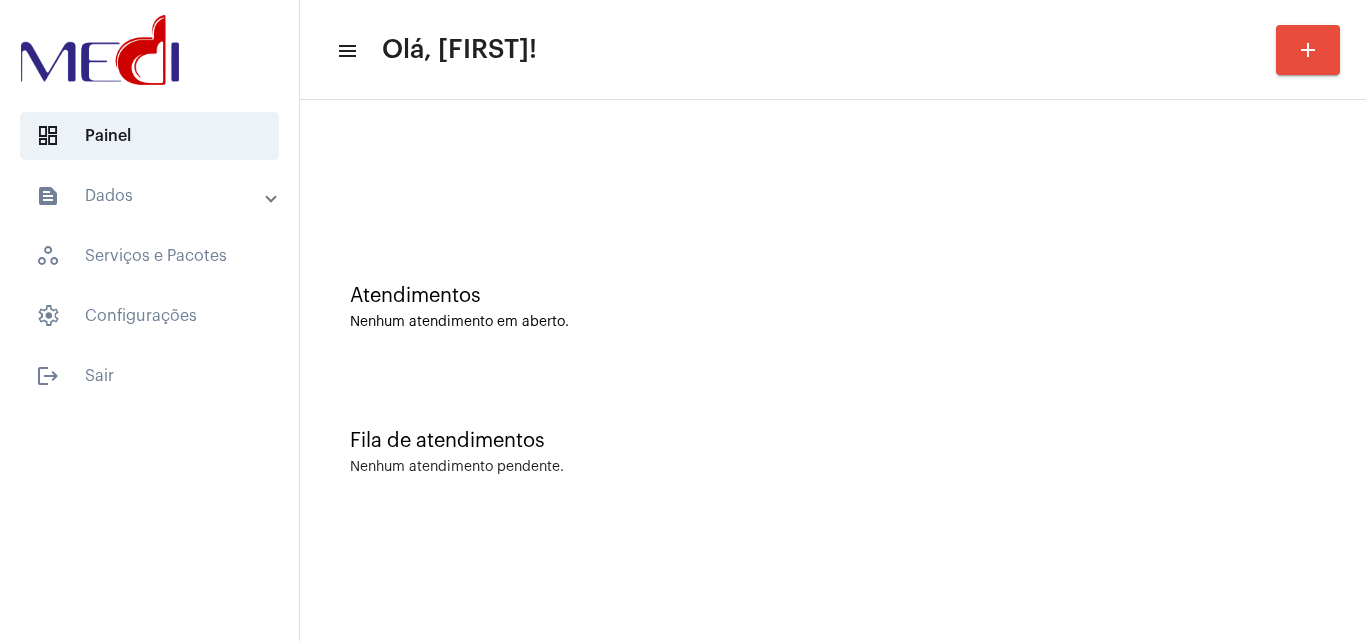 click on "Fila de atendimentos Nenhum atendimento pendente." 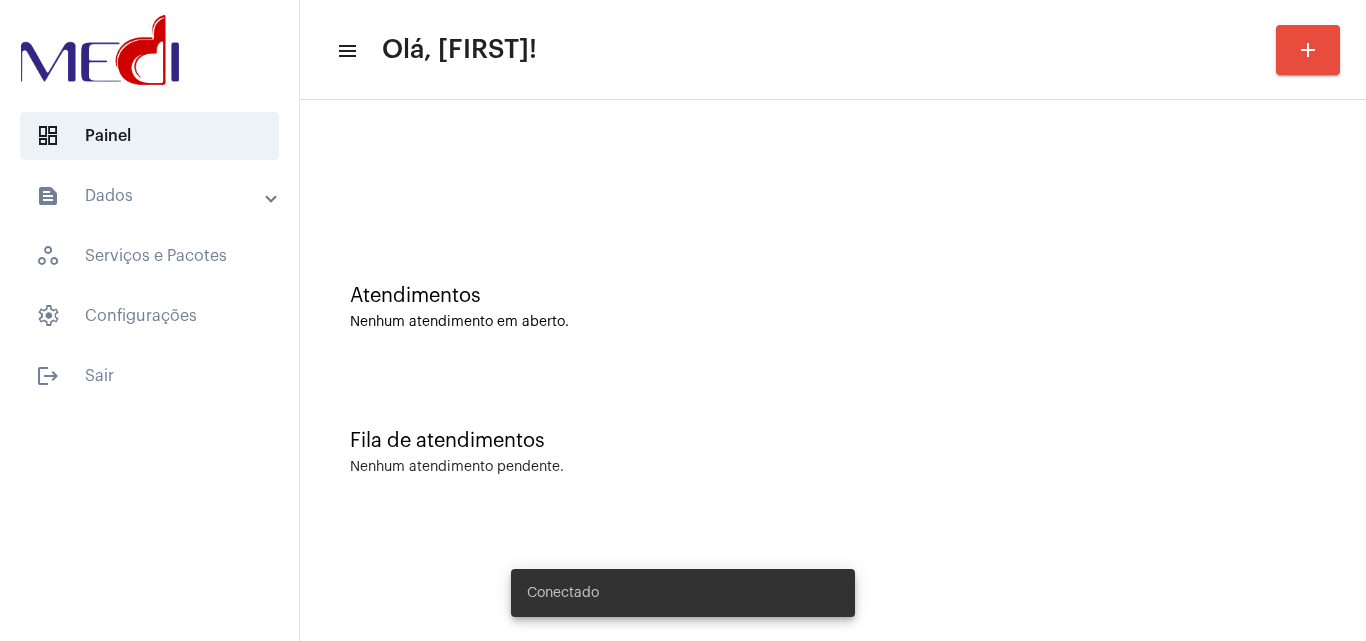 scroll, scrollTop: 0, scrollLeft: 0, axis: both 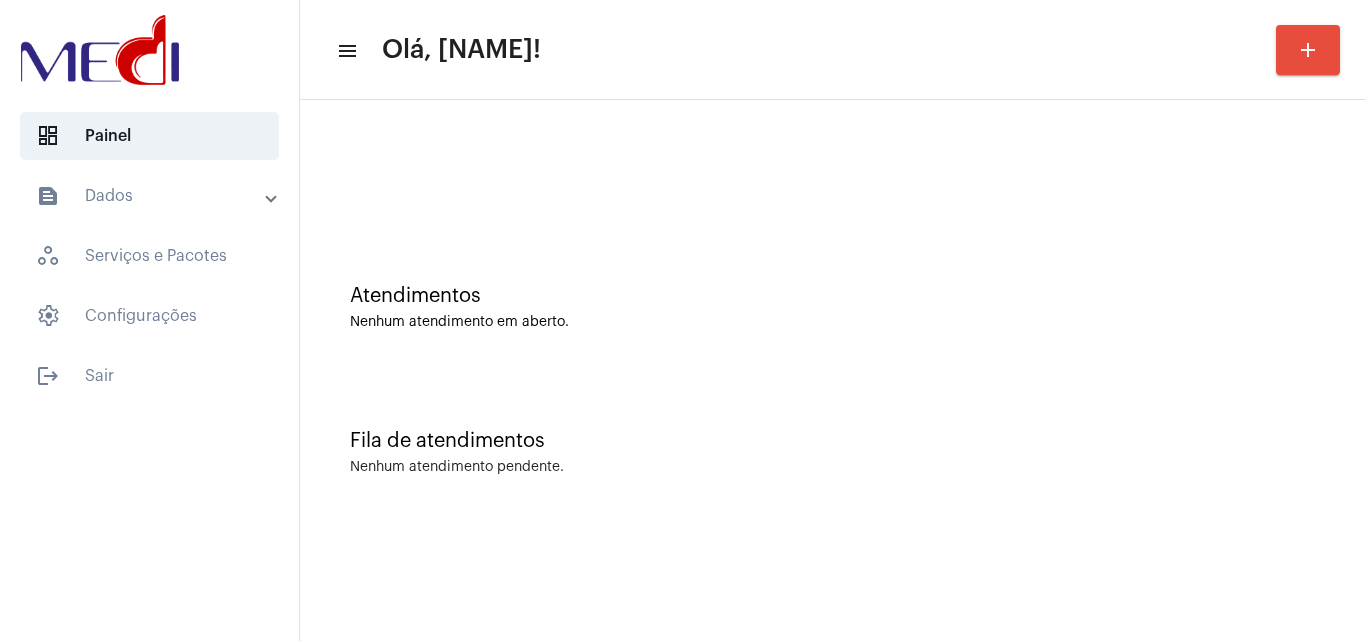click on "Fila de atendimentos Nenhum atendimento pendente." 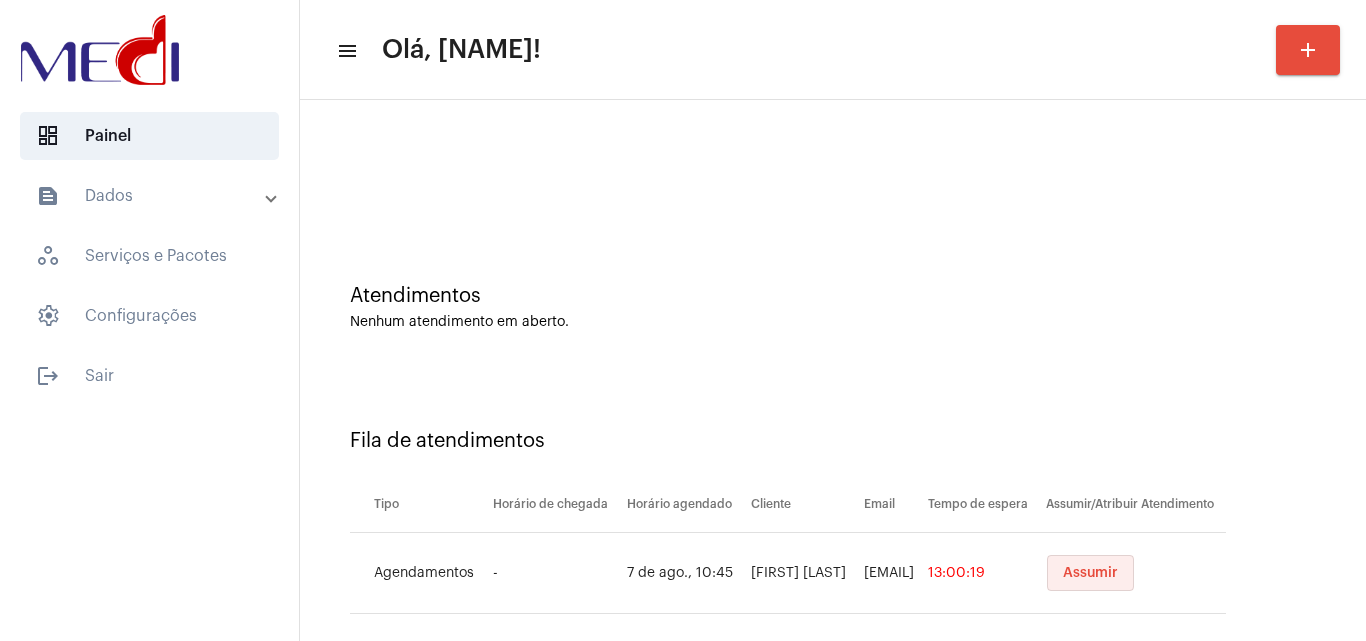 click on "Assumir" at bounding box center [1090, 573] 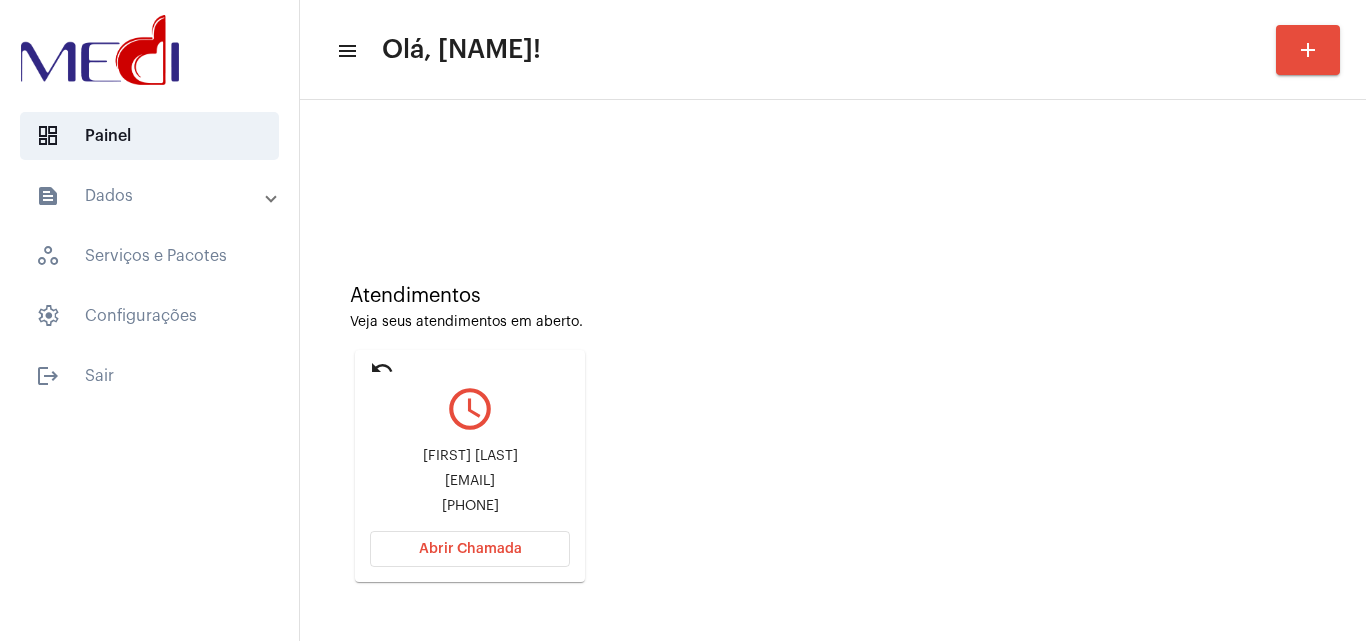scroll, scrollTop: 141, scrollLeft: 0, axis: vertical 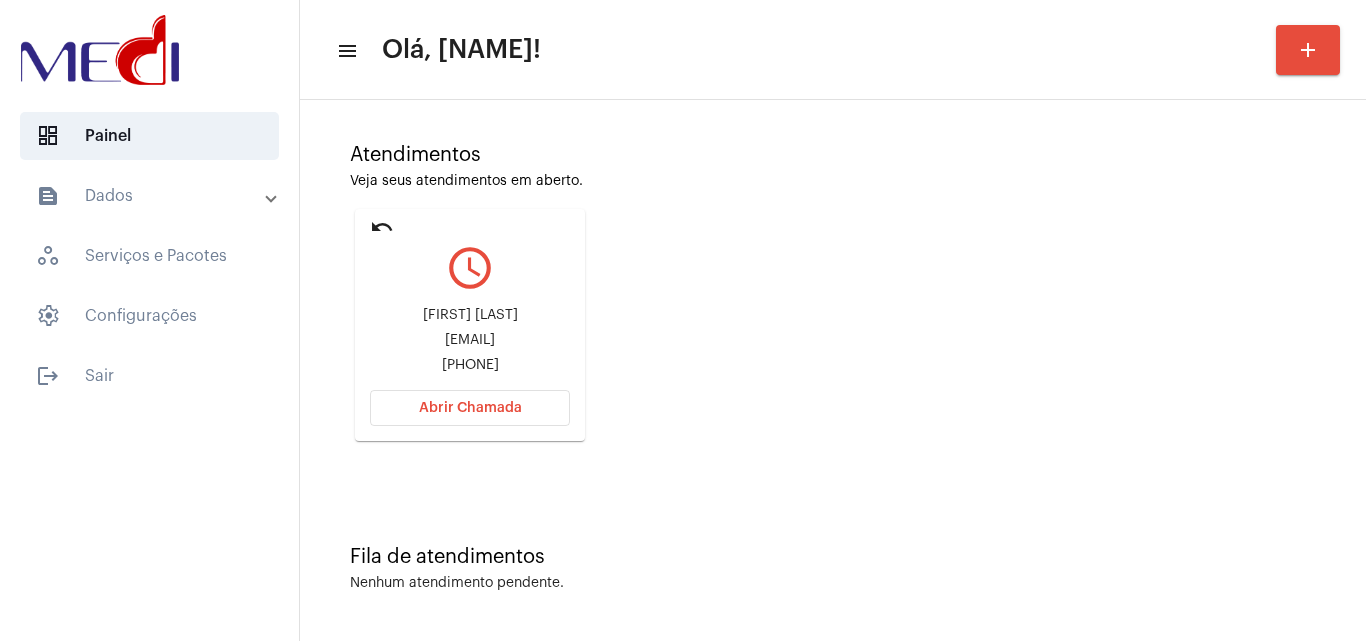 click on "undo query_builder Jorge Gomez Sanchez jorgomez@uol.com.br +5519991421114 Abrir Chamada" 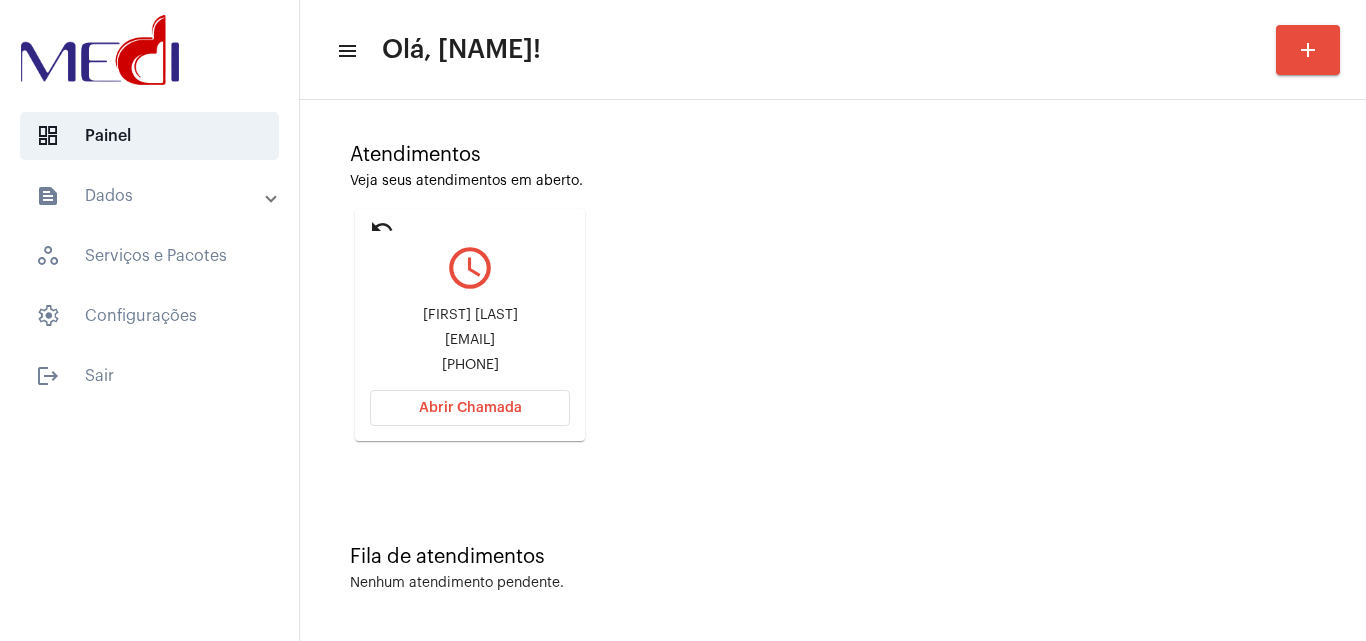 click on "undo" 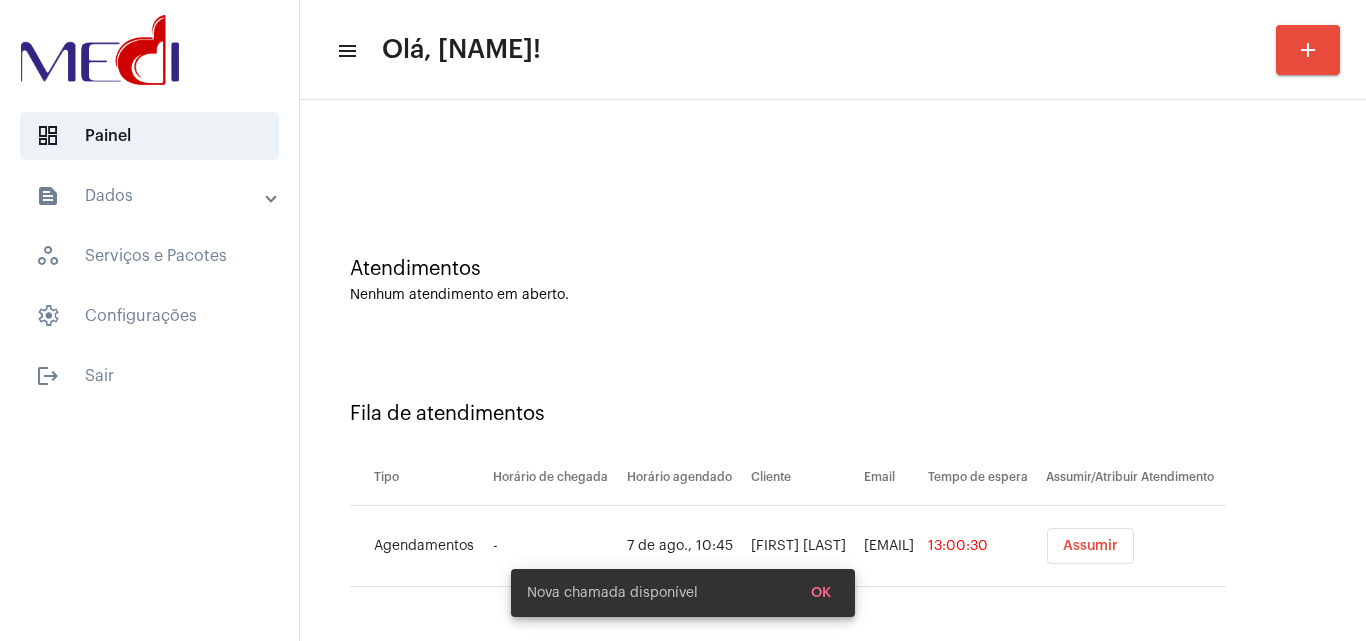 scroll, scrollTop: 27, scrollLeft: 0, axis: vertical 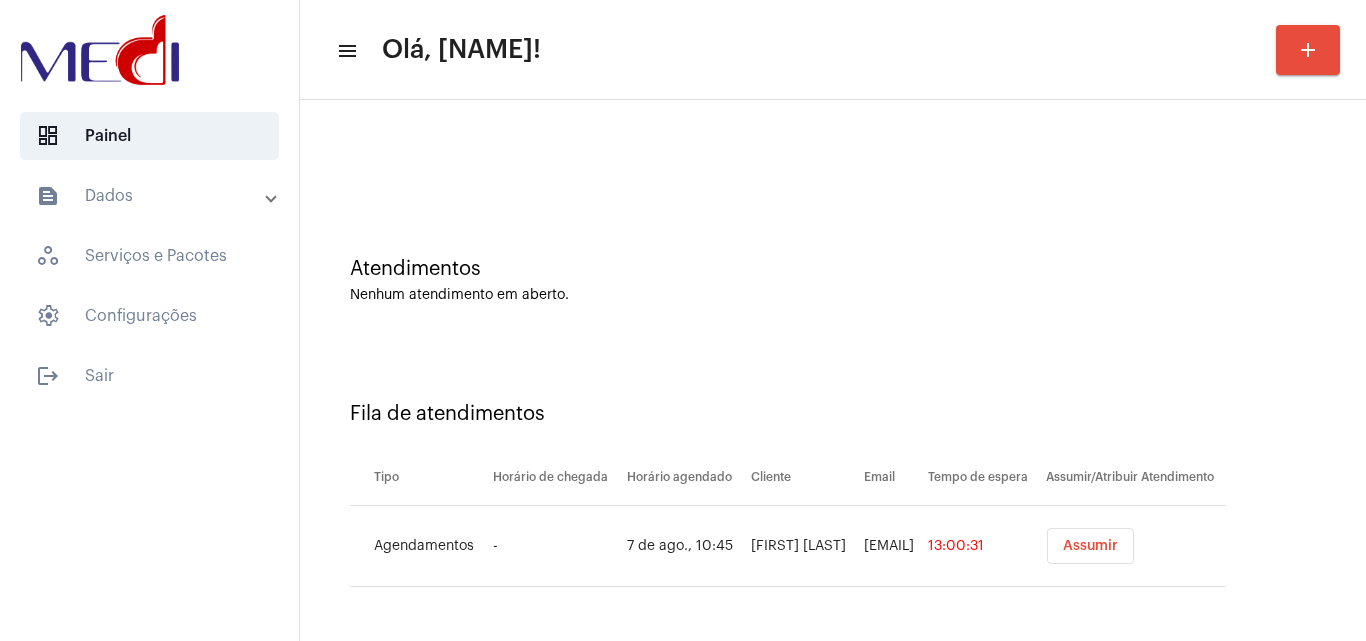 click on "Assumir" at bounding box center (1090, 546) 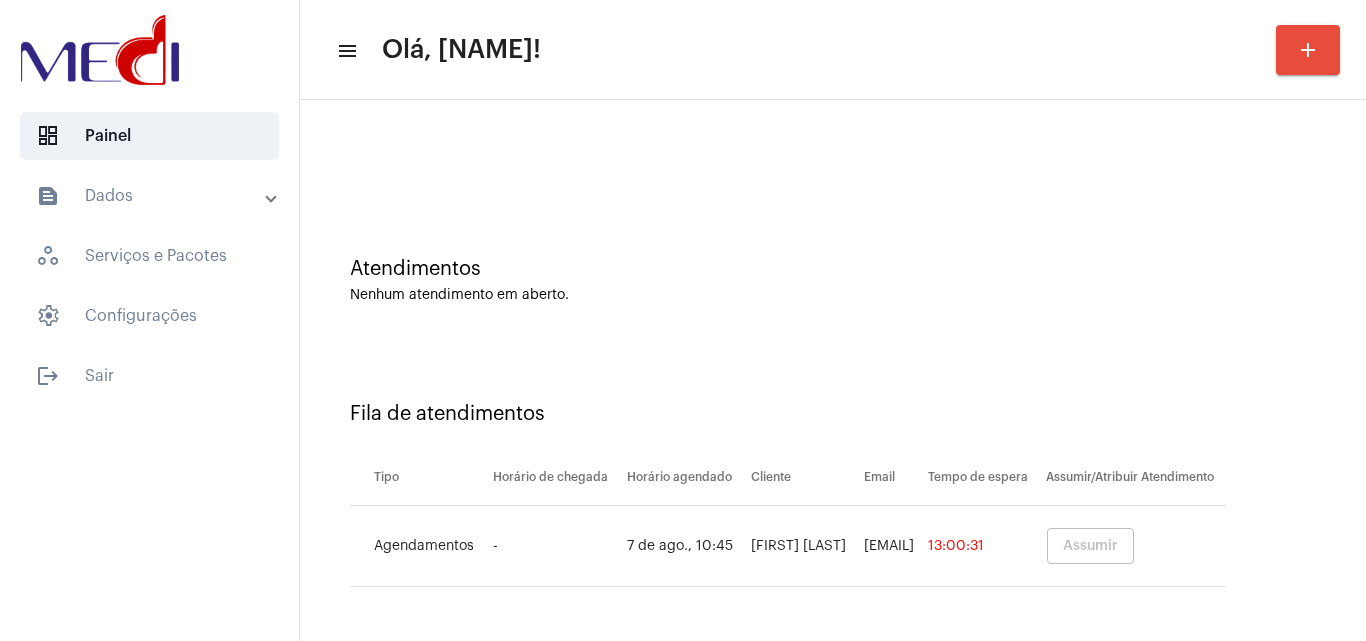 scroll, scrollTop: 0, scrollLeft: 0, axis: both 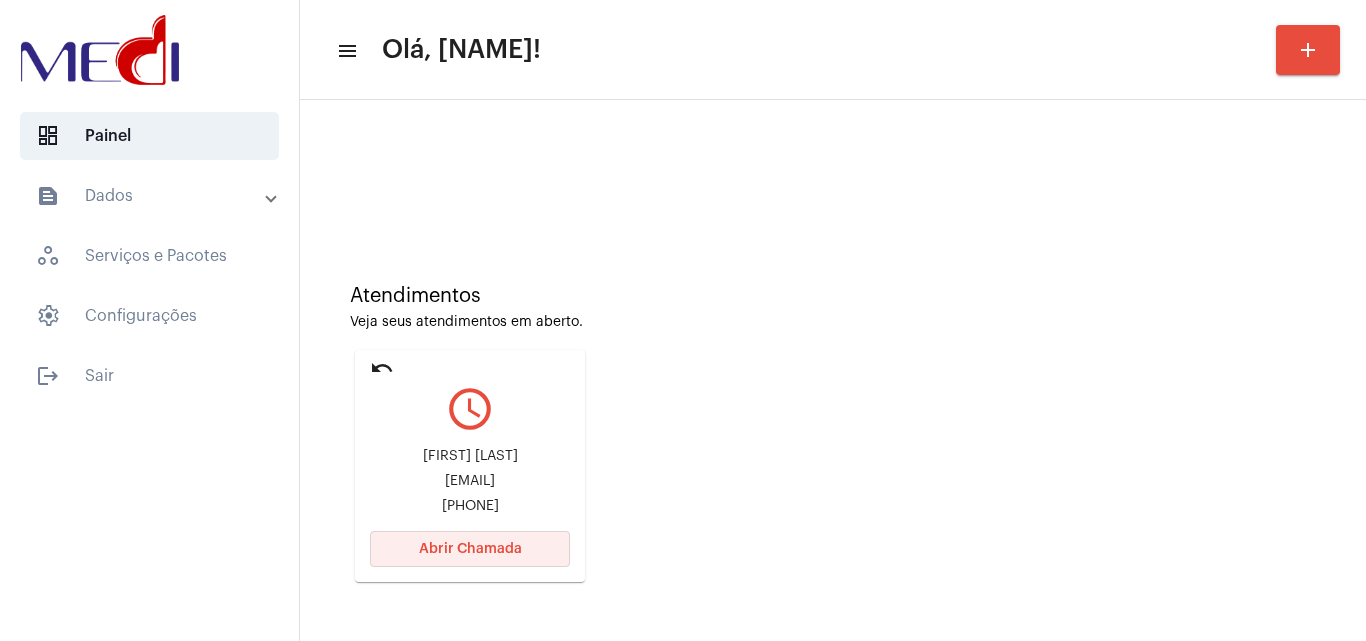 click on "Abrir Chamada" 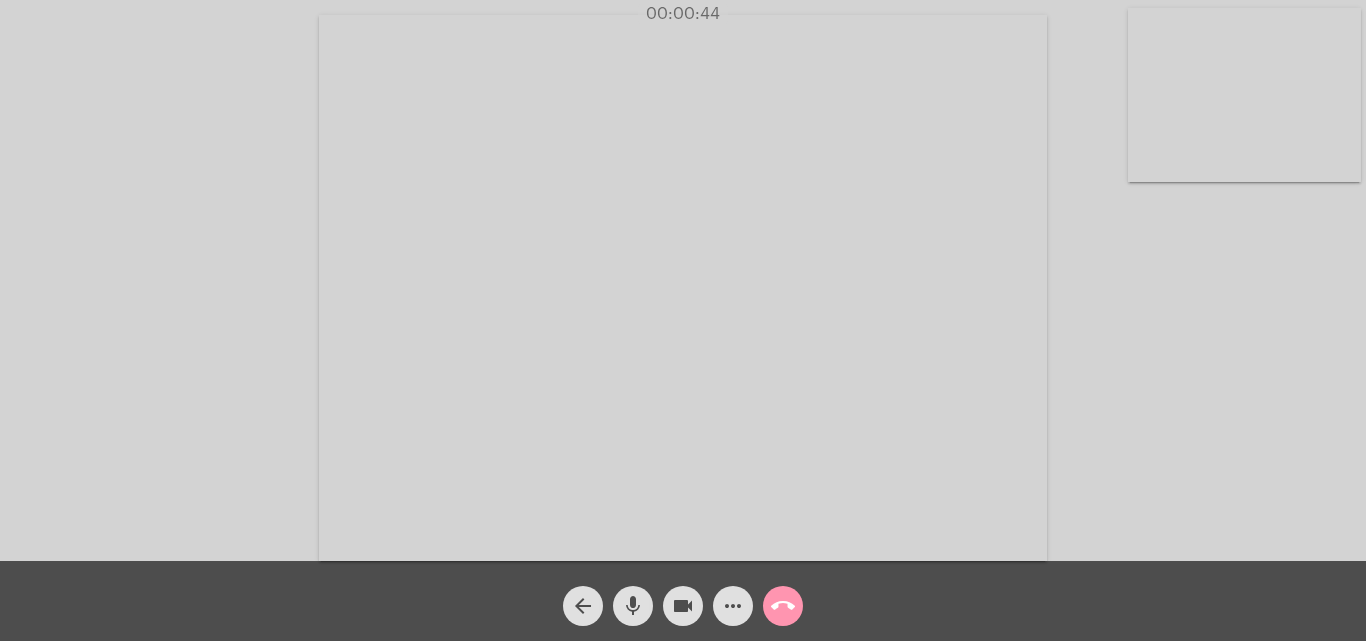 click on "mic" 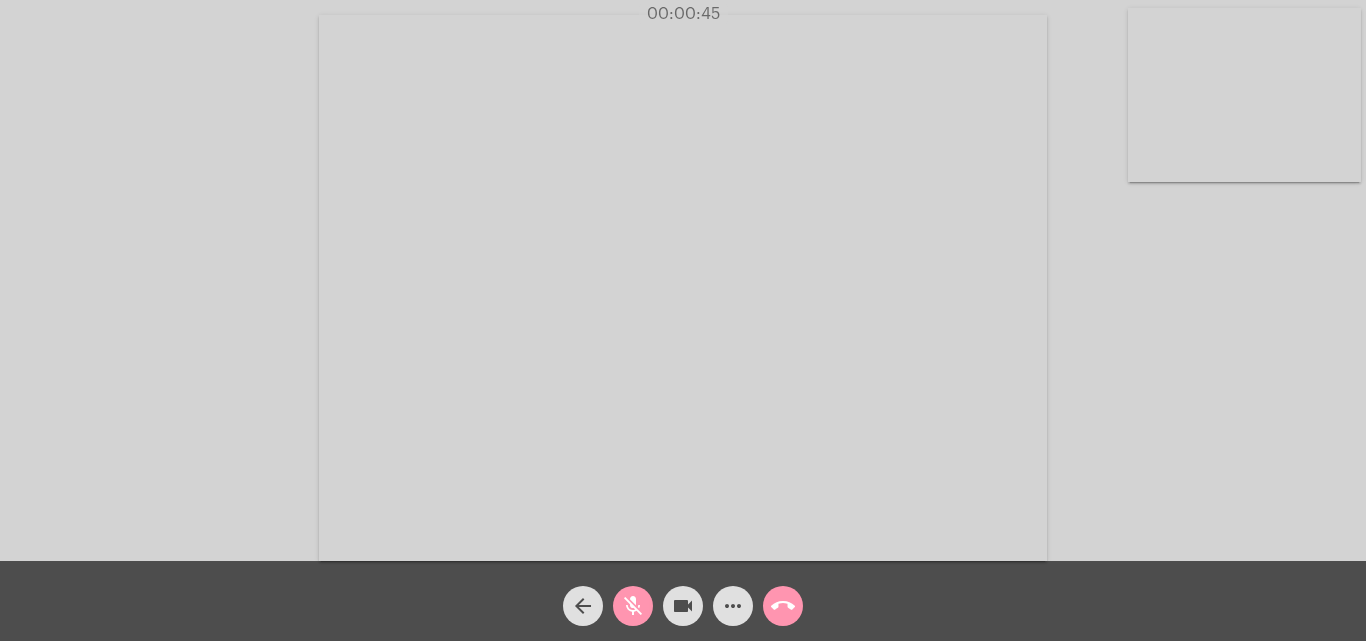 click on "mic_off" 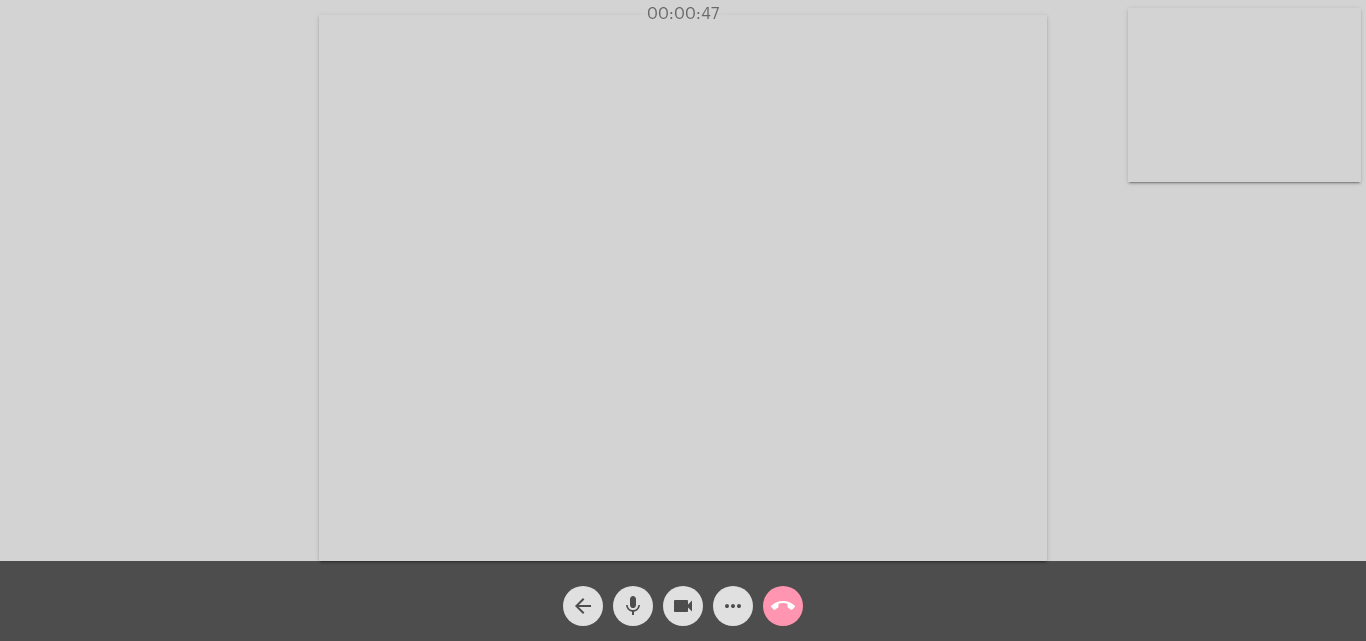 click on "mic" 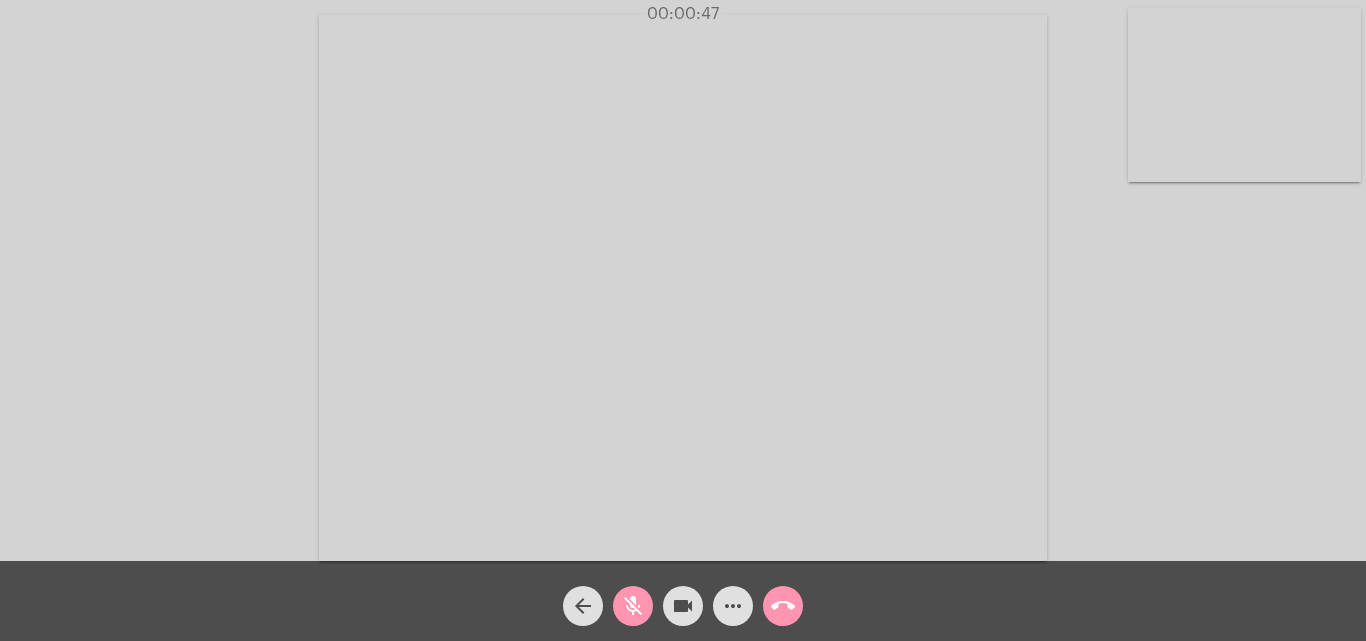 click on "videocam" 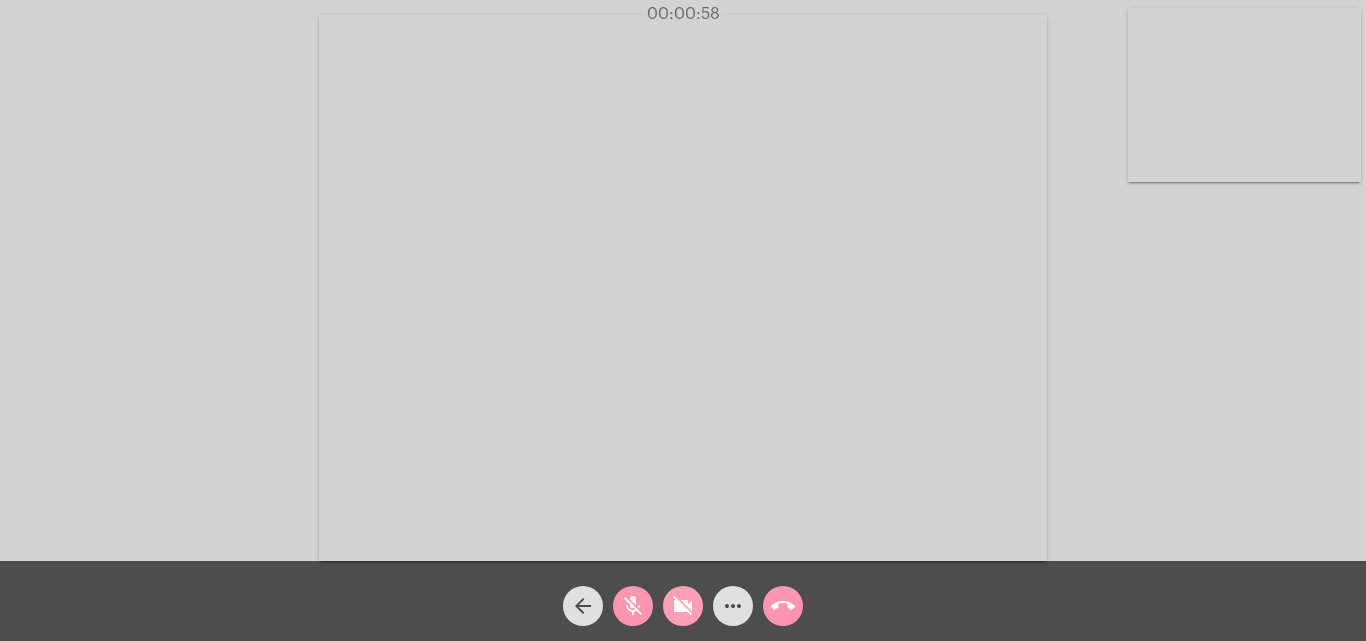 click on "videocam_off" 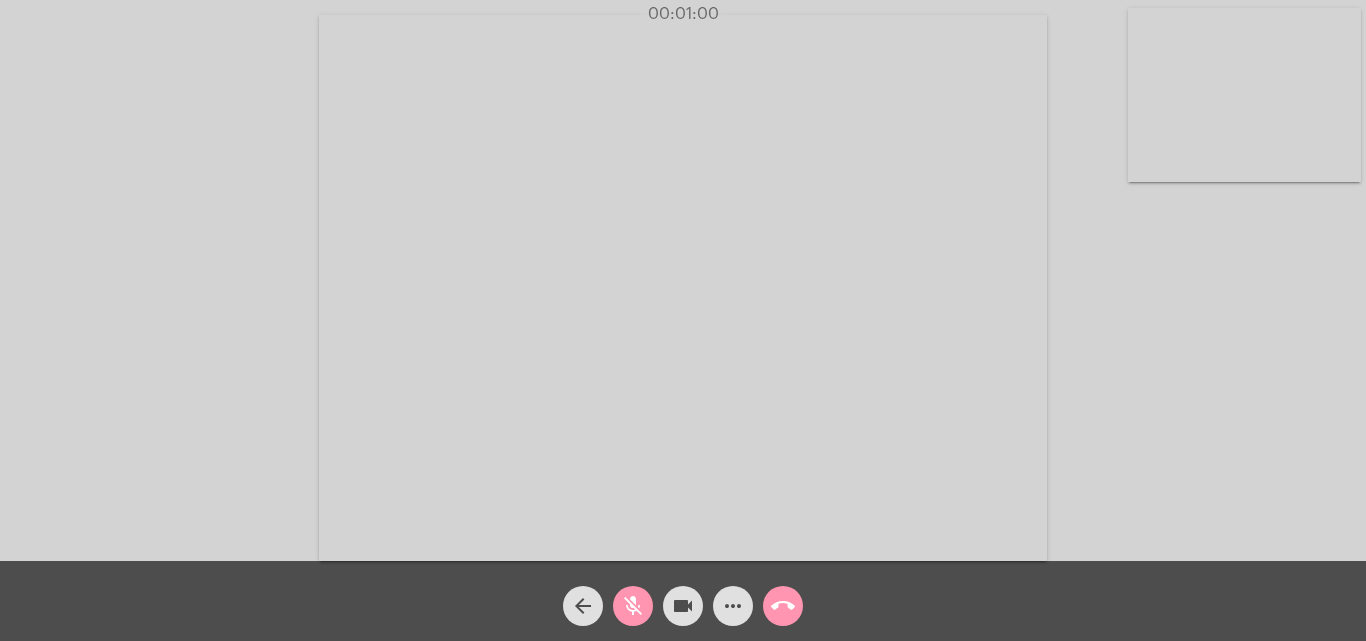 click on "mic_off" 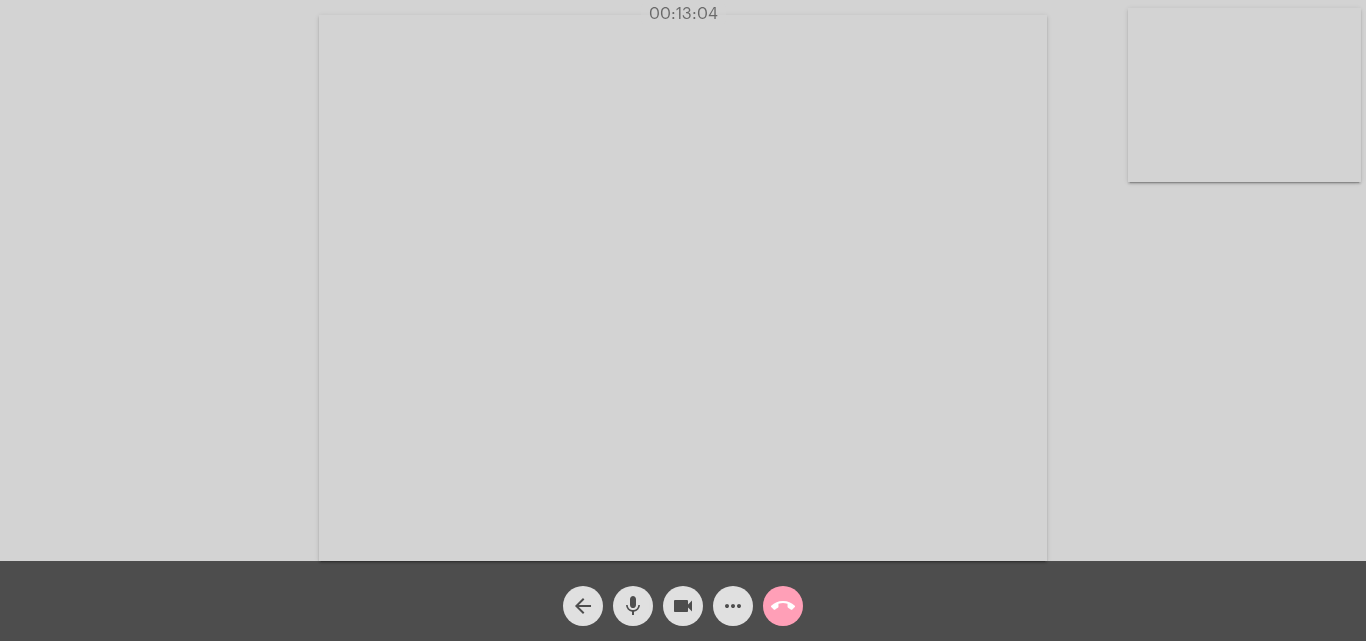 click on "call_end" 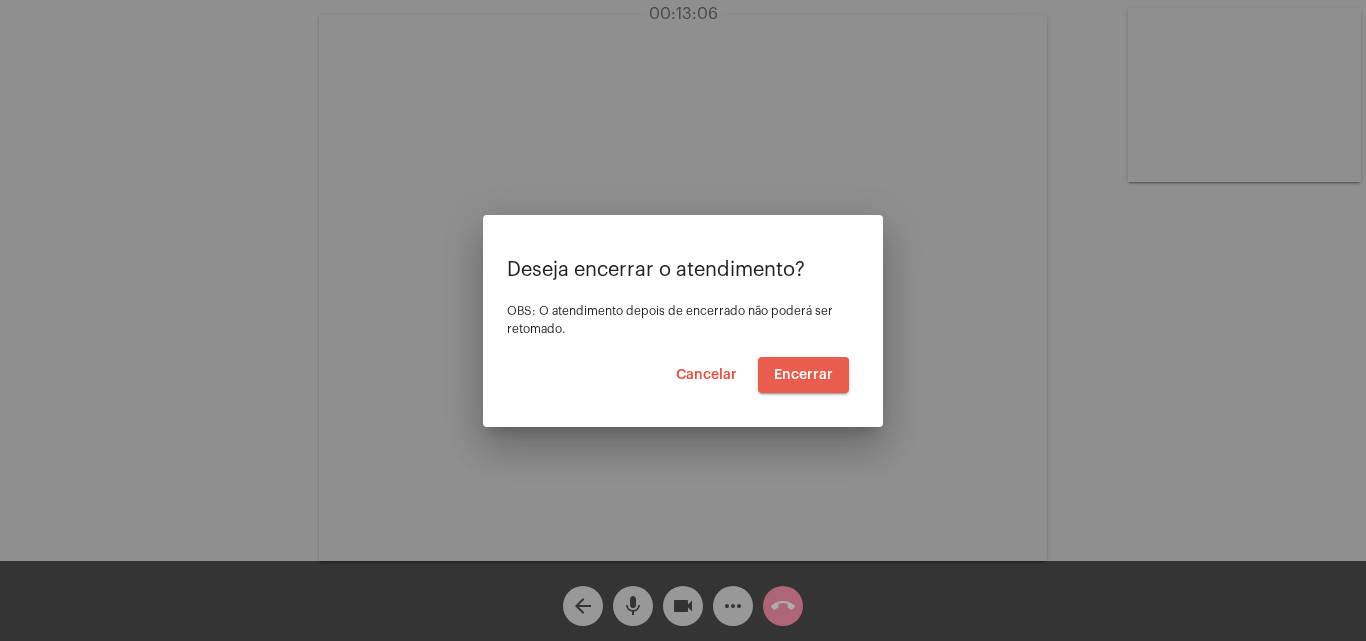 click on "Encerrar" at bounding box center (803, 375) 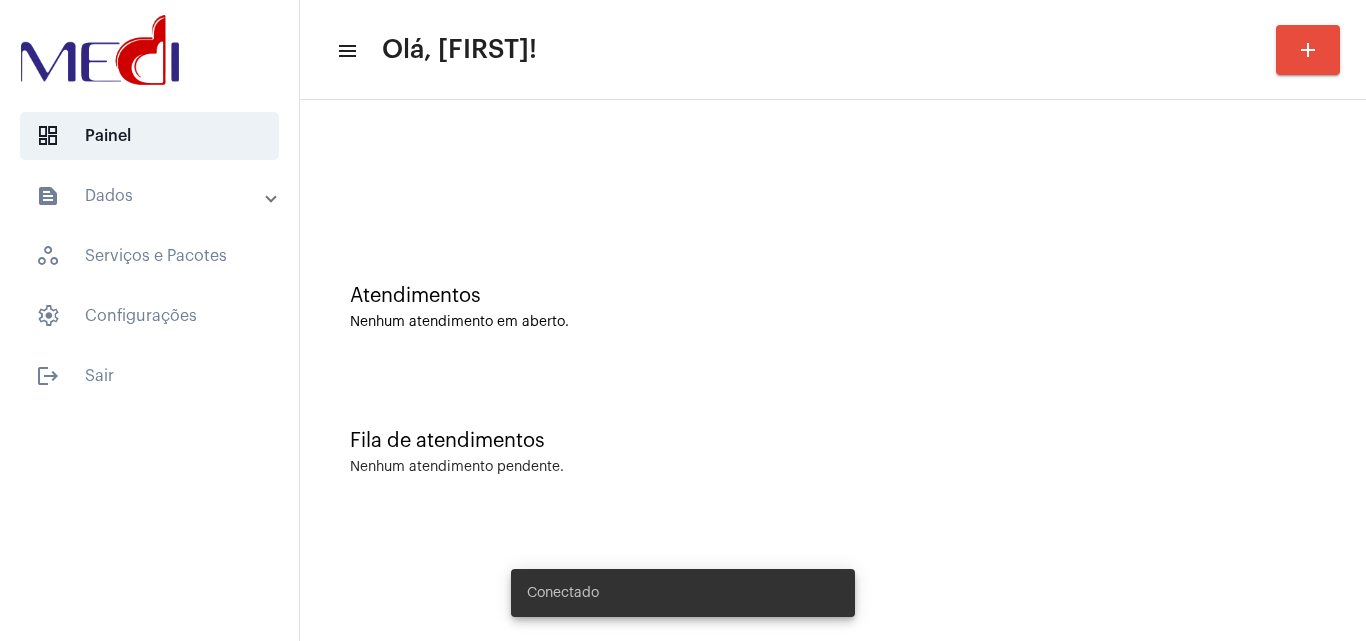 scroll, scrollTop: 0, scrollLeft: 0, axis: both 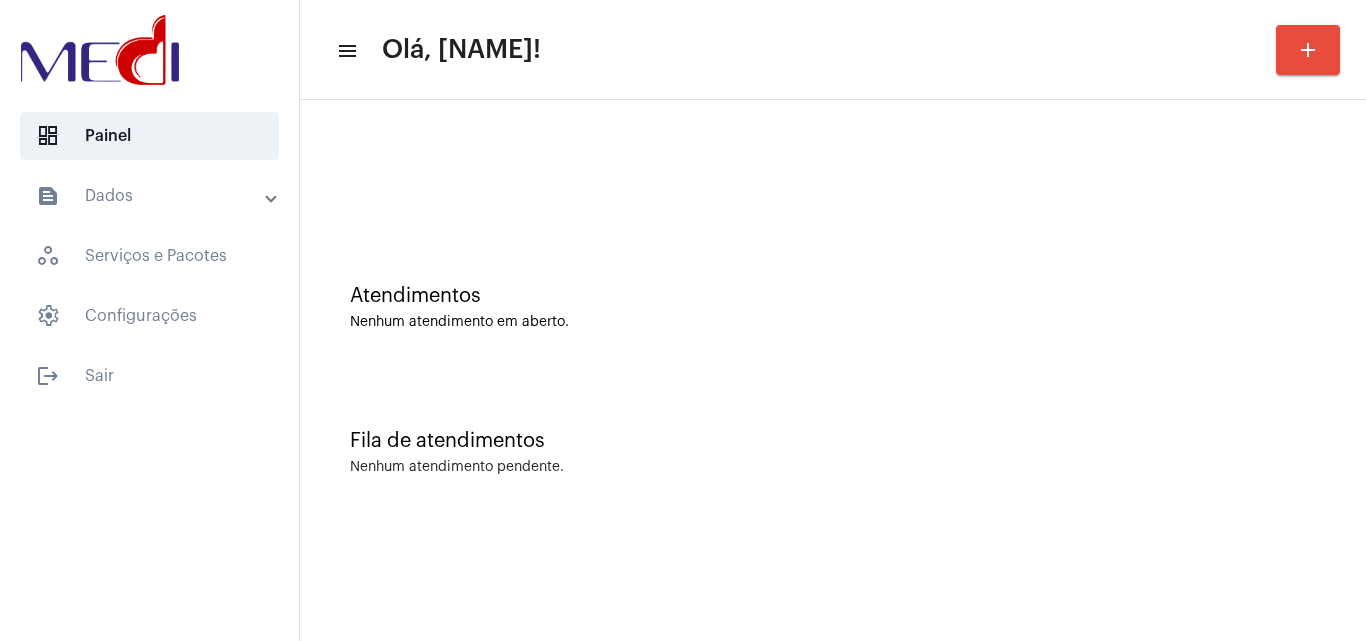 click on "Atendimentos Nenhum atendimento em aberto. Fila de atendimentos Nenhum atendimento pendente." 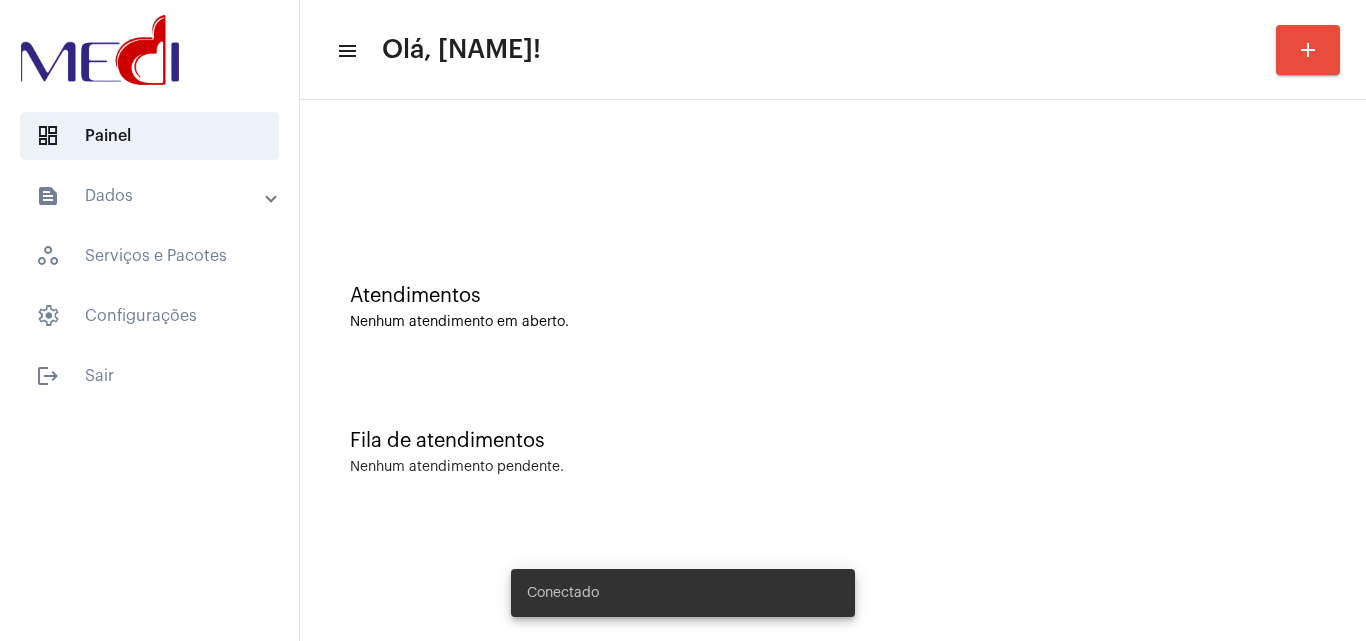 scroll, scrollTop: 0, scrollLeft: 0, axis: both 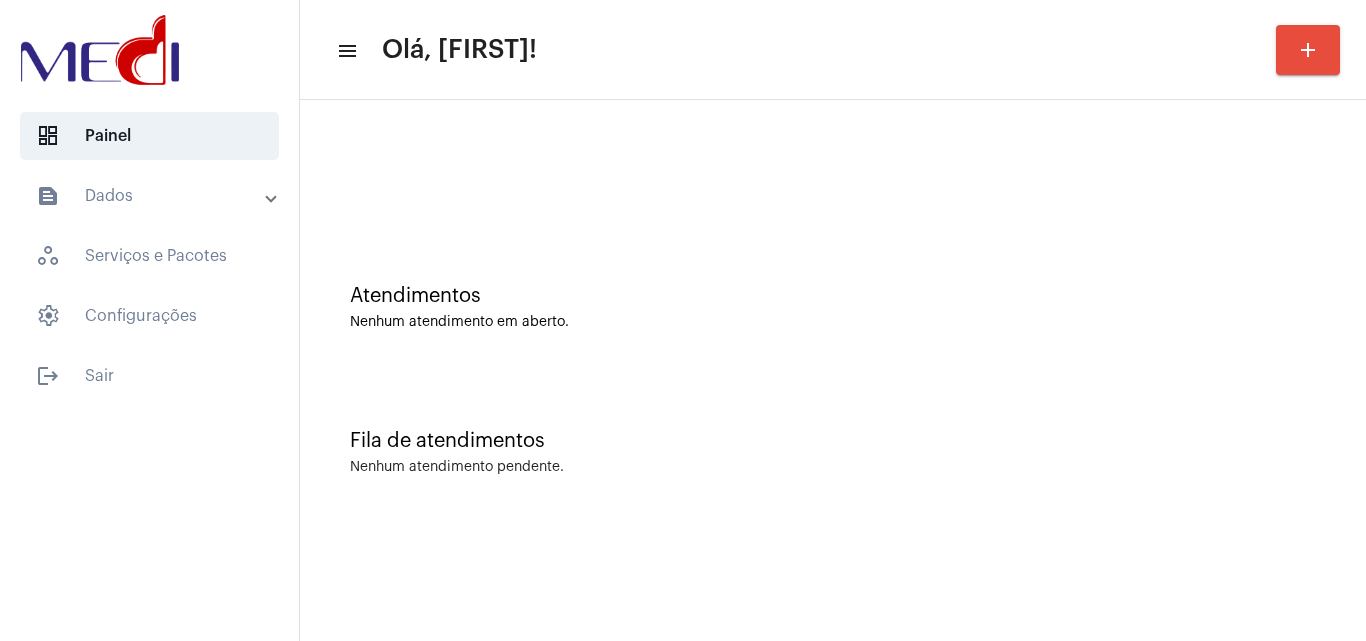 click on "Fila de atendimentos" 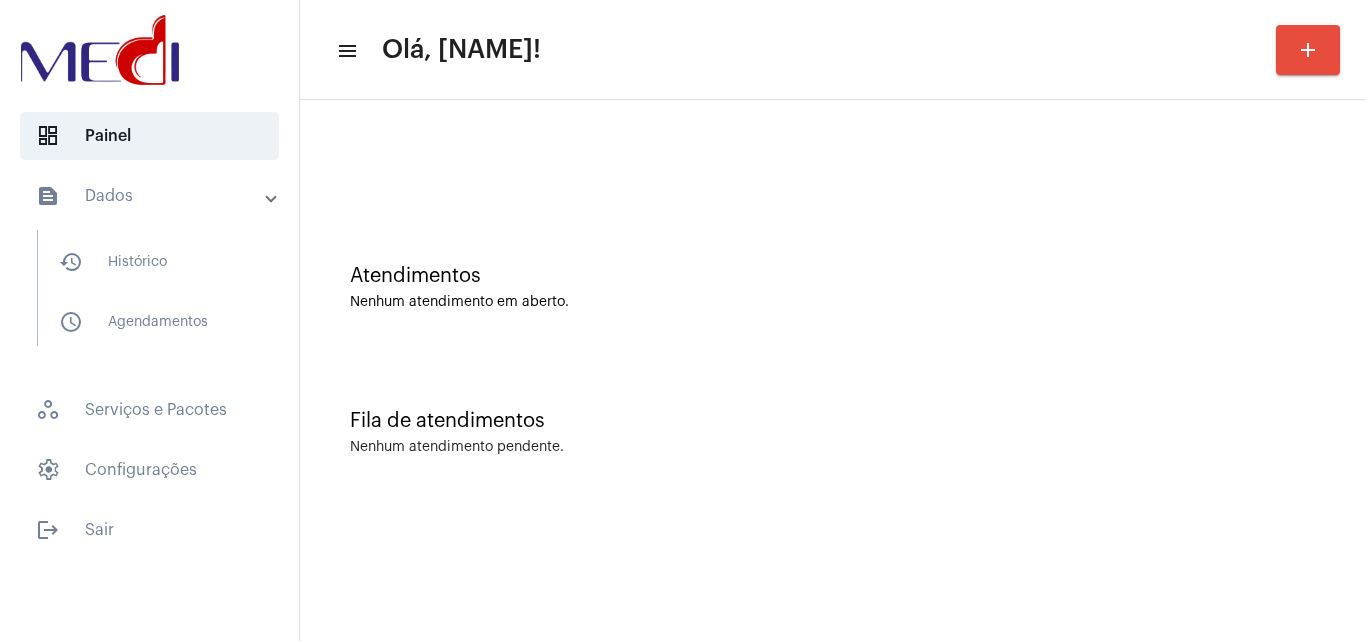 scroll, scrollTop: 0, scrollLeft: 0, axis: both 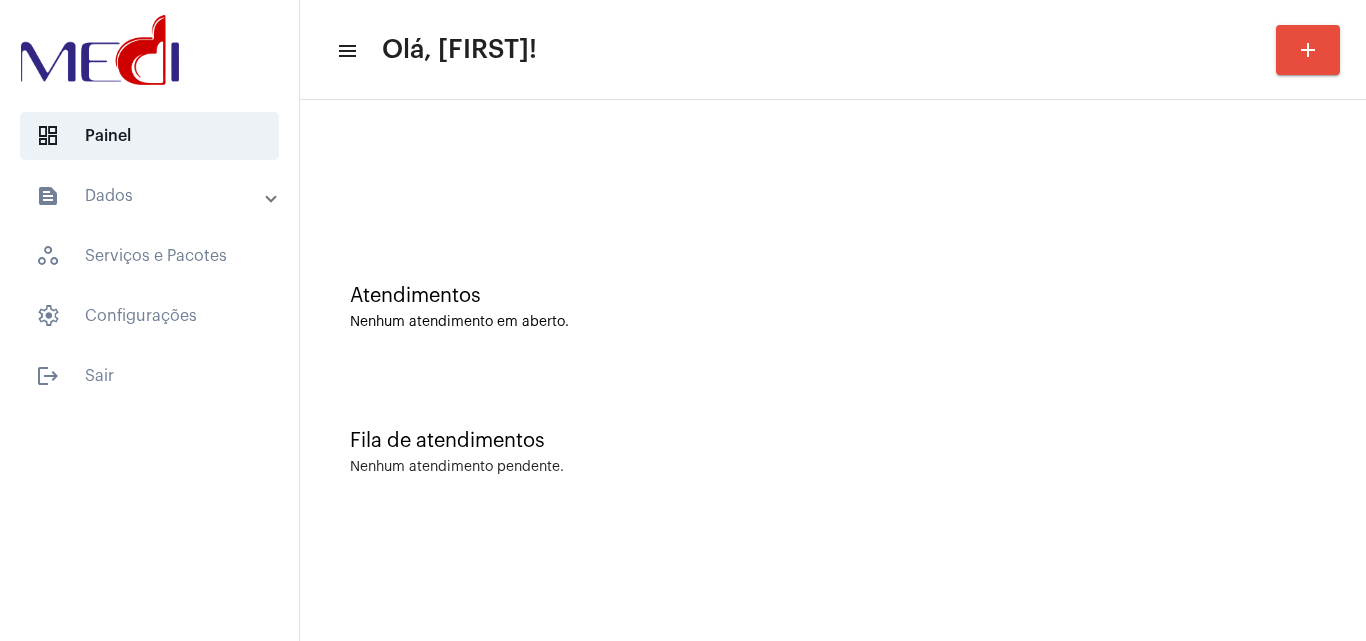 click on "Fila de atendimentos Nenhum atendimento pendente." 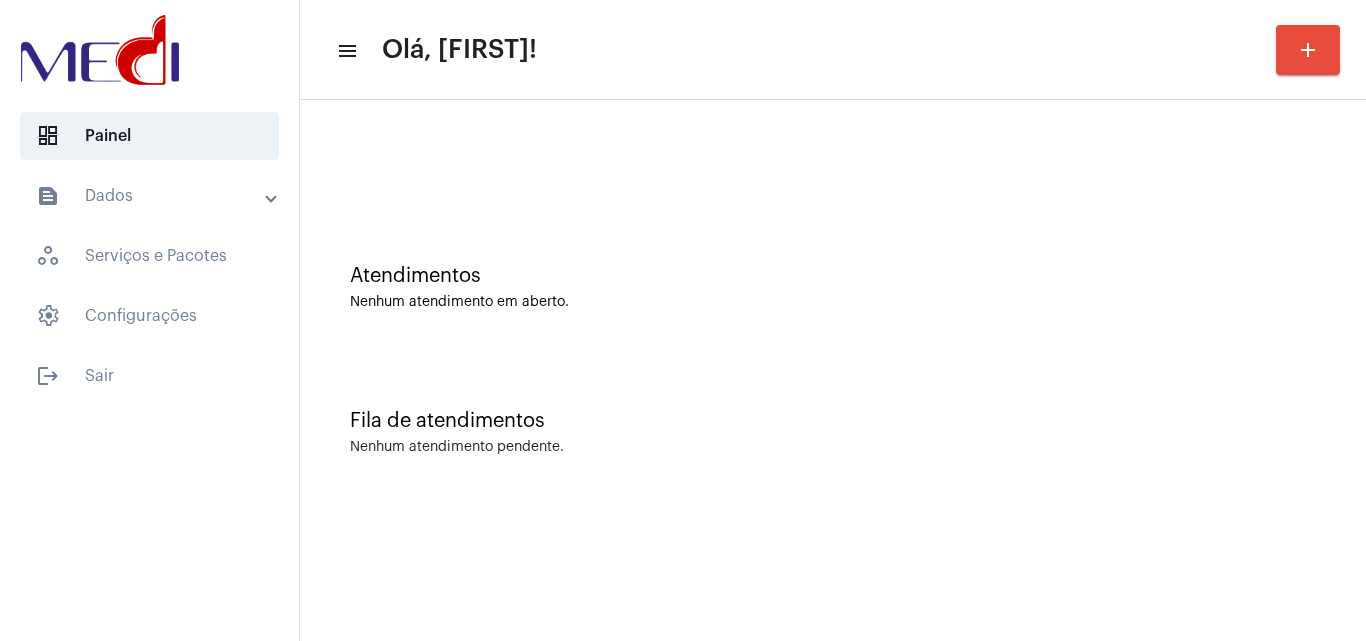 scroll, scrollTop: 0, scrollLeft: 0, axis: both 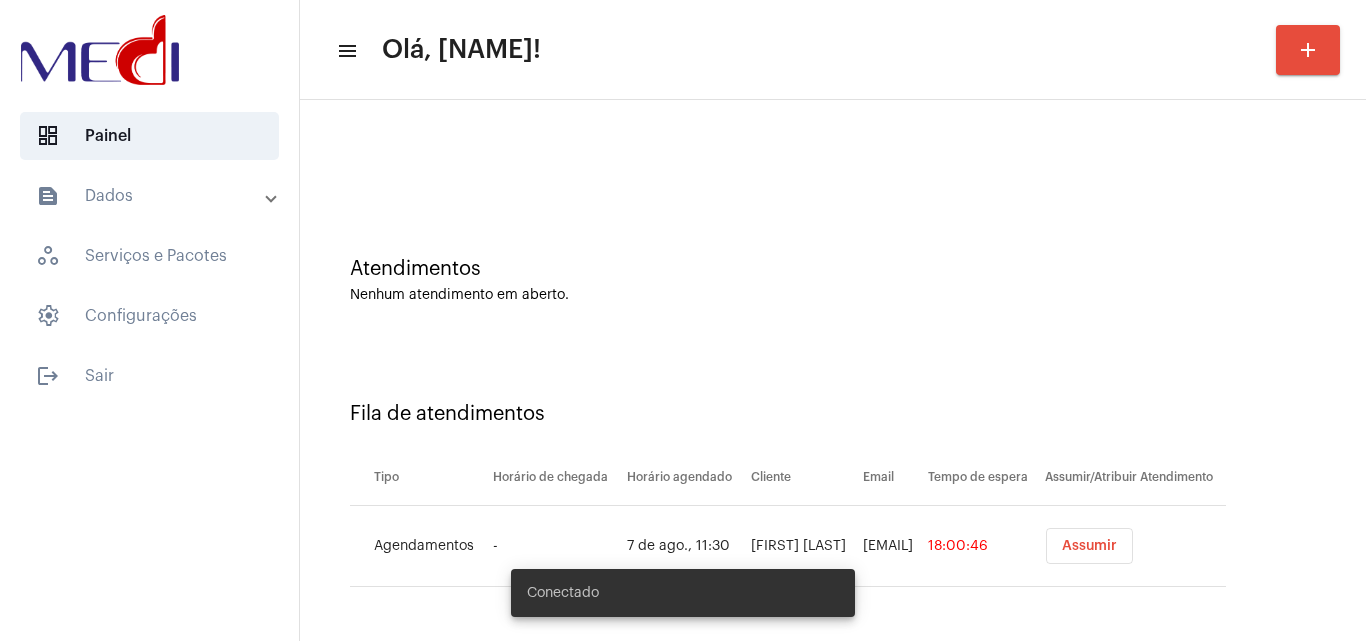 click on "Assumir" at bounding box center (1089, 546) 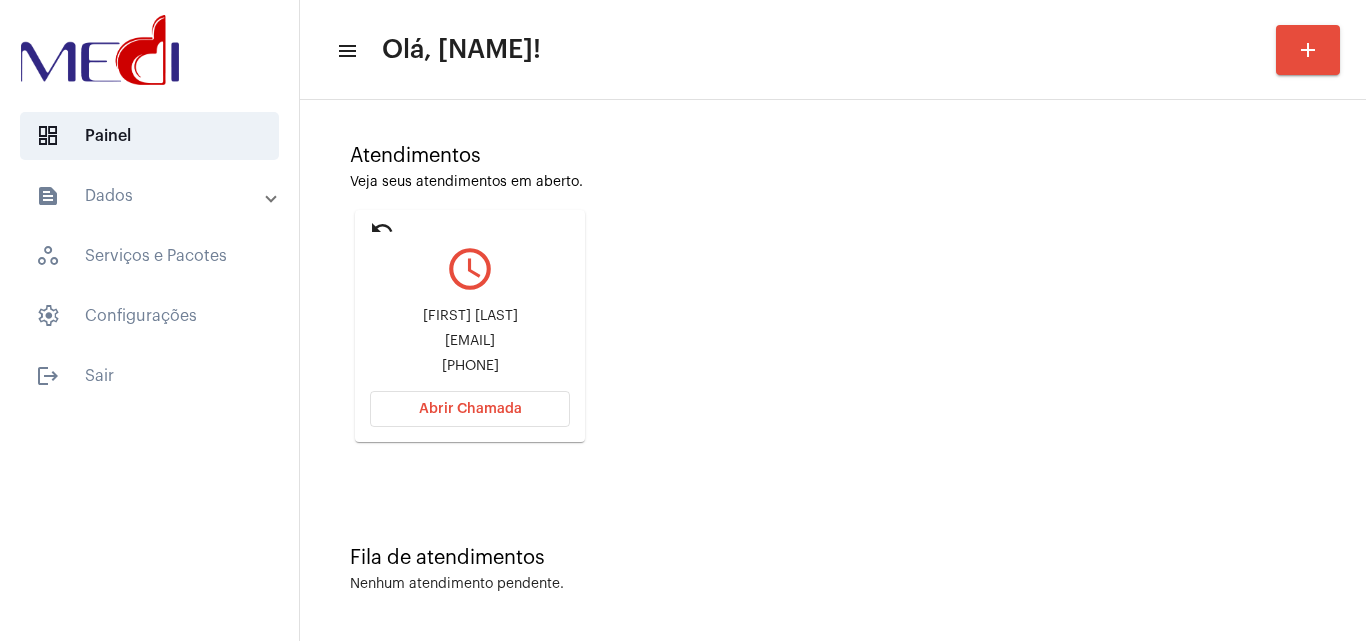 scroll, scrollTop: 141, scrollLeft: 0, axis: vertical 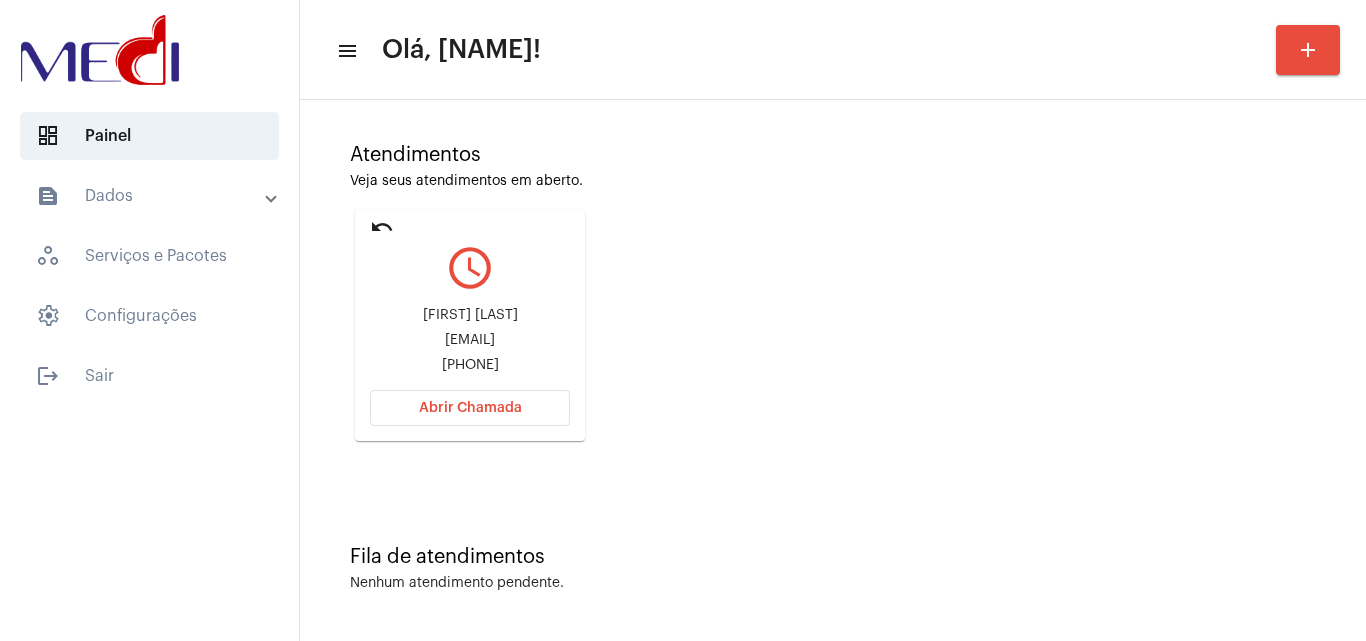 click on "[EMAIL]" 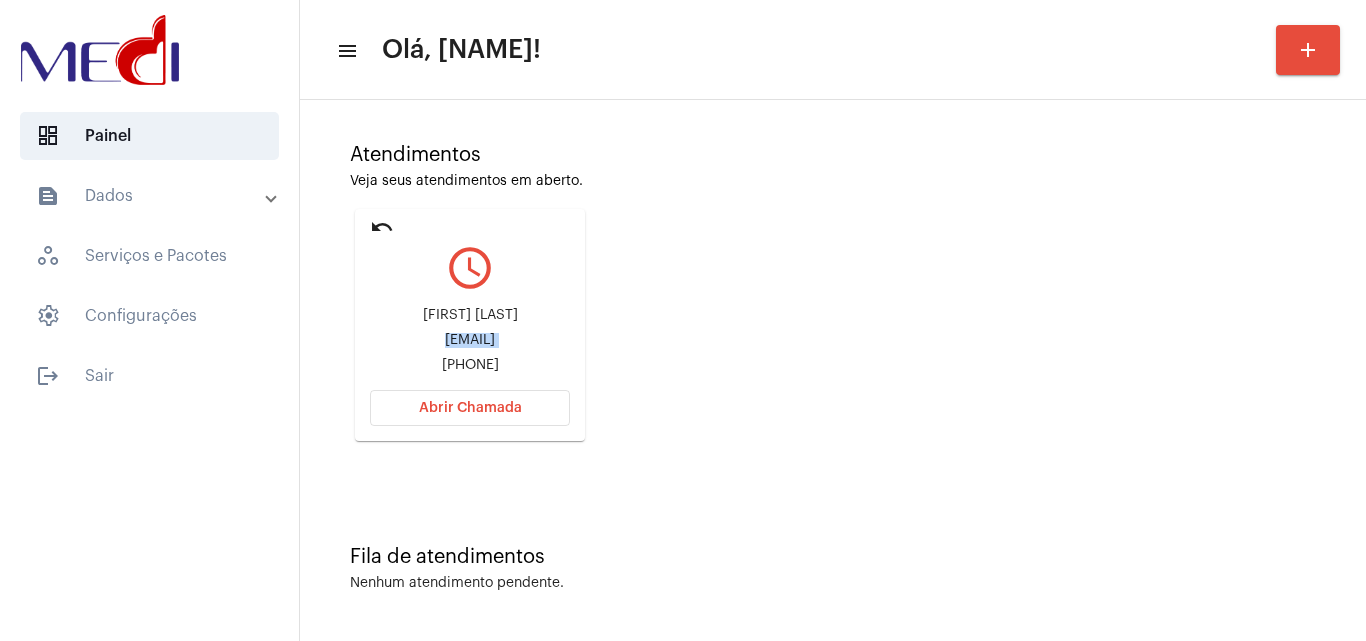 click on "rodrigo@moacirmesquita.com.br" 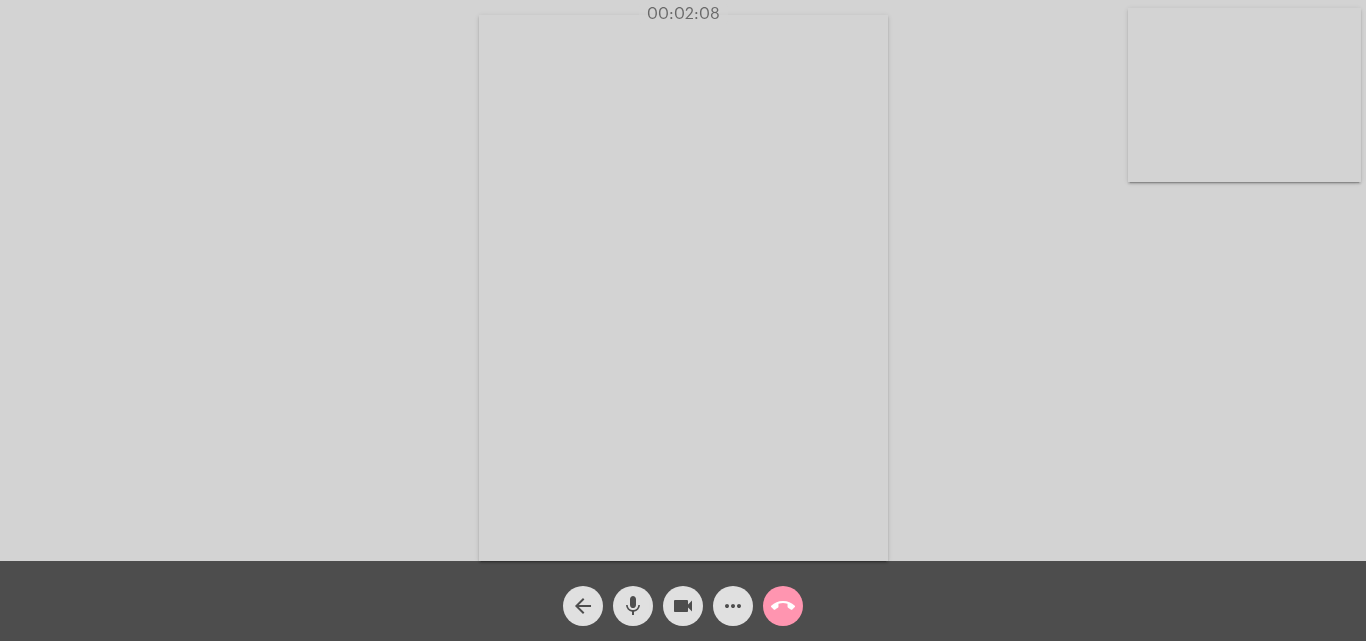 click on "Acessando Câmera e Microfone..." 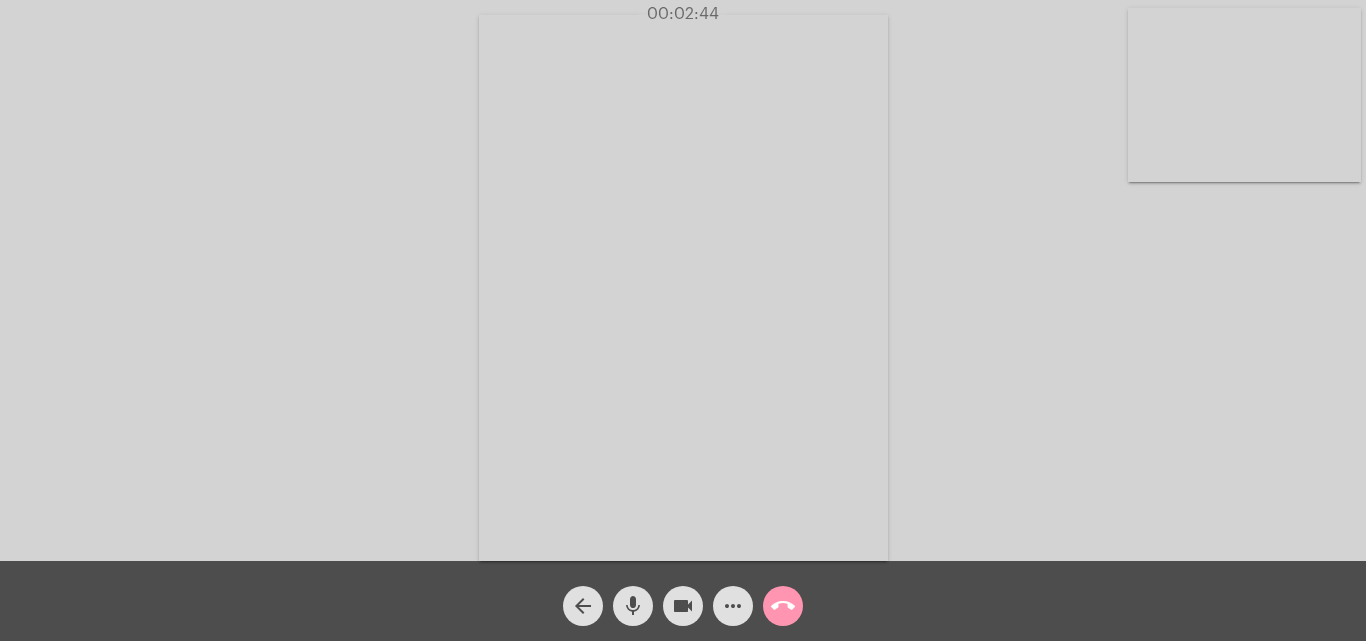 click on "call_end" 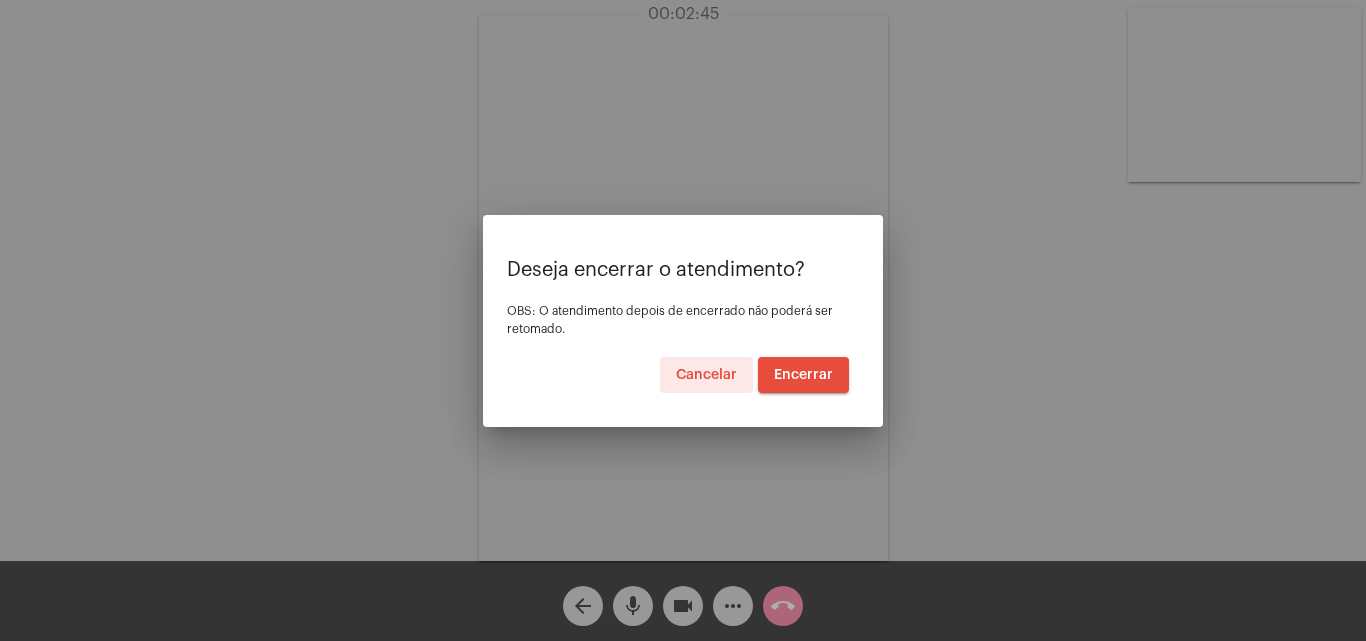 click on "Encerrar" at bounding box center [803, 375] 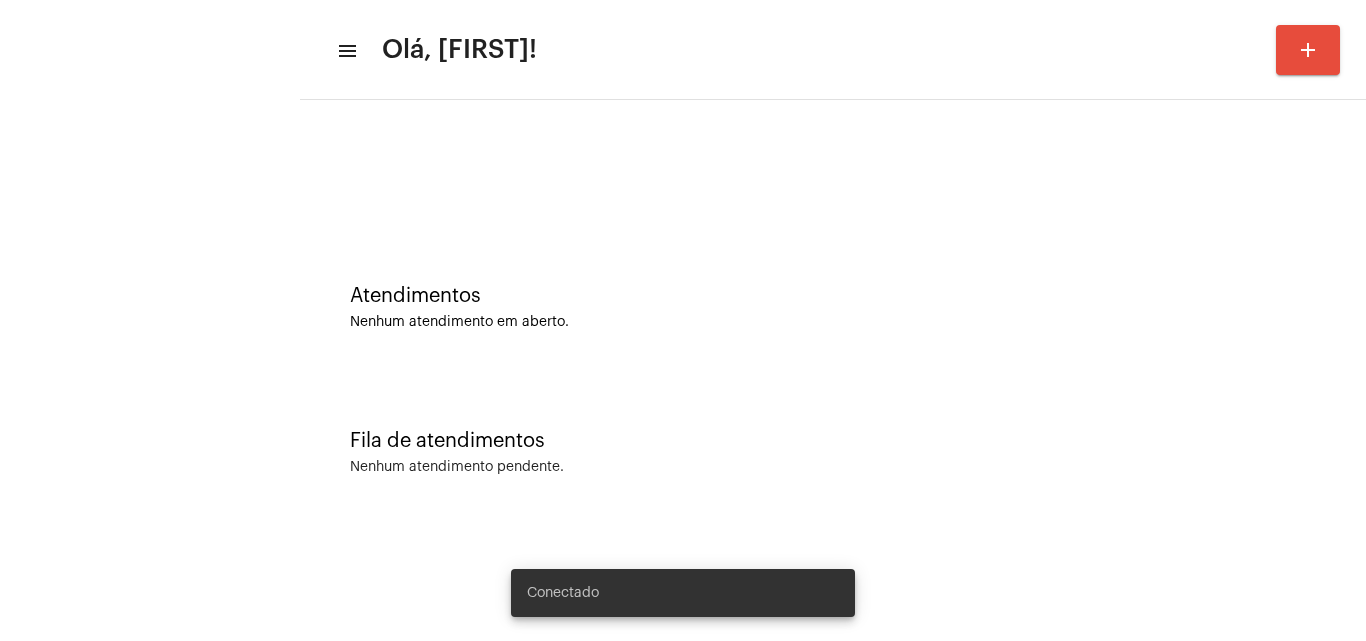 scroll, scrollTop: 0, scrollLeft: 0, axis: both 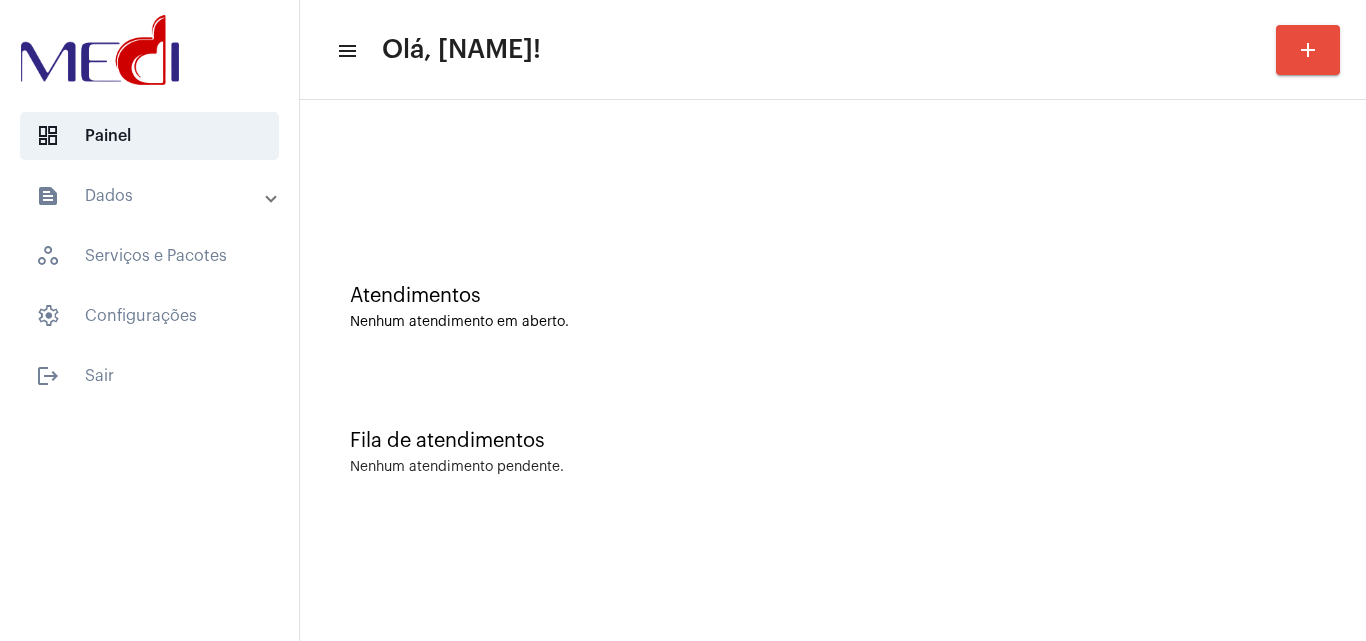 click on "Atendimentos Nenhum atendimento em aberto. Fila de atendimentos Nenhum atendimento pendente." 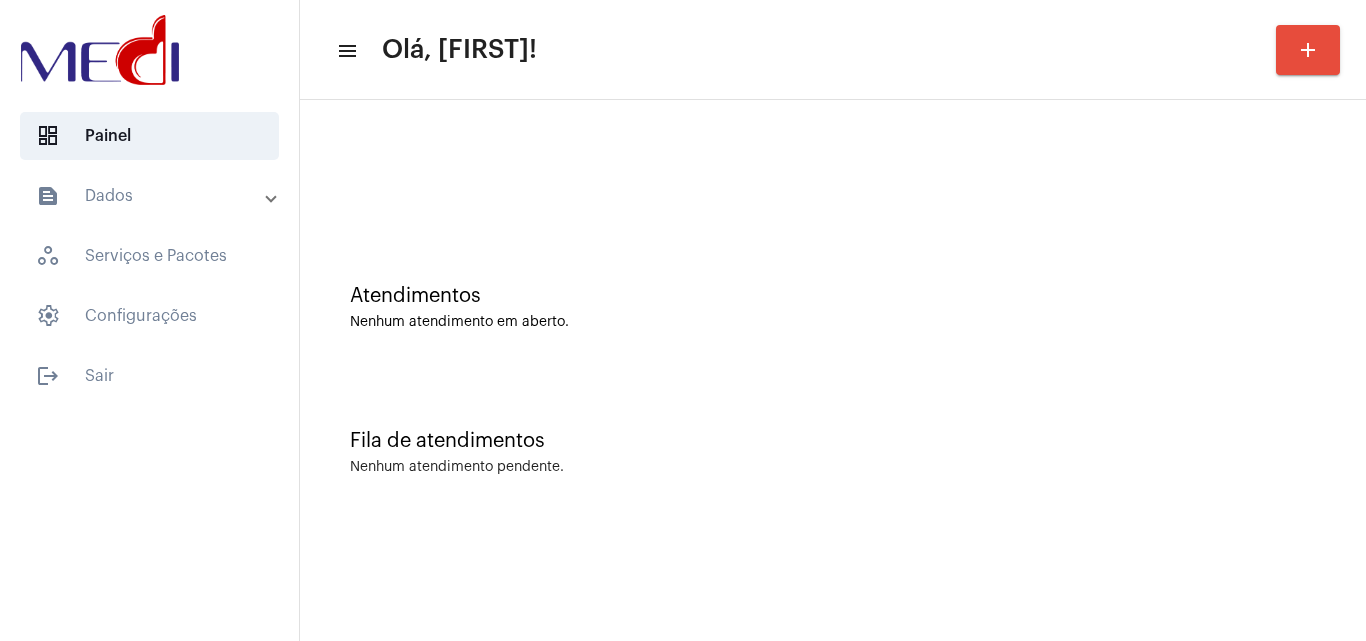 scroll, scrollTop: 0, scrollLeft: 0, axis: both 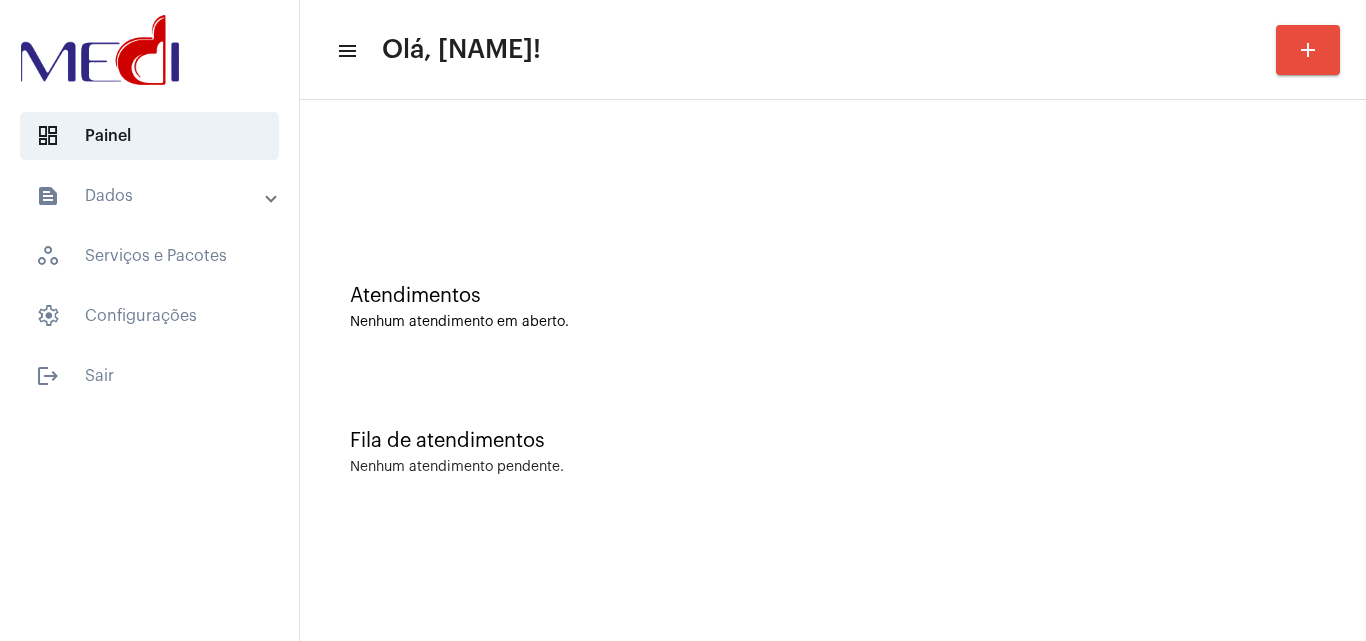click on "Fila de atendimentos" 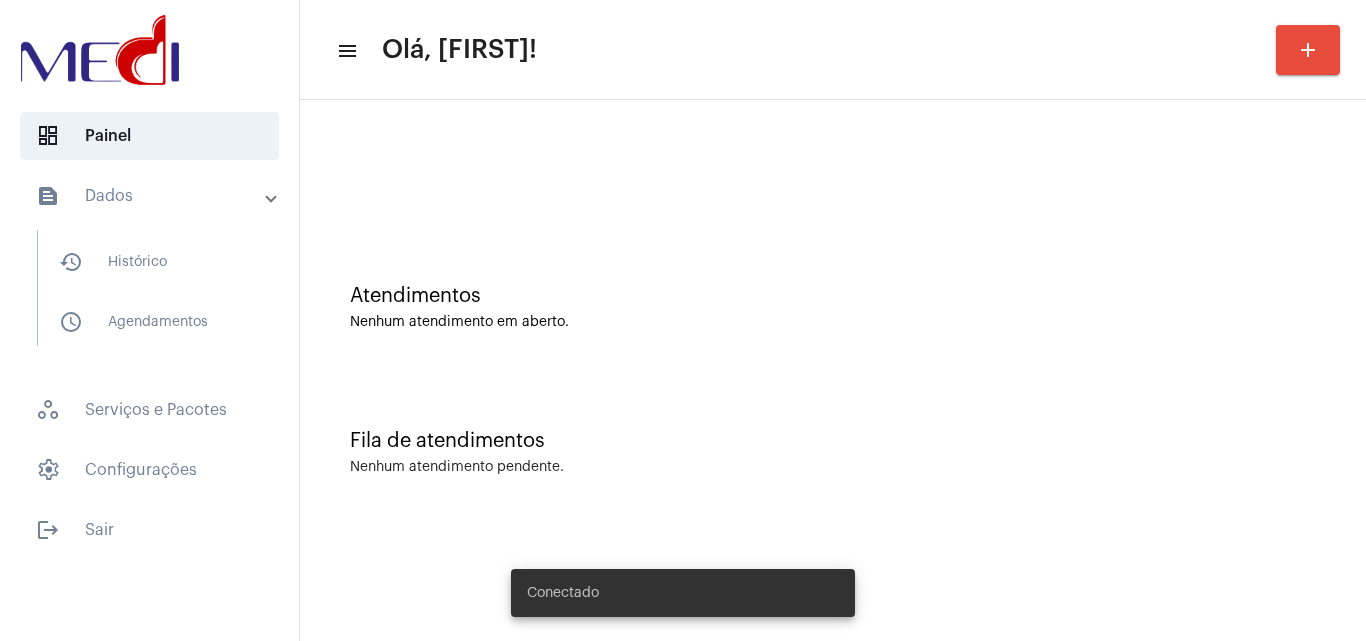 scroll, scrollTop: 0, scrollLeft: 0, axis: both 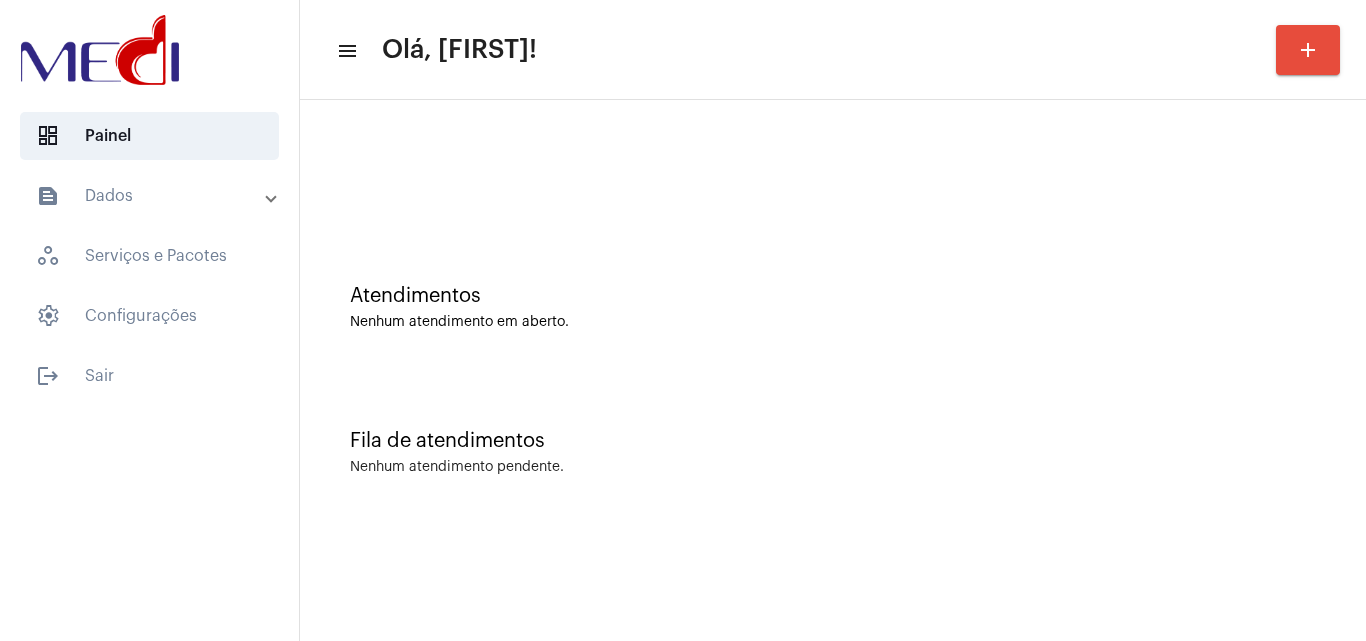 click on "Fila de atendimentos Nenhum atendimento pendente." 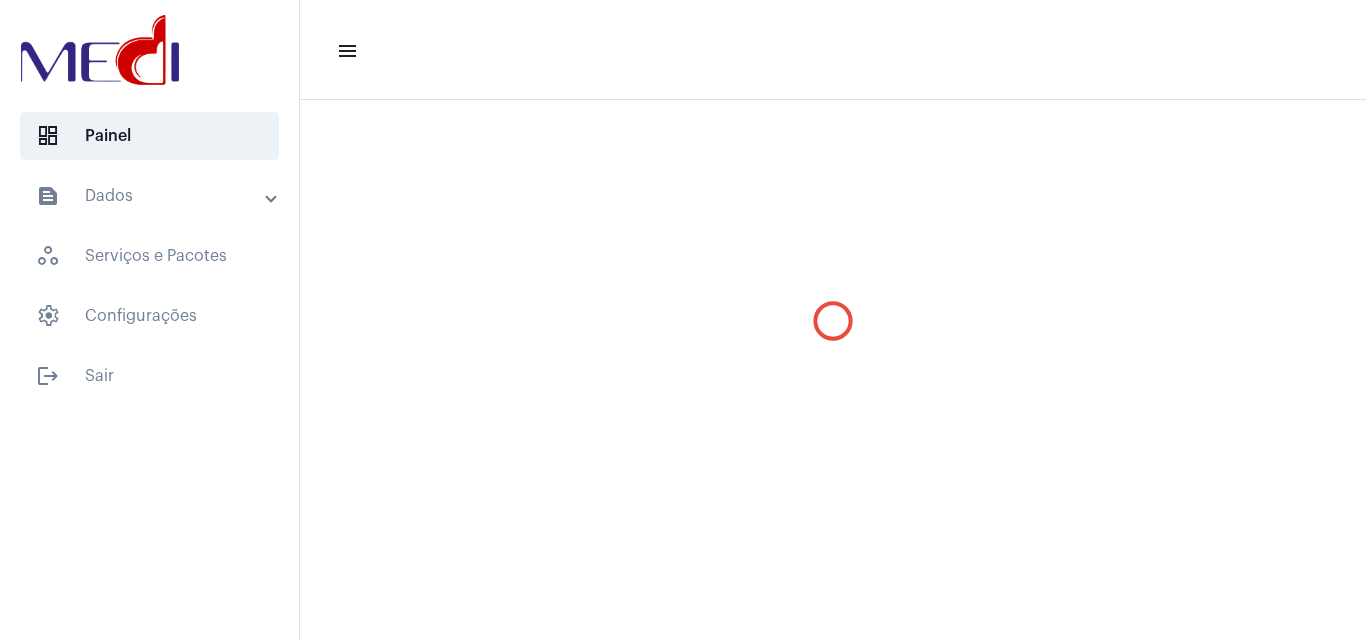 scroll, scrollTop: 0, scrollLeft: 0, axis: both 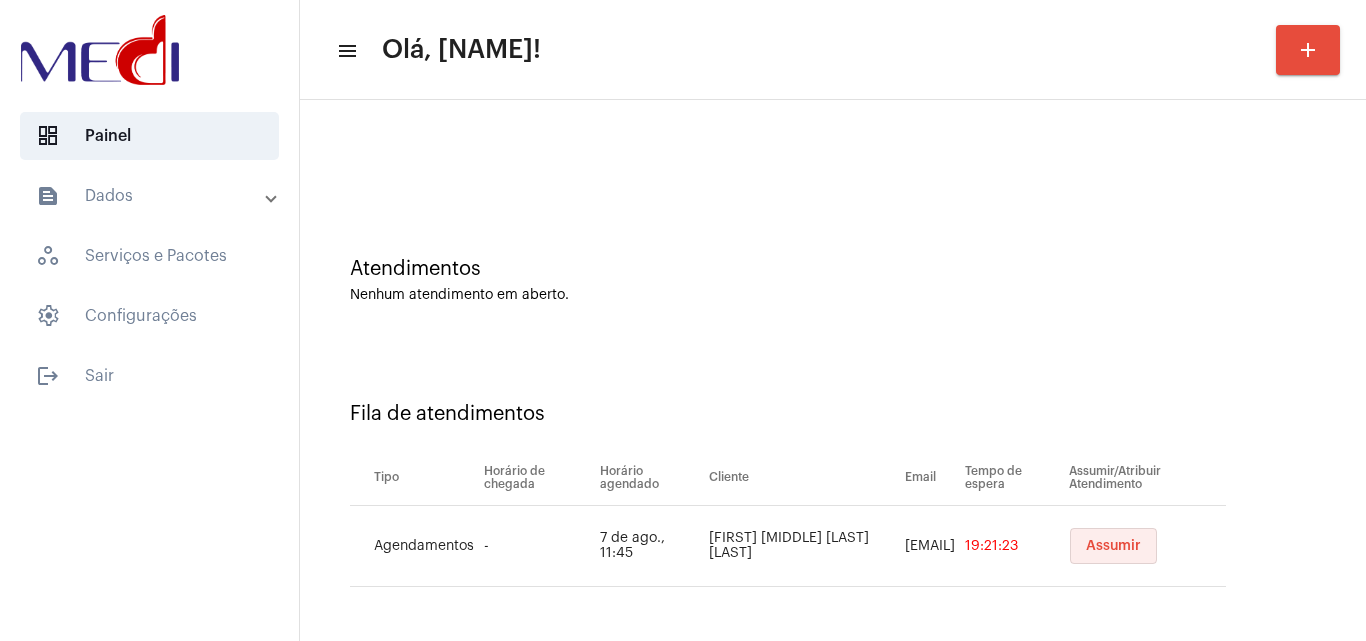click on "Assumir" at bounding box center (1113, 546) 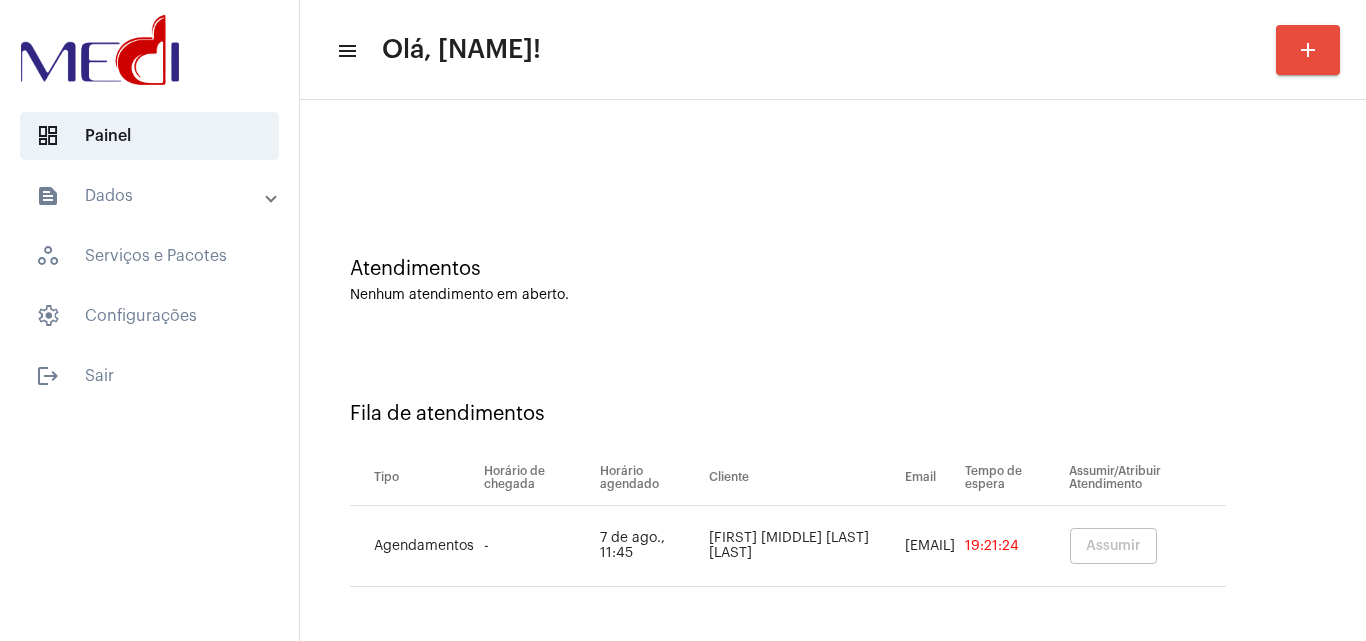 scroll, scrollTop: 0, scrollLeft: 0, axis: both 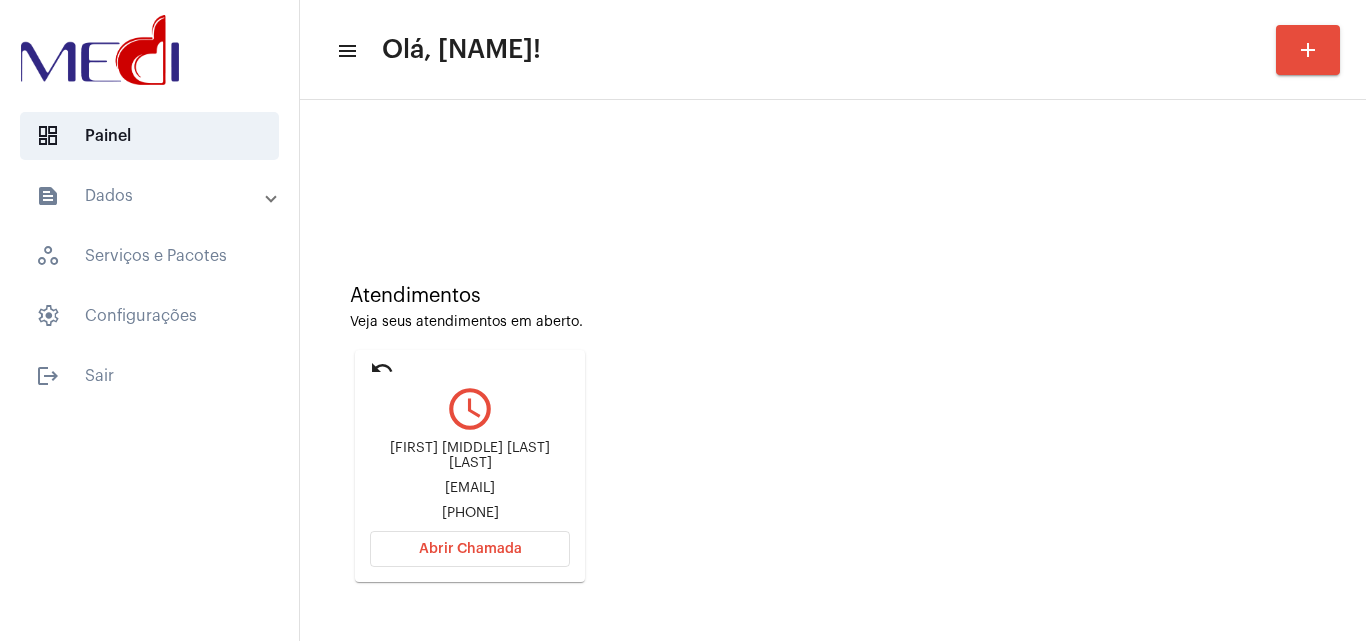 click on "Abrir Chamada" 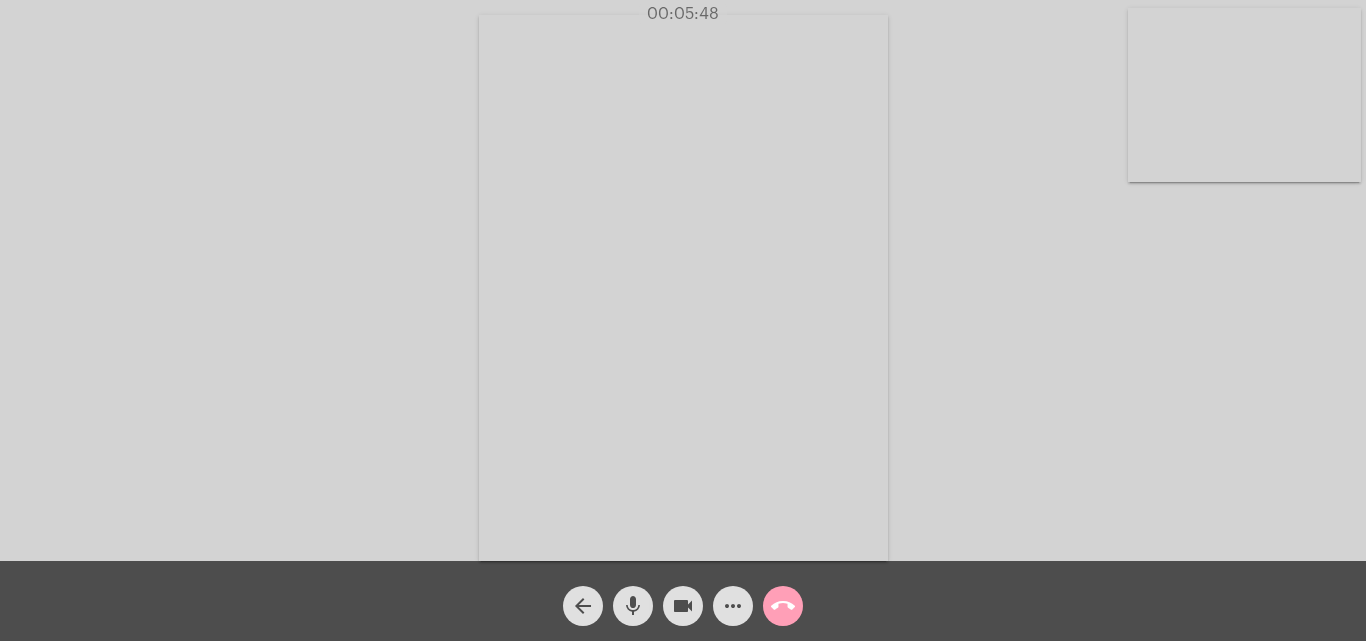 click on "call_end" 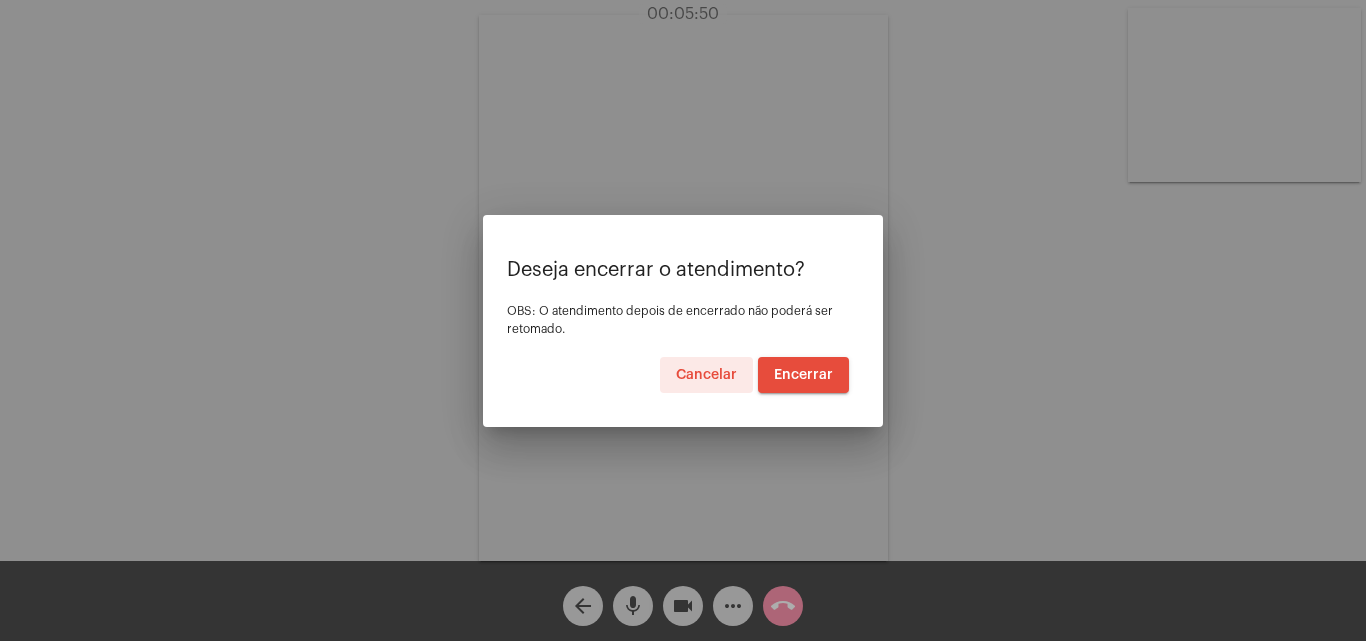 click on "Encerrar" at bounding box center [803, 375] 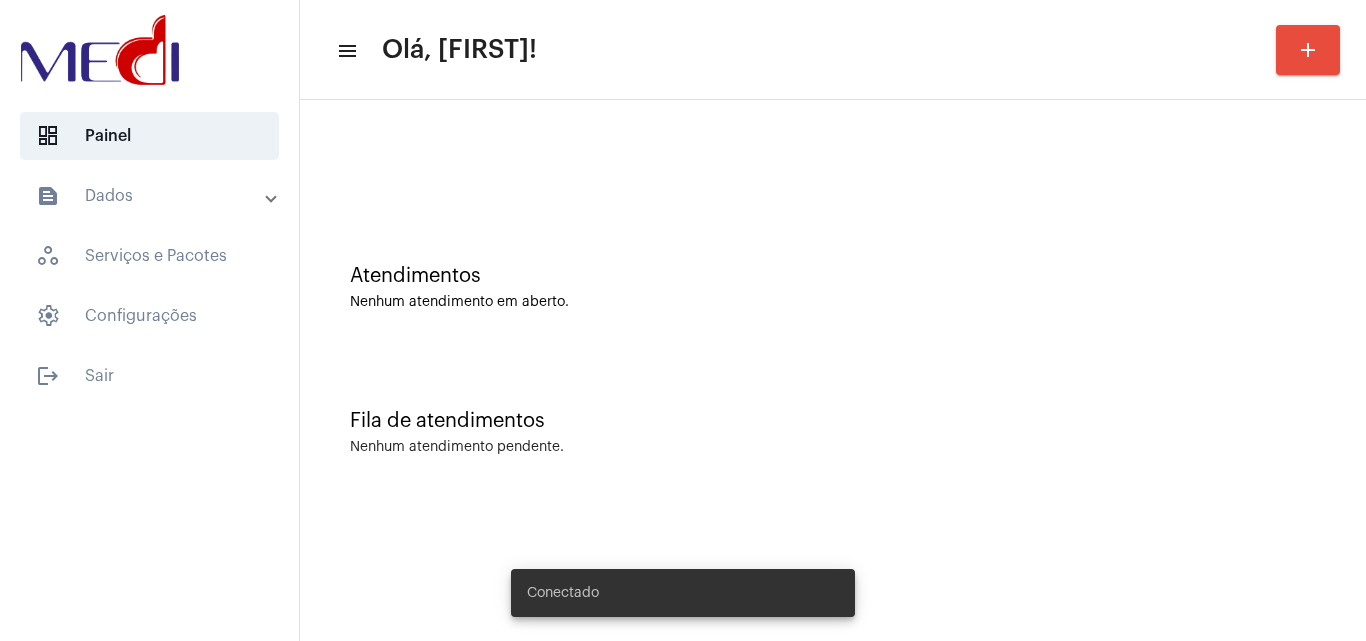 scroll, scrollTop: 0, scrollLeft: 0, axis: both 